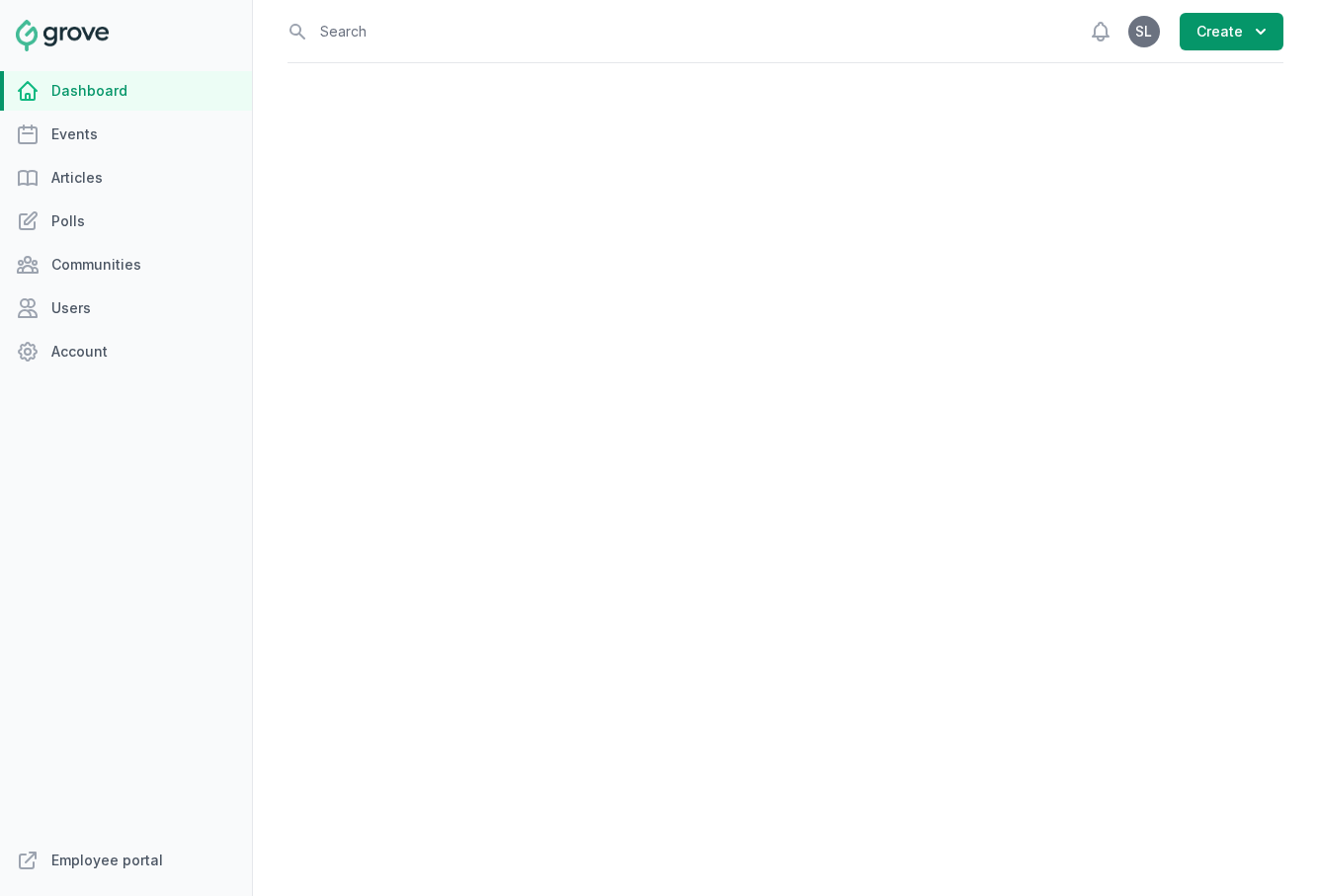 scroll, scrollTop: 0, scrollLeft: 0, axis: both 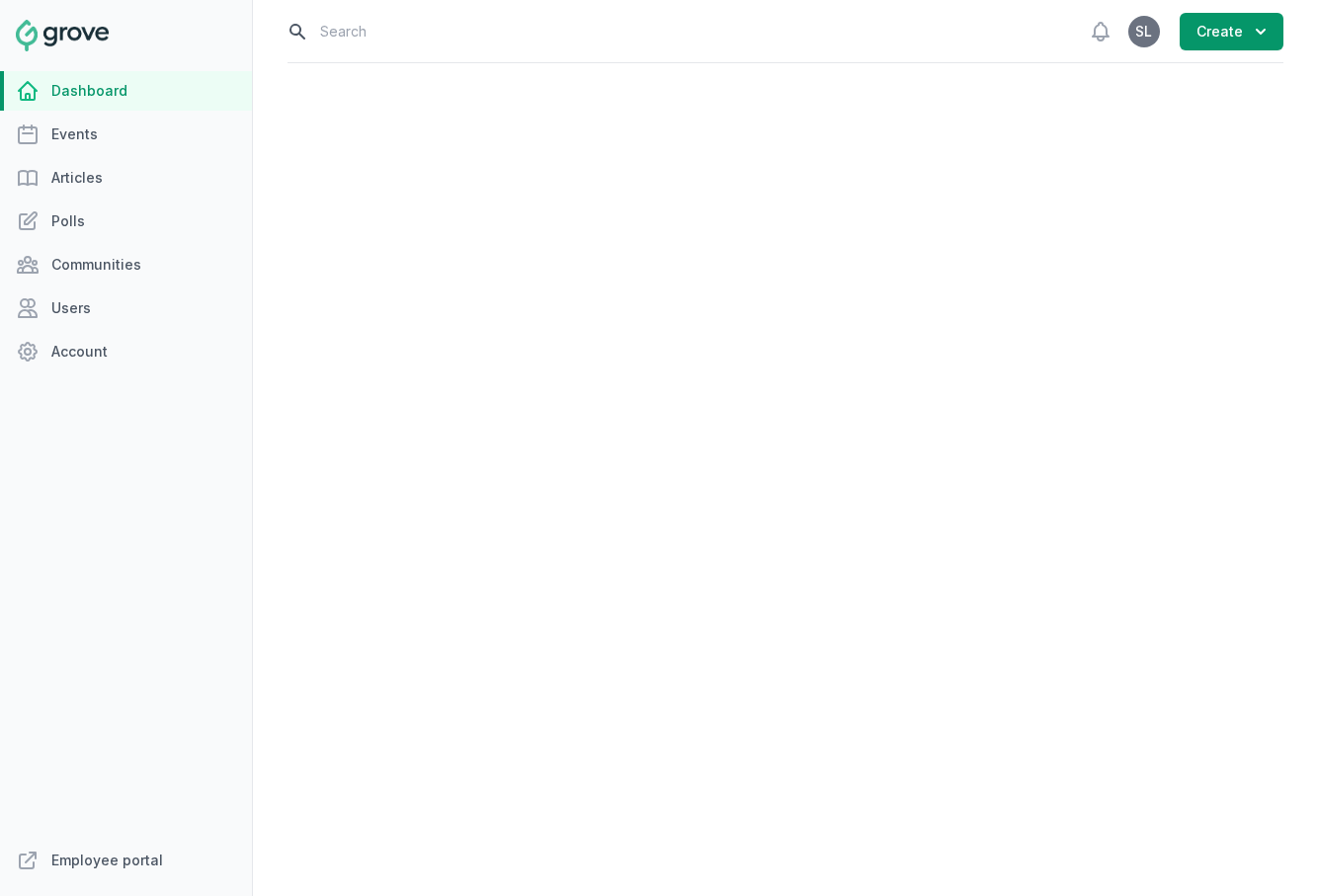click at bounding box center [674, 31] 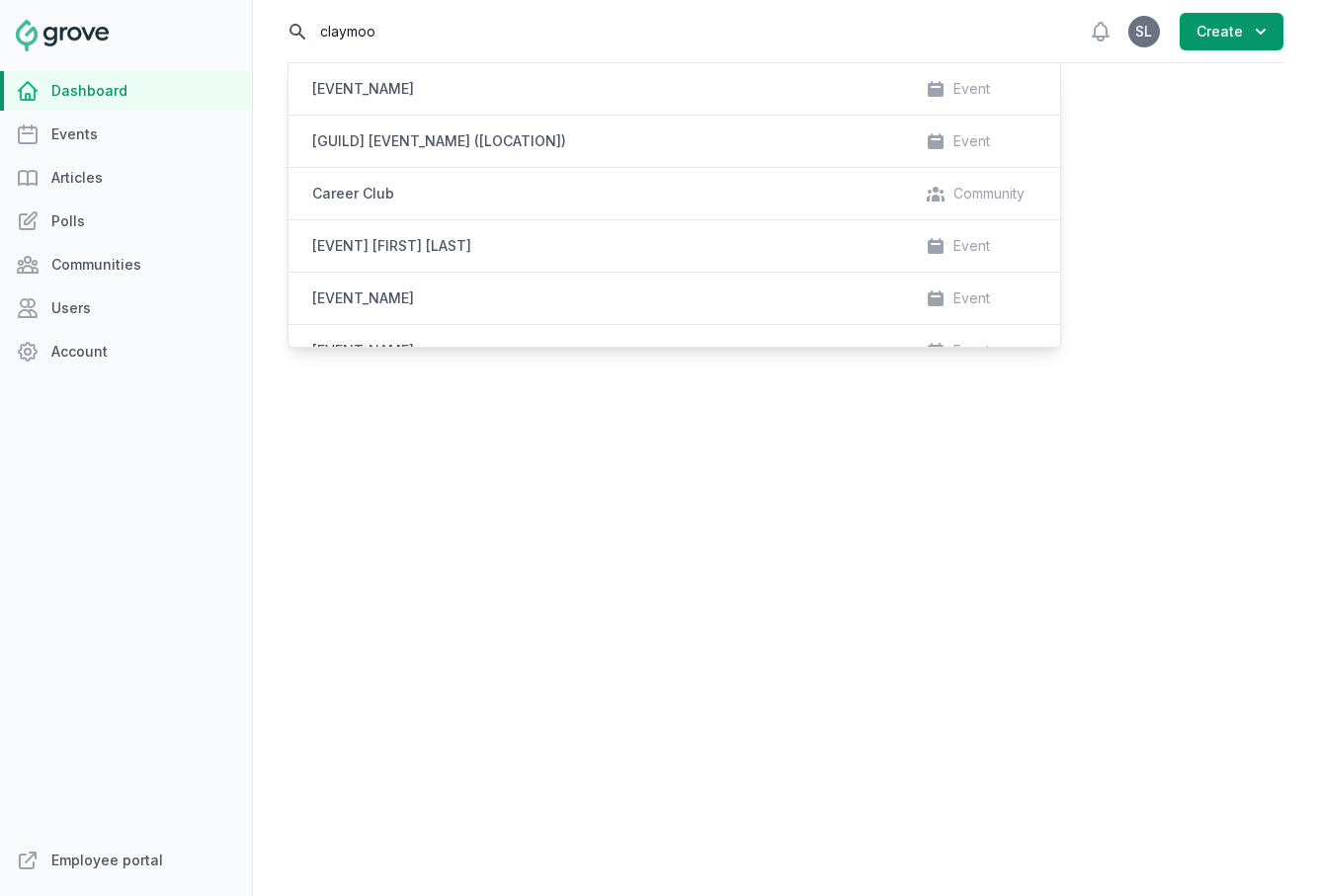 type on "claymoo" 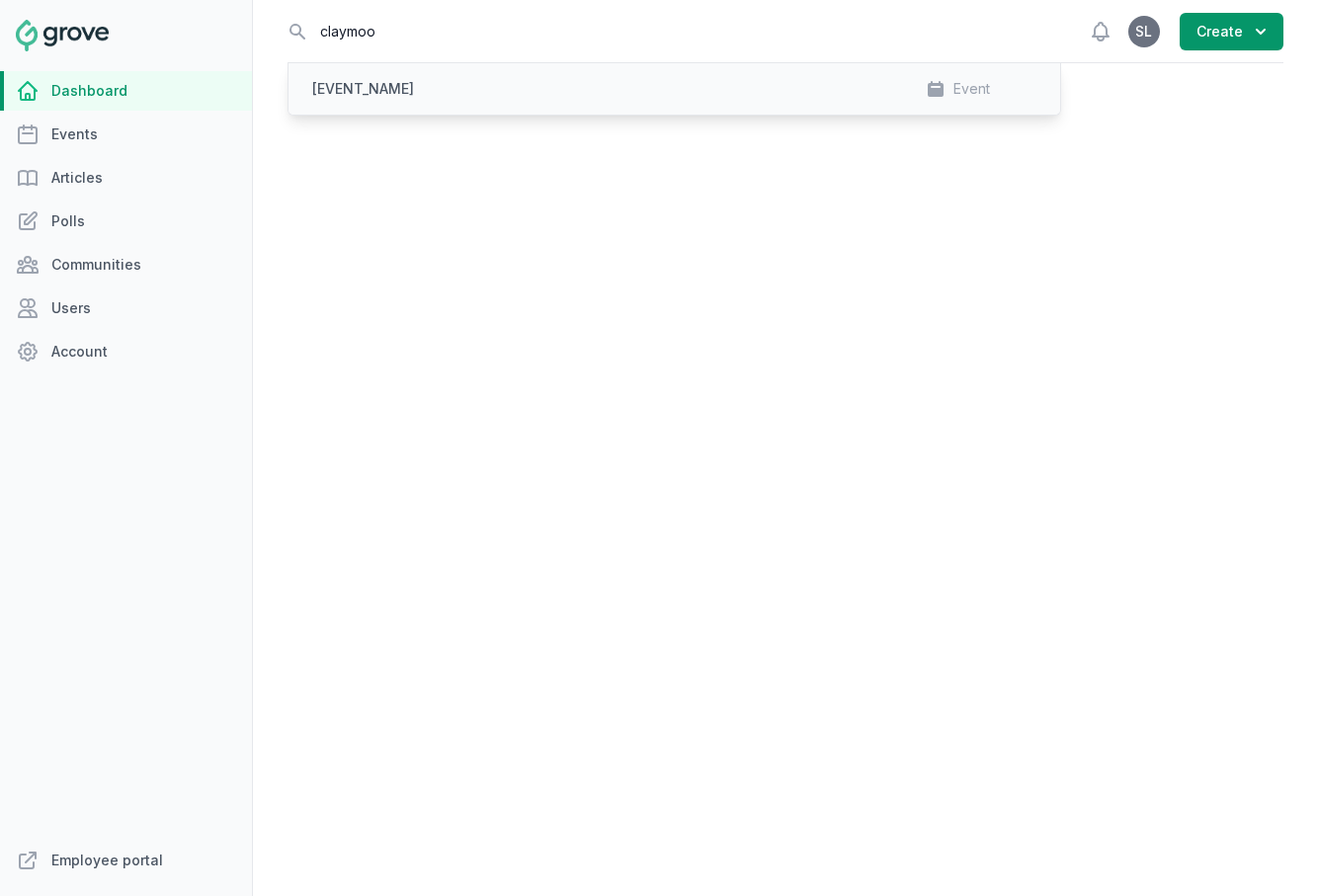 click on "[EVENT_NAME]" at bounding box center (363, 89) 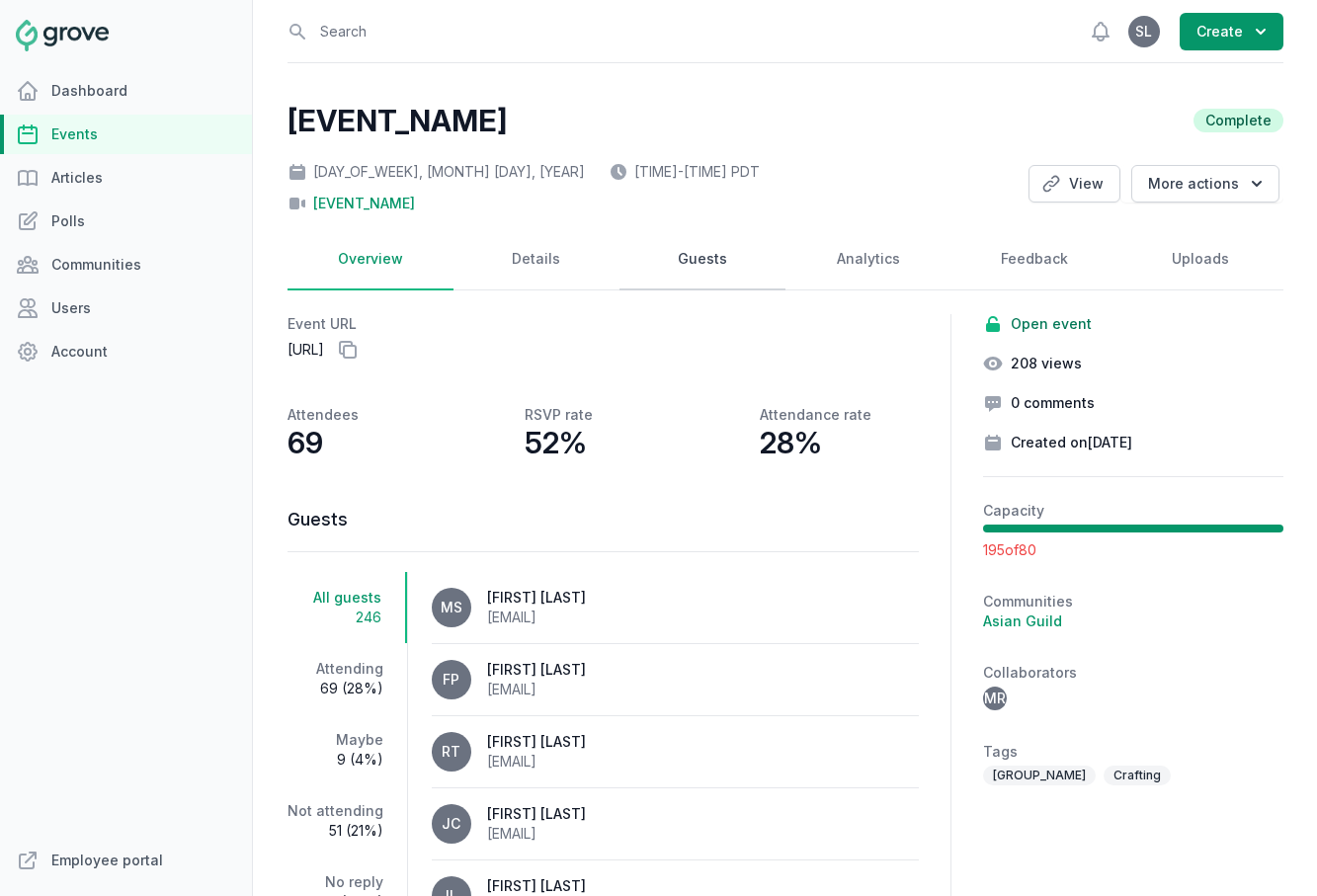 click on "Guests" at bounding box center [702, 260] 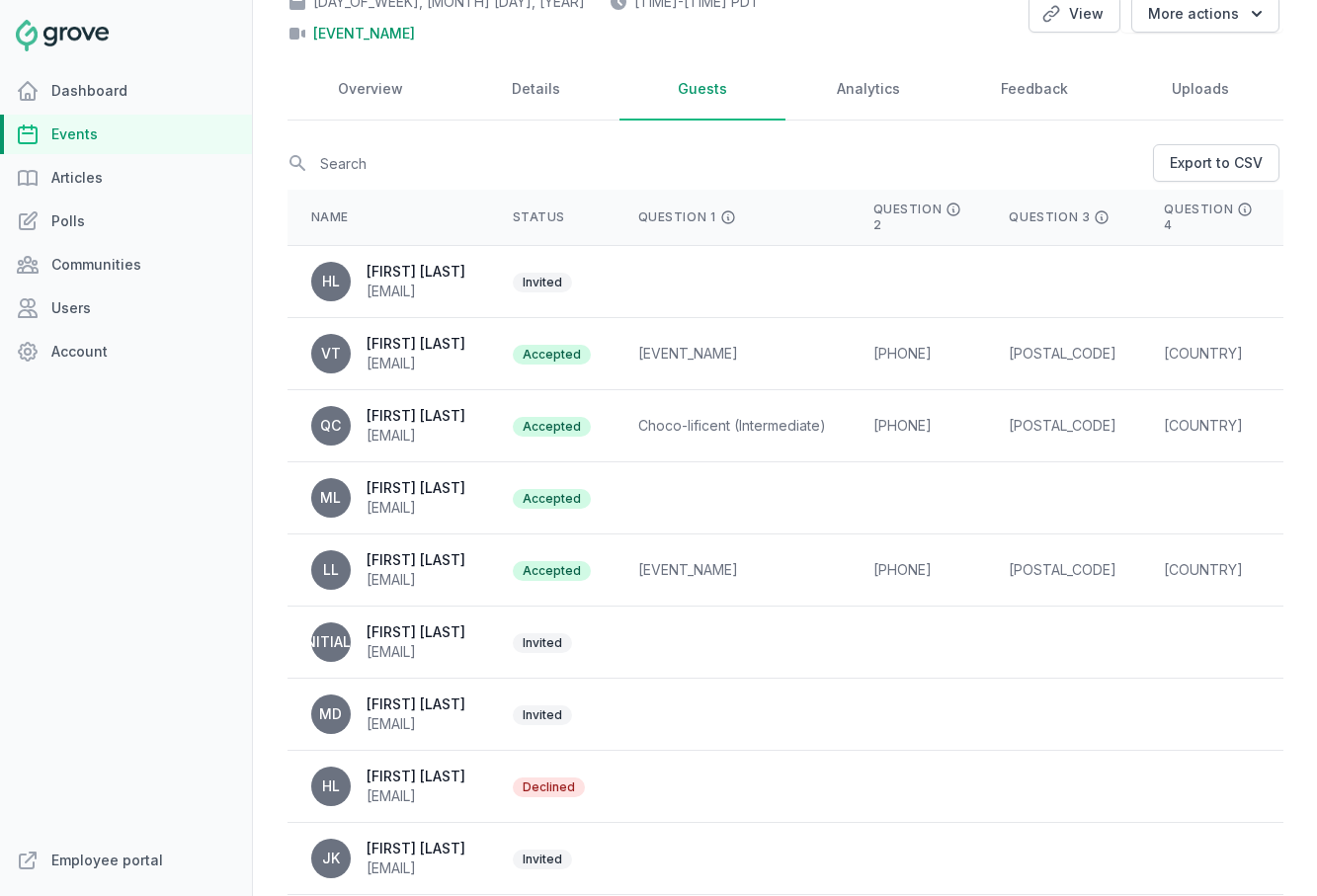 scroll, scrollTop: 171, scrollLeft: 0, axis: vertical 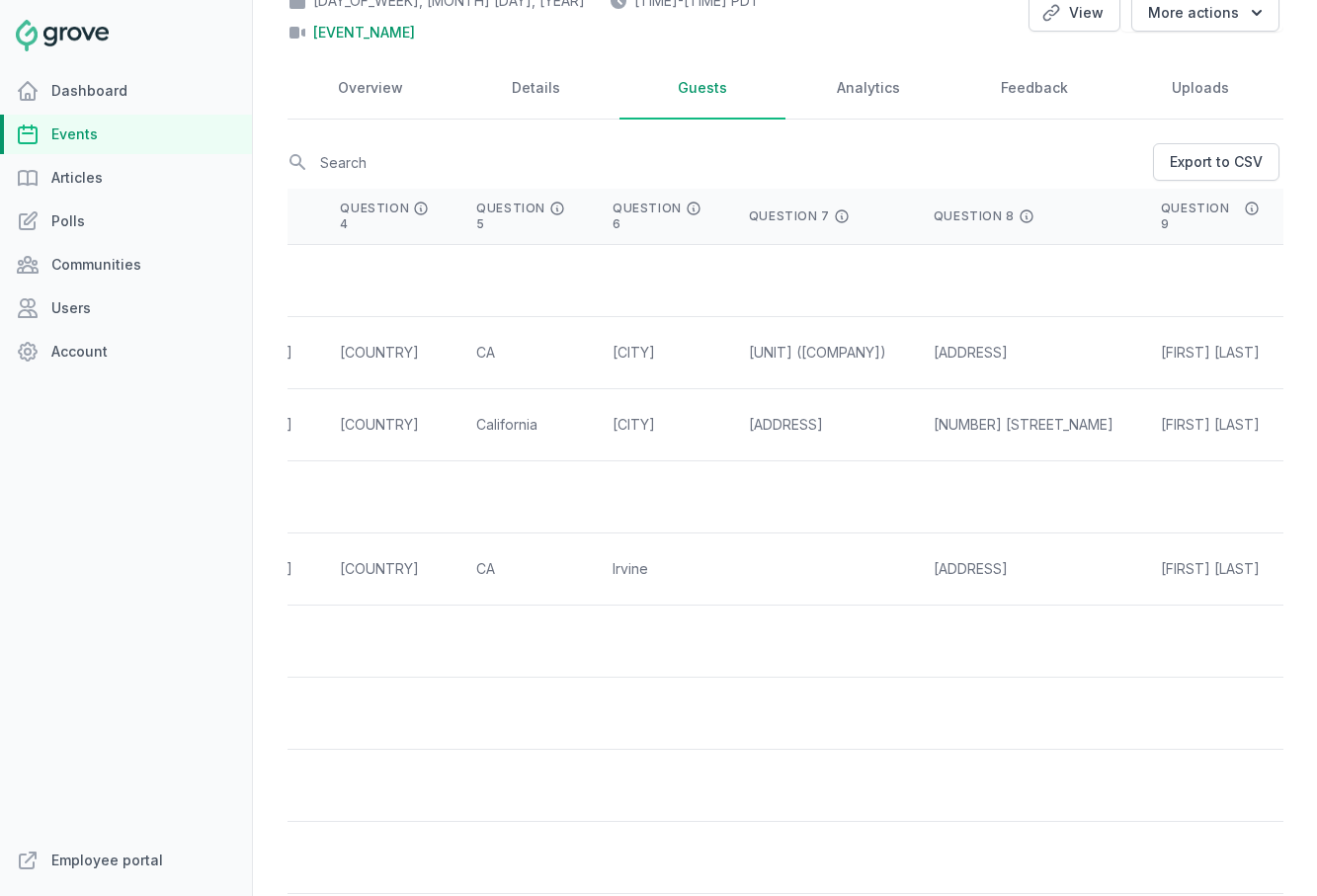 drag, startPoint x: 1049, startPoint y: 567, endPoint x: 932, endPoint y: 567, distance: 117 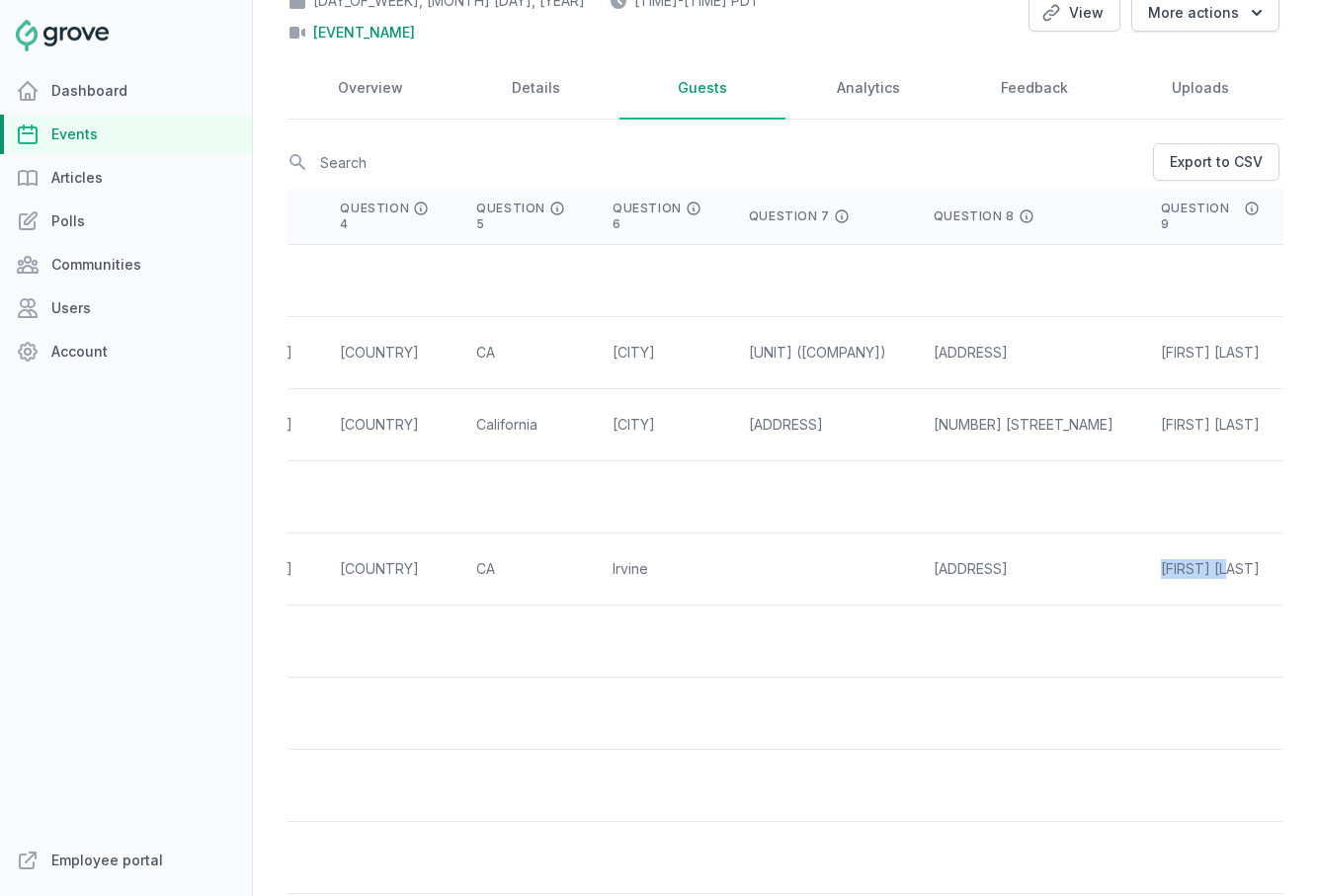 drag, startPoint x: 1204, startPoint y: 568, endPoint x: 1122, endPoint y: 568, distance: 82 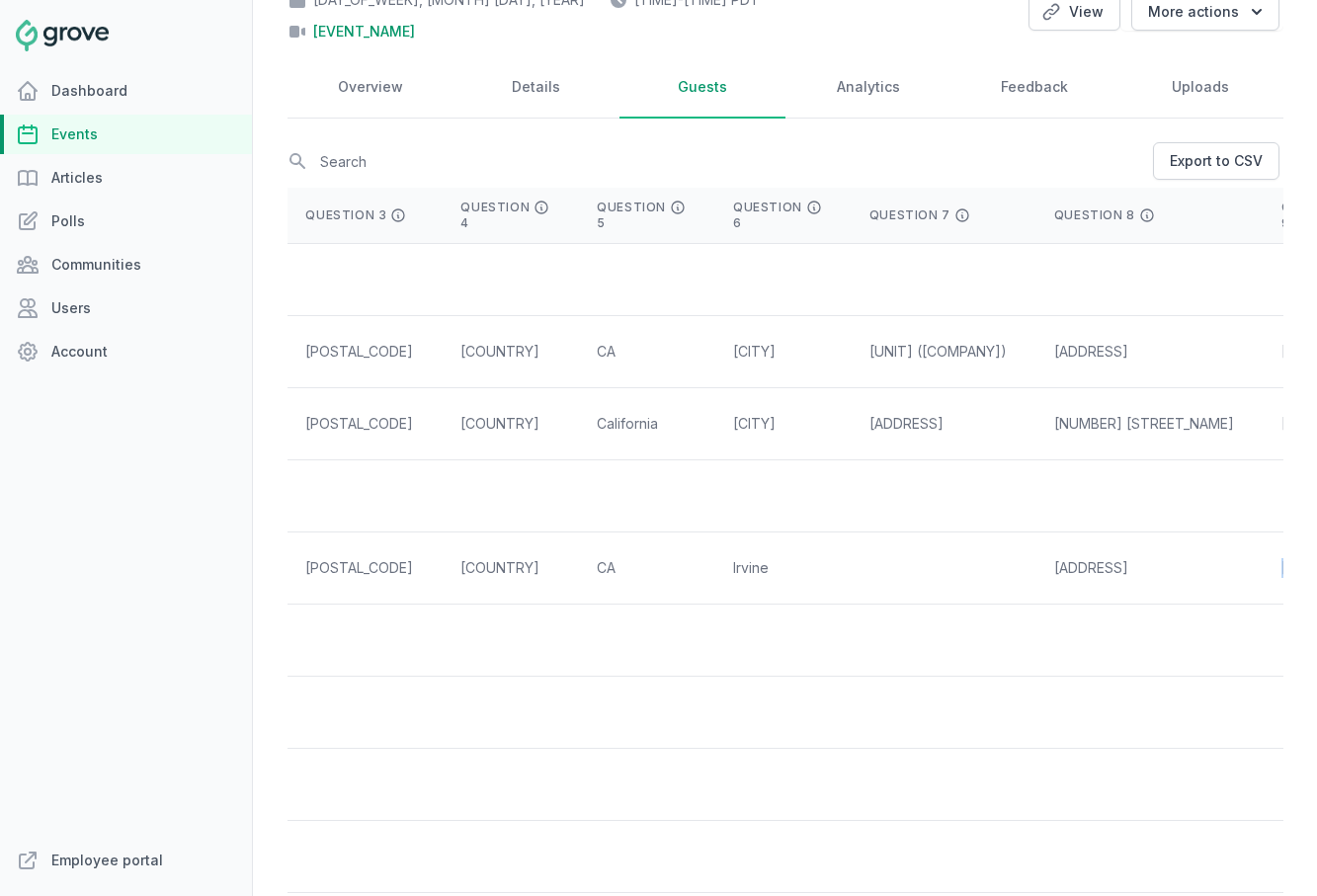 scroll, scrollTop: 0, scrollLeft: 581, axis: horizontal 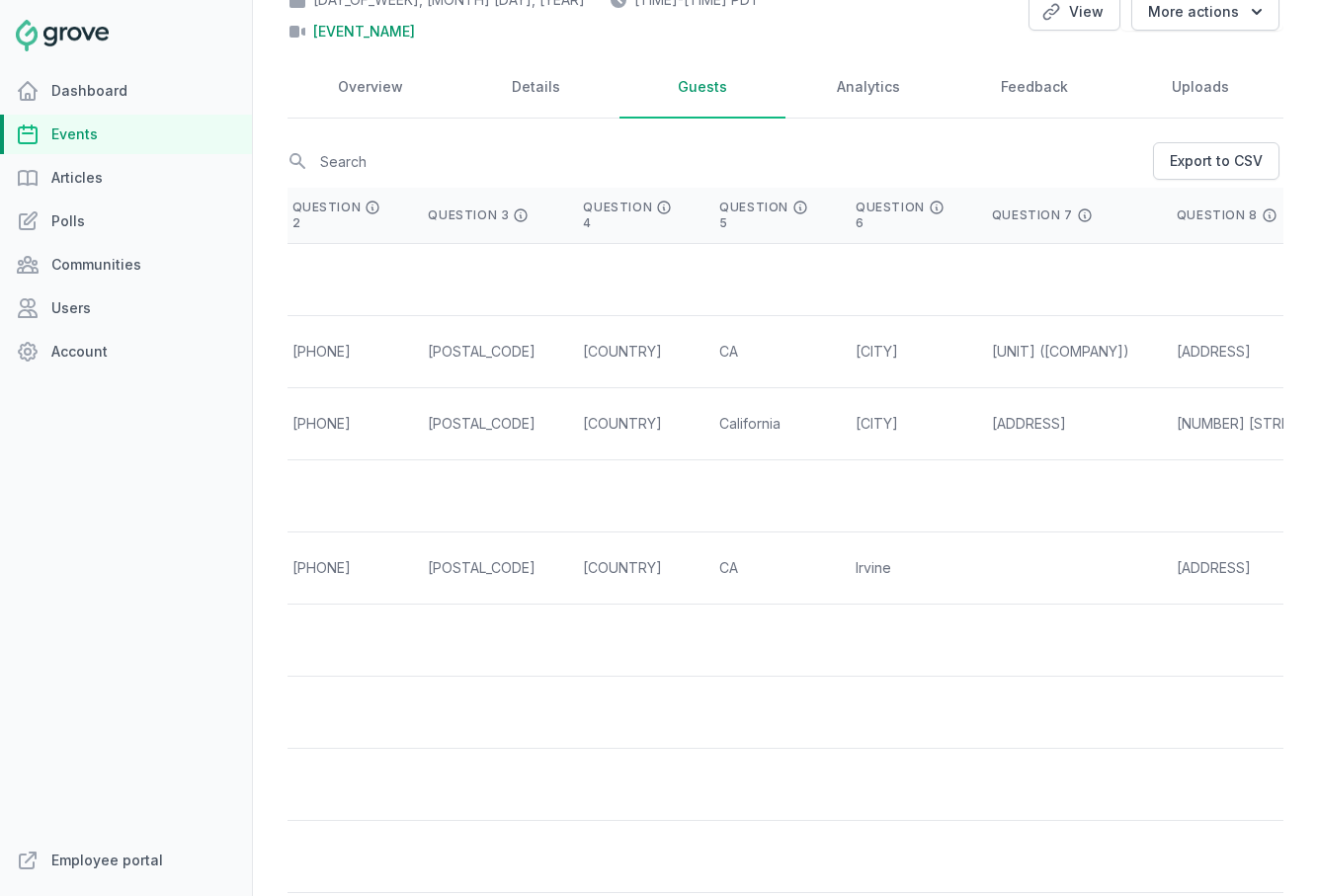 click on "[POSTAL_CODE]" at bounding box center (481, 568) 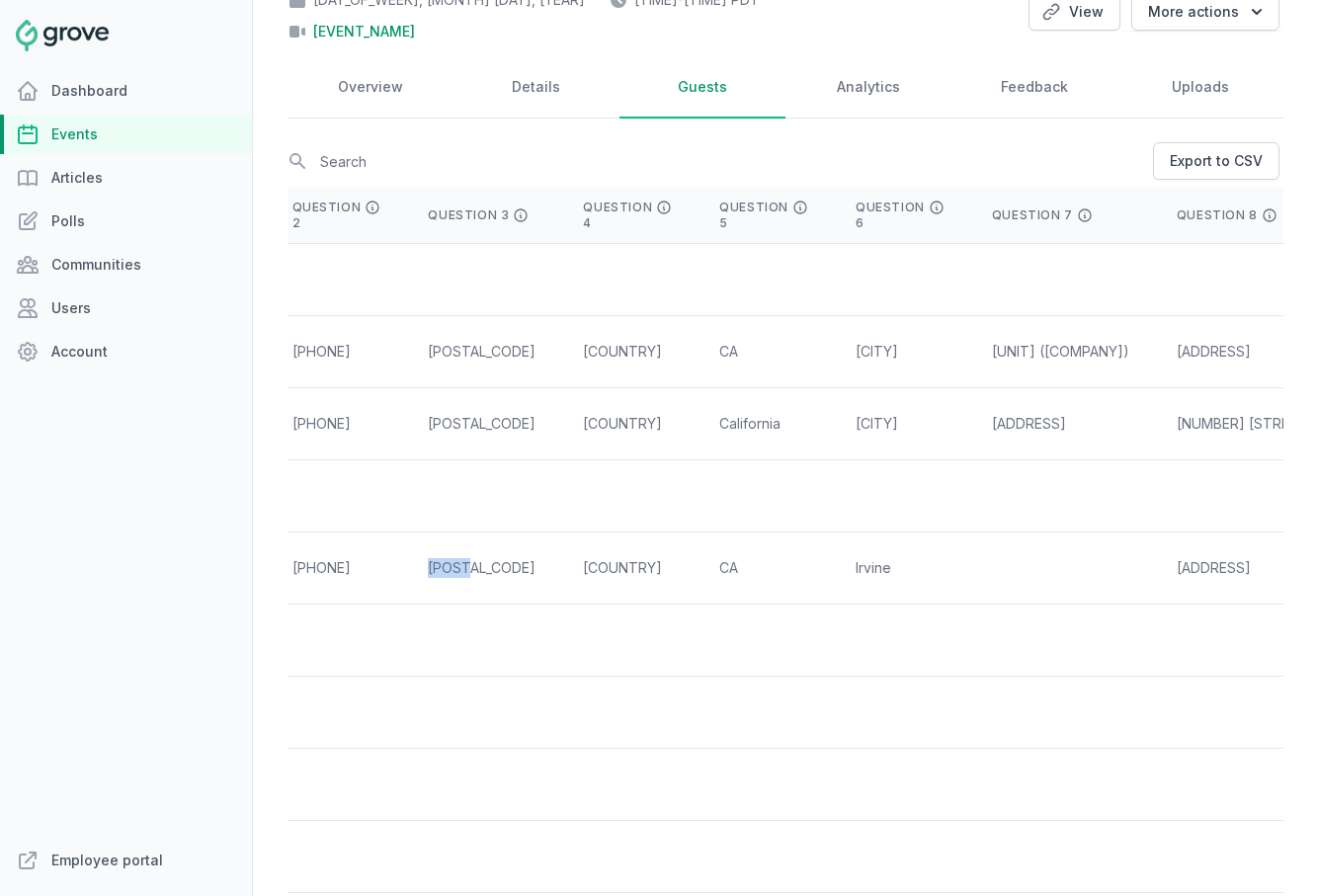 click on "[POSTAL_CODE]" at bounding box center [481, 568] 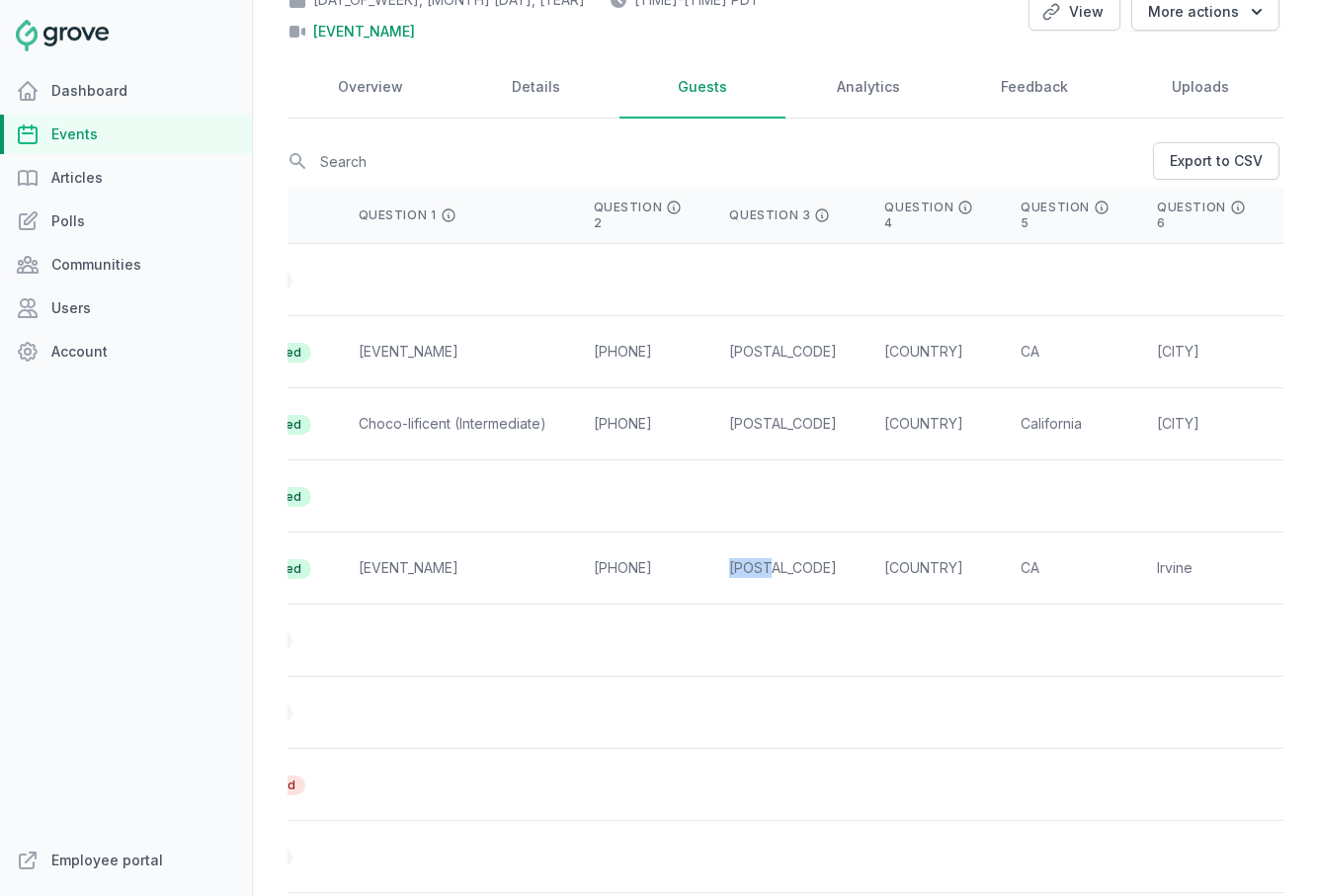 scroll, scrollTop: 0, scrollLeft: 0, axis: both 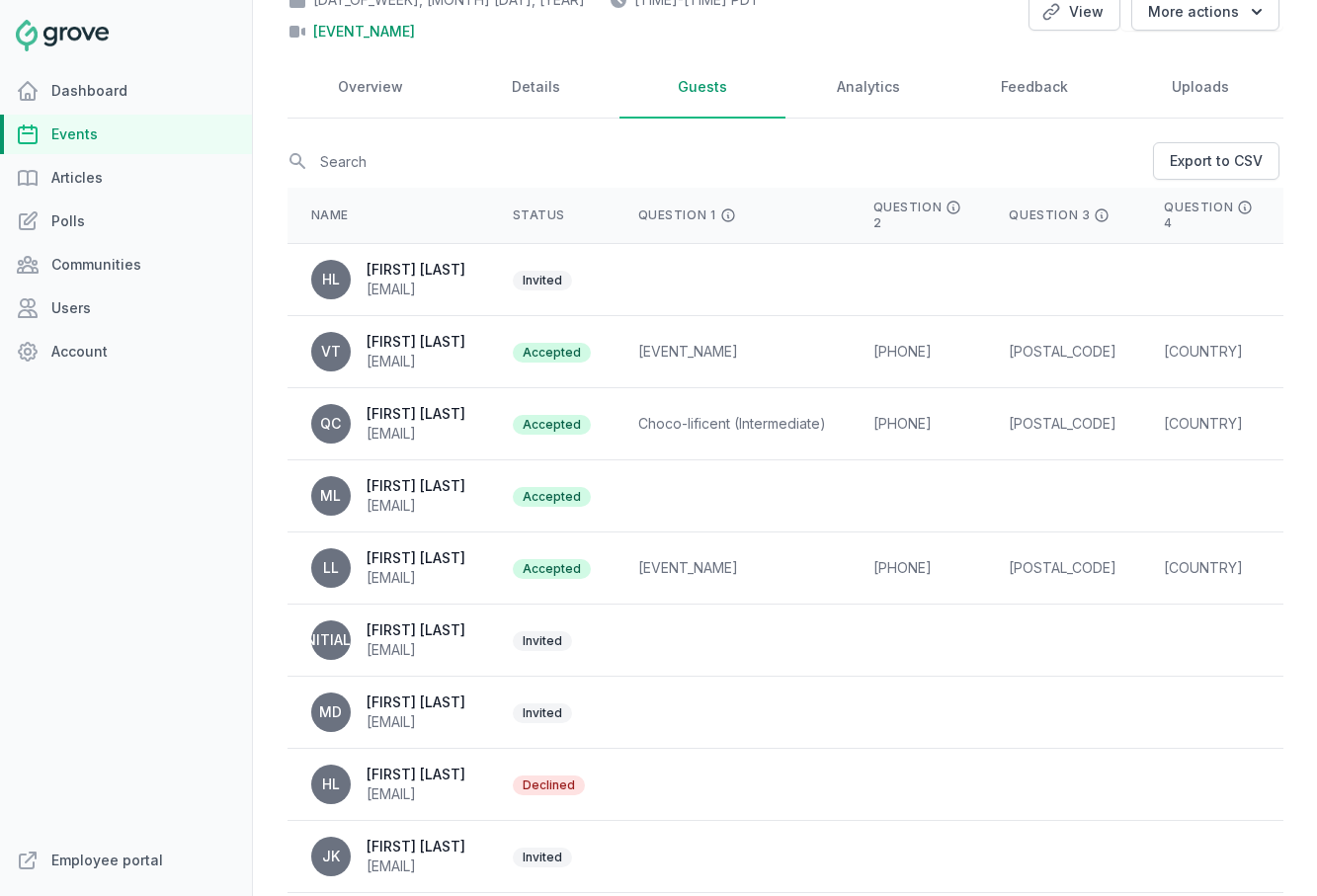 click on "[PHONE]" at bounding box center (918, 568) 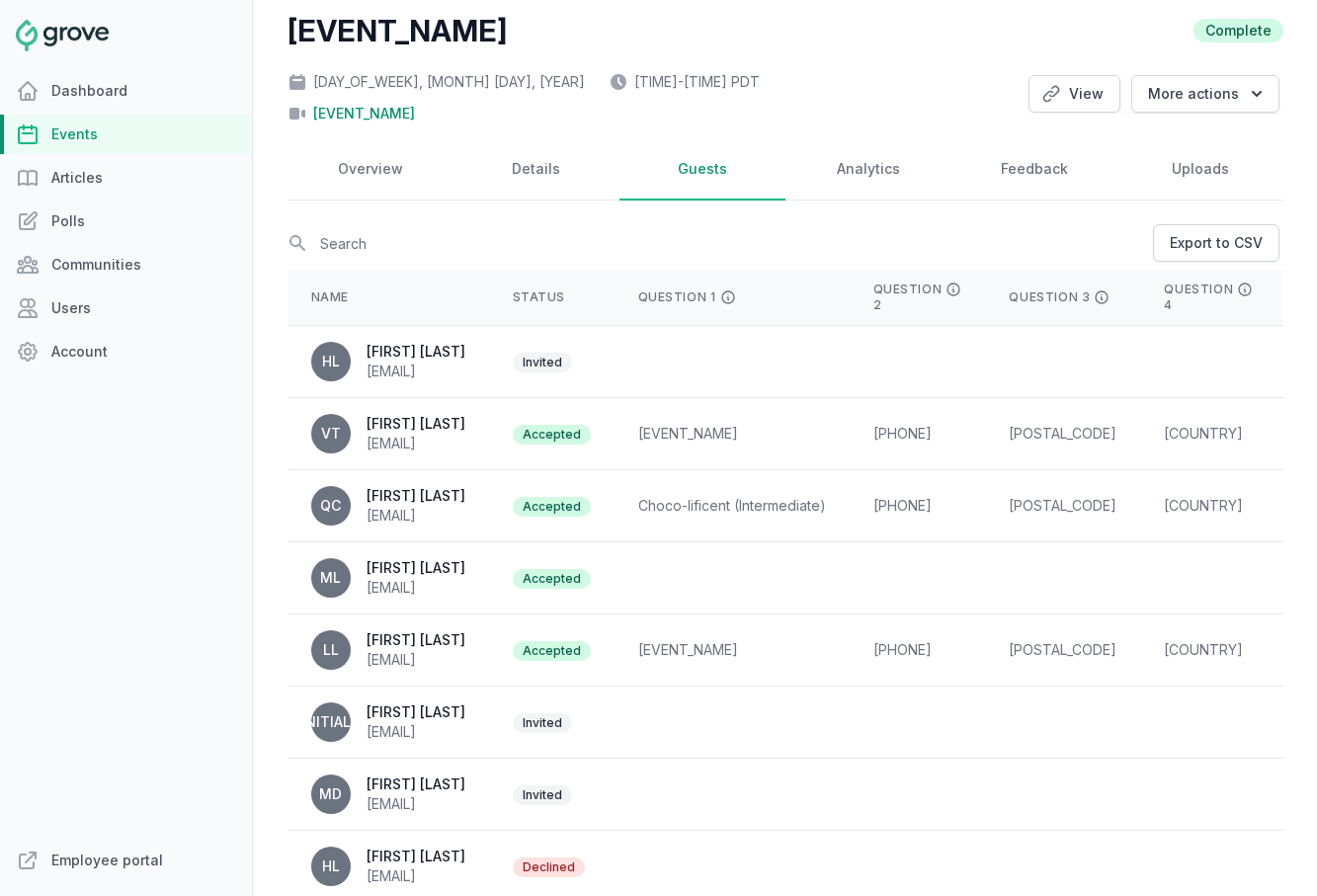 scroll, scrollTop: 0, scrollLeft: 0, axis: both 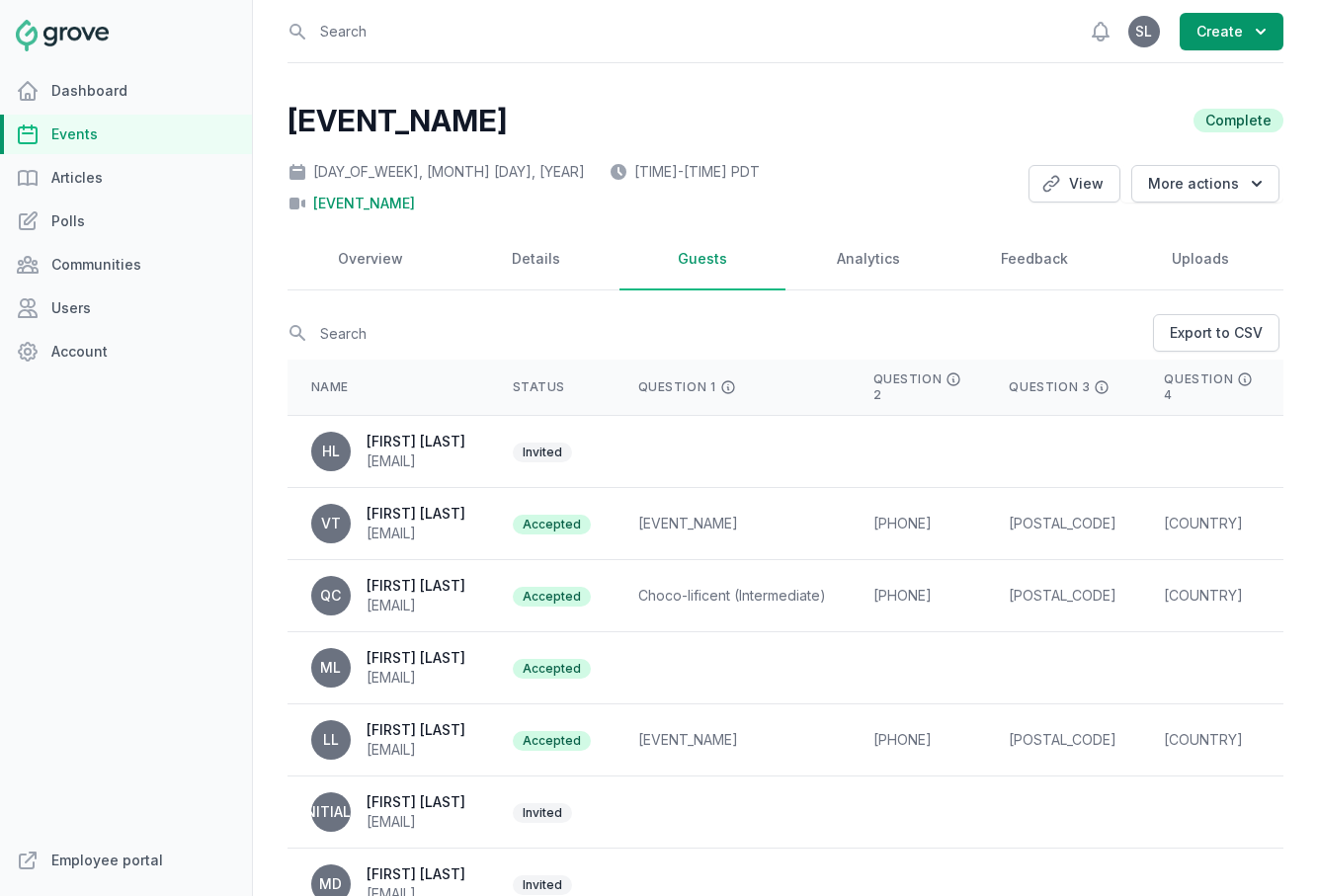 click on "Events" at bounding box center [125, 134] 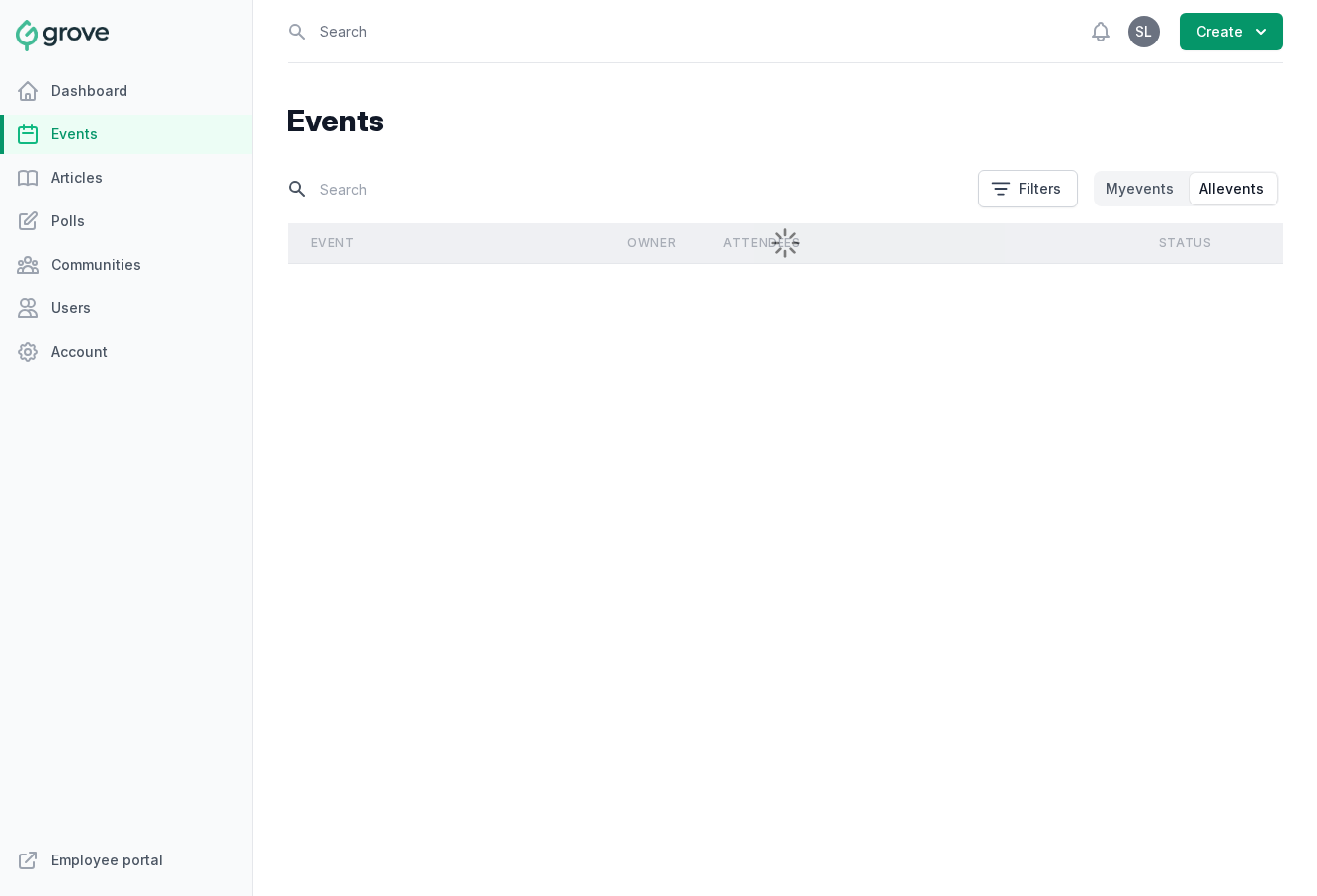 click at bounding box center (626, 189) 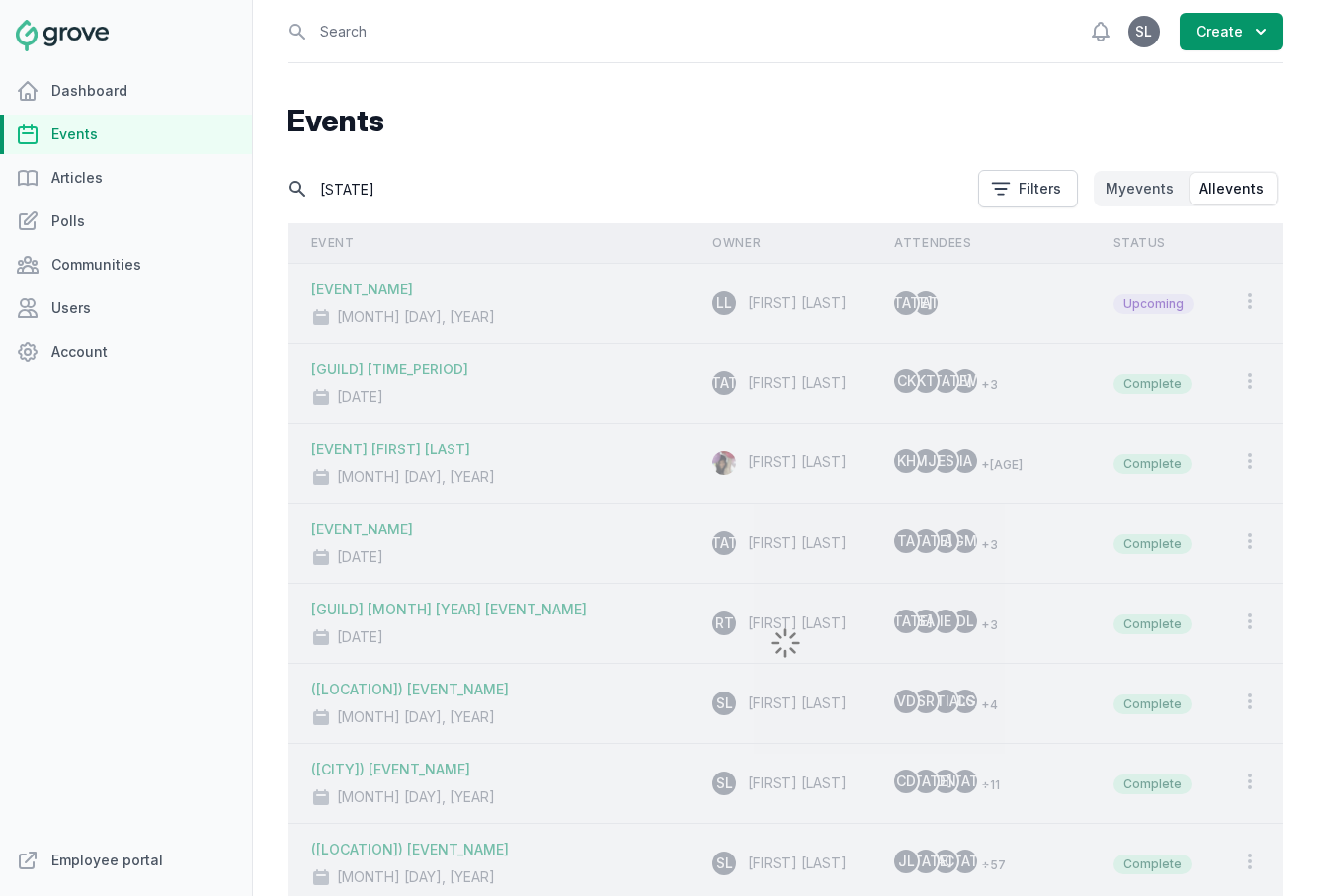 type on "[STATE]" 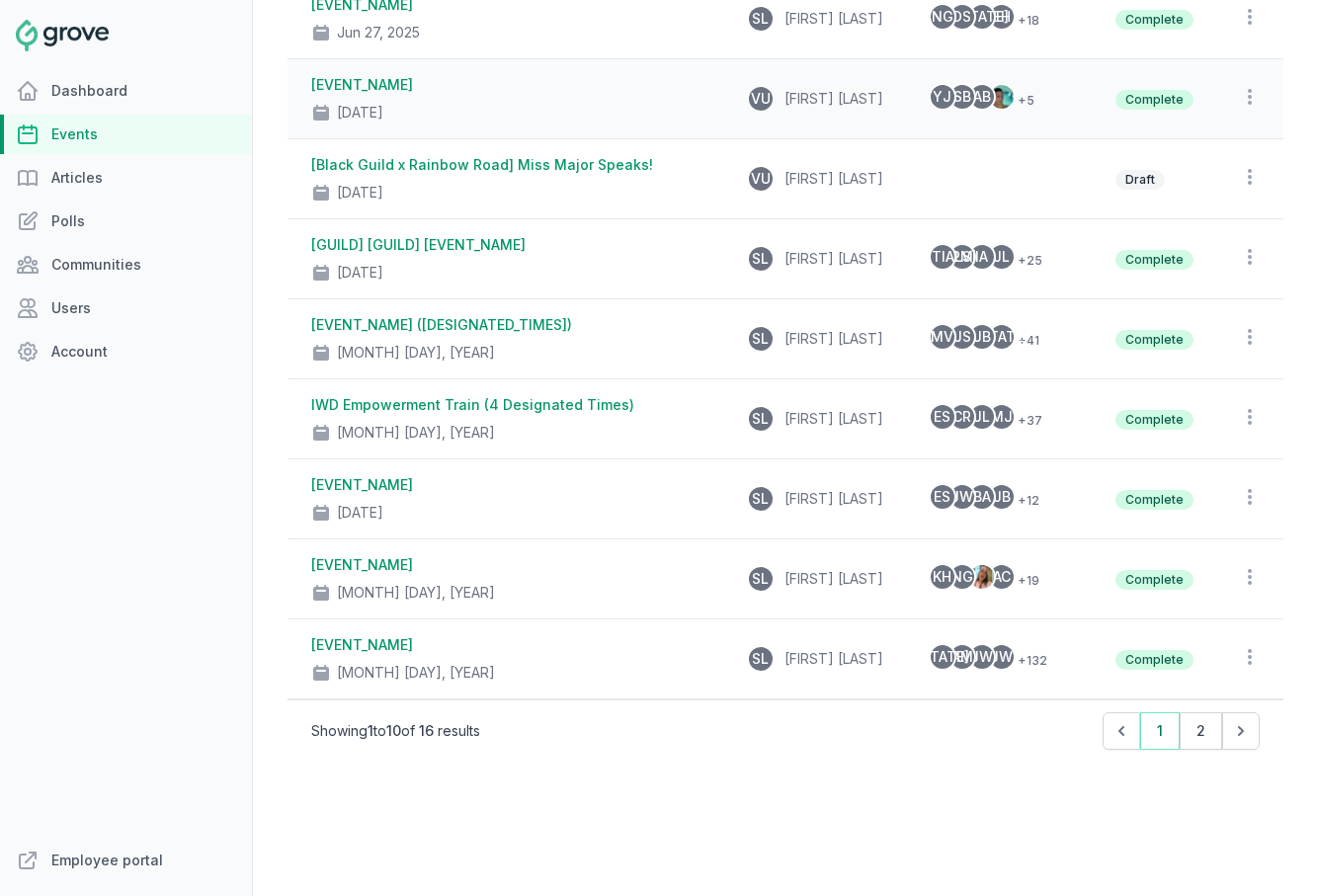 scroll, scrollTop: 0, scrollLeft: 0, axis: both 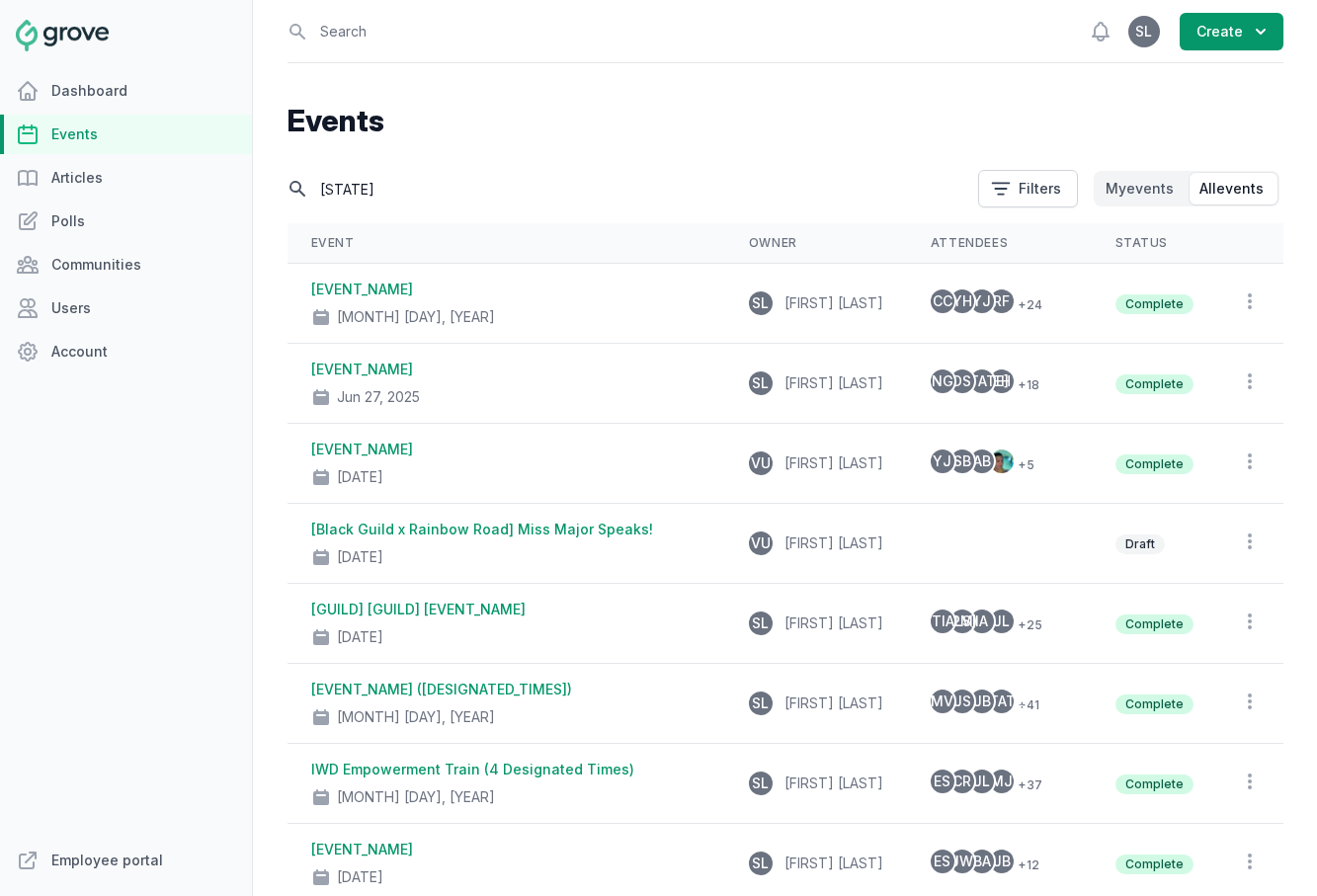 click on "[STATE]" at bounding box center [626, 189] 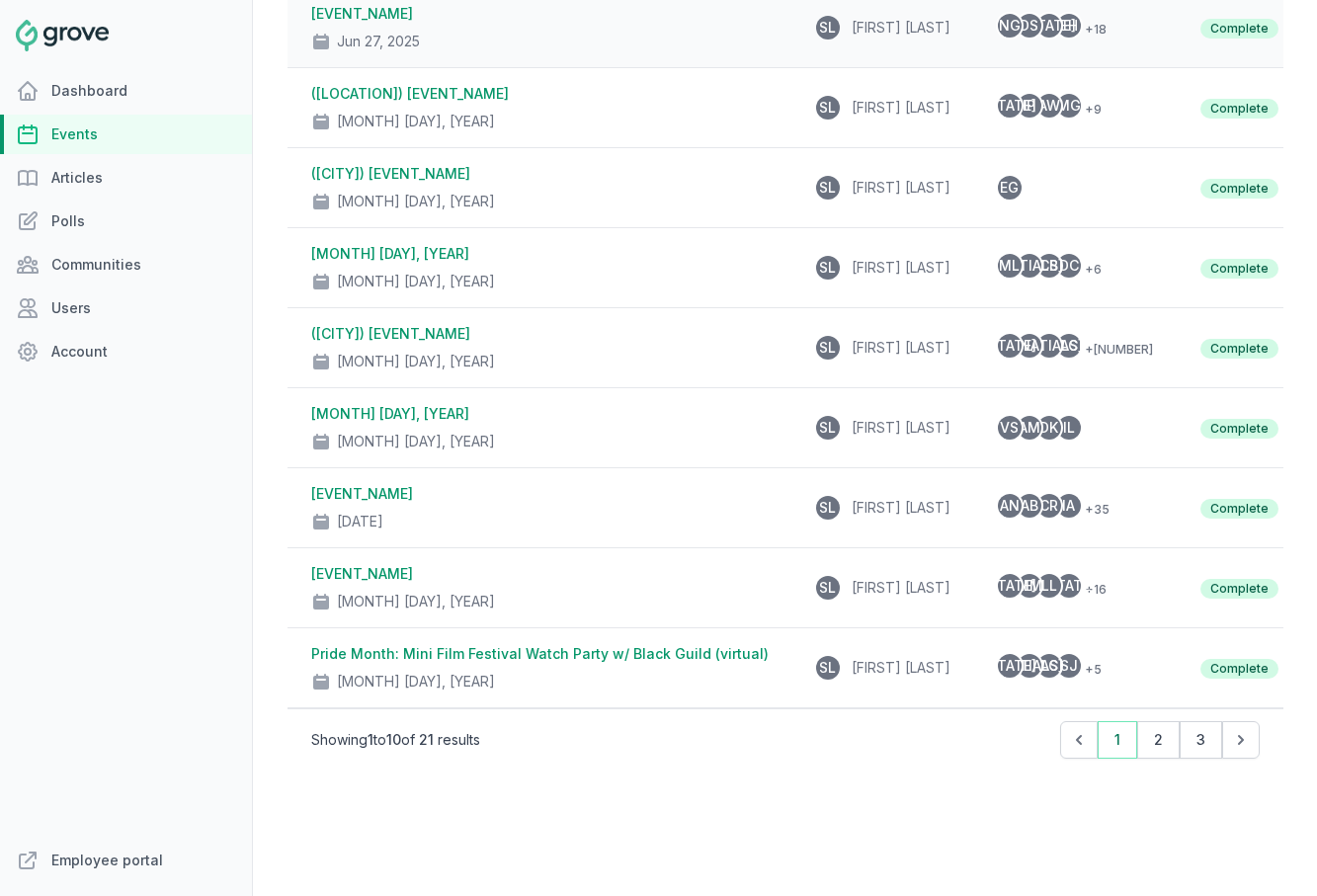 scroll, scrollTop: 365, scrollLeft: 0, axis: vertical 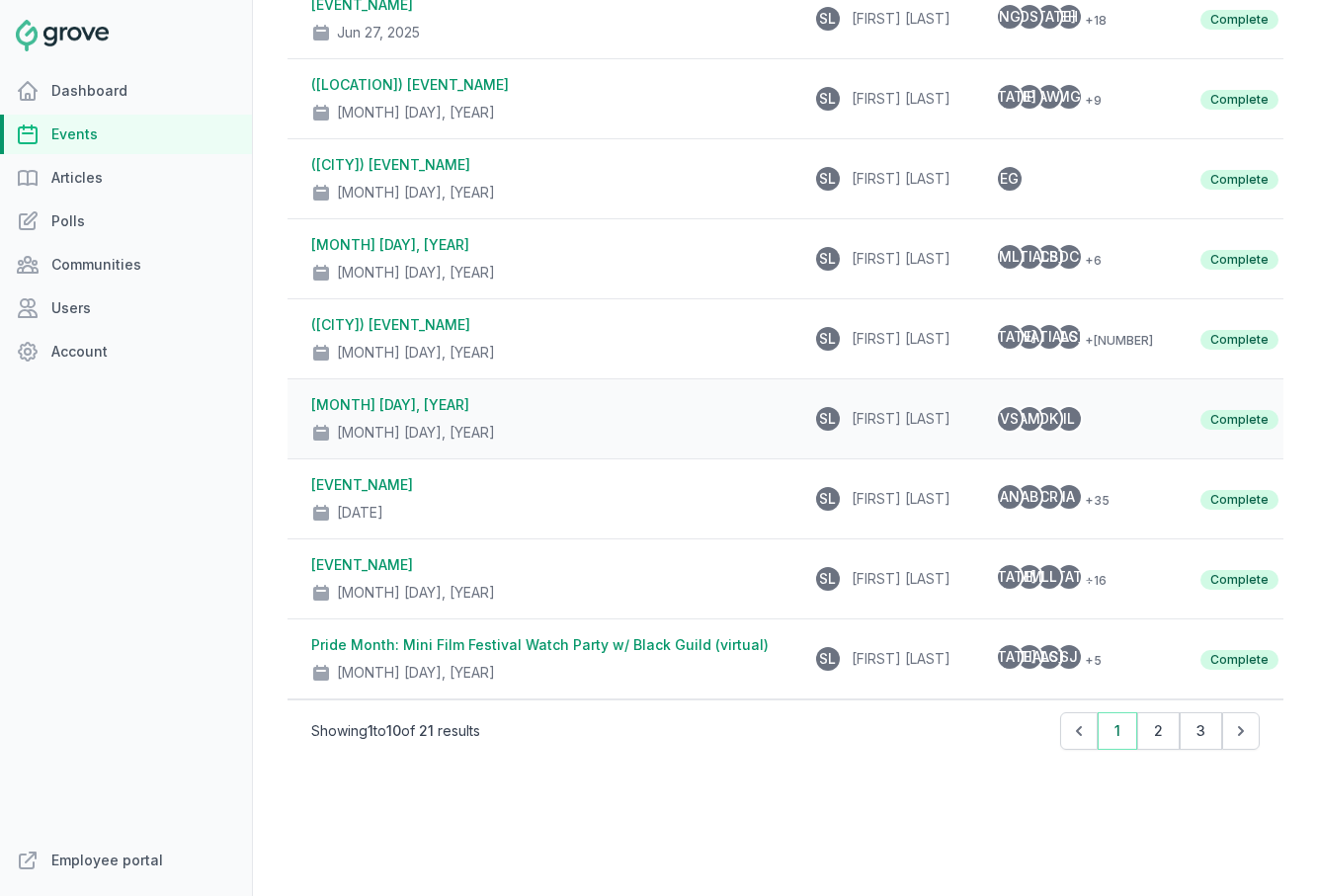 type on "pride" 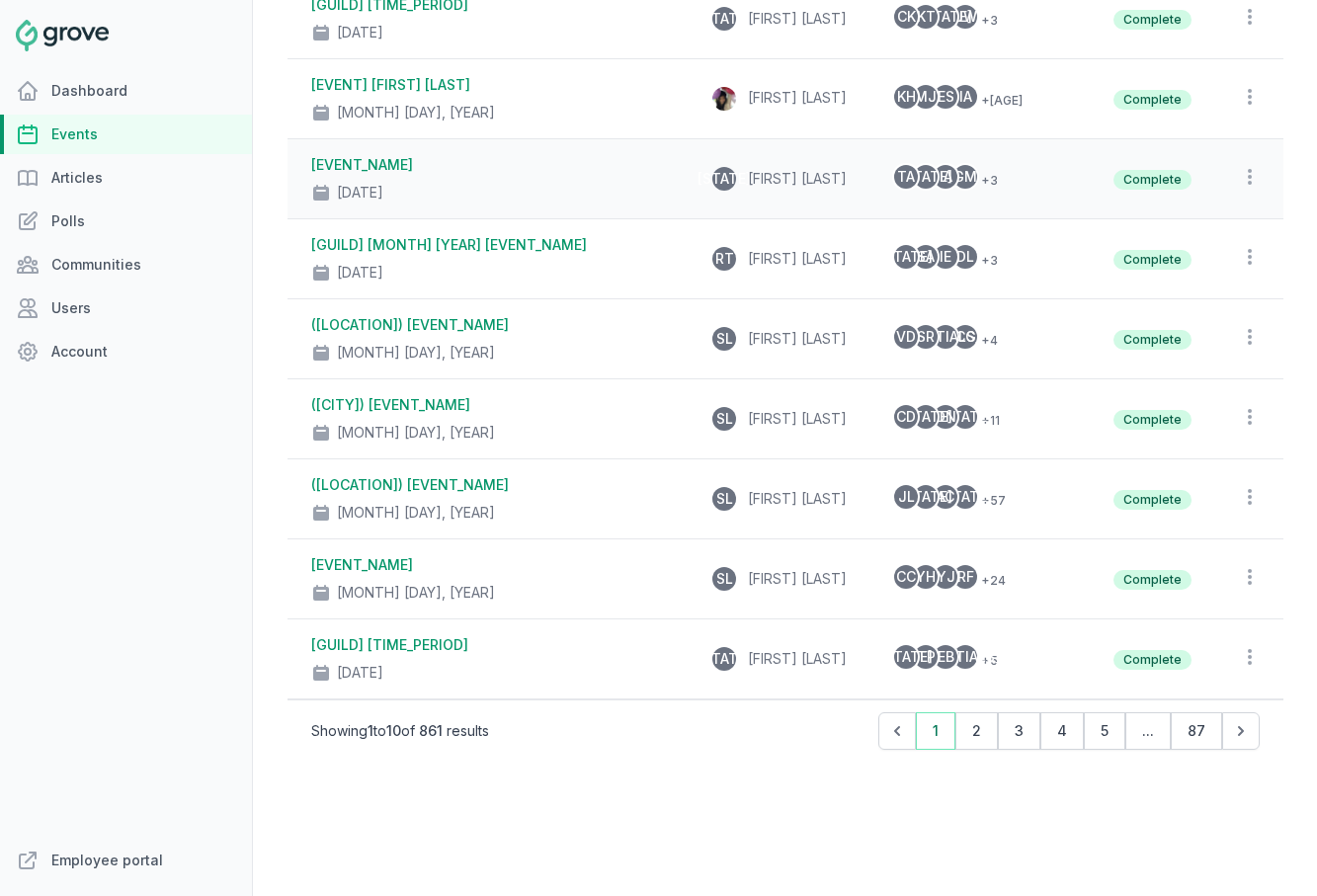 scroll, scrollTop: 0, scrollLeft: 0, axis: both 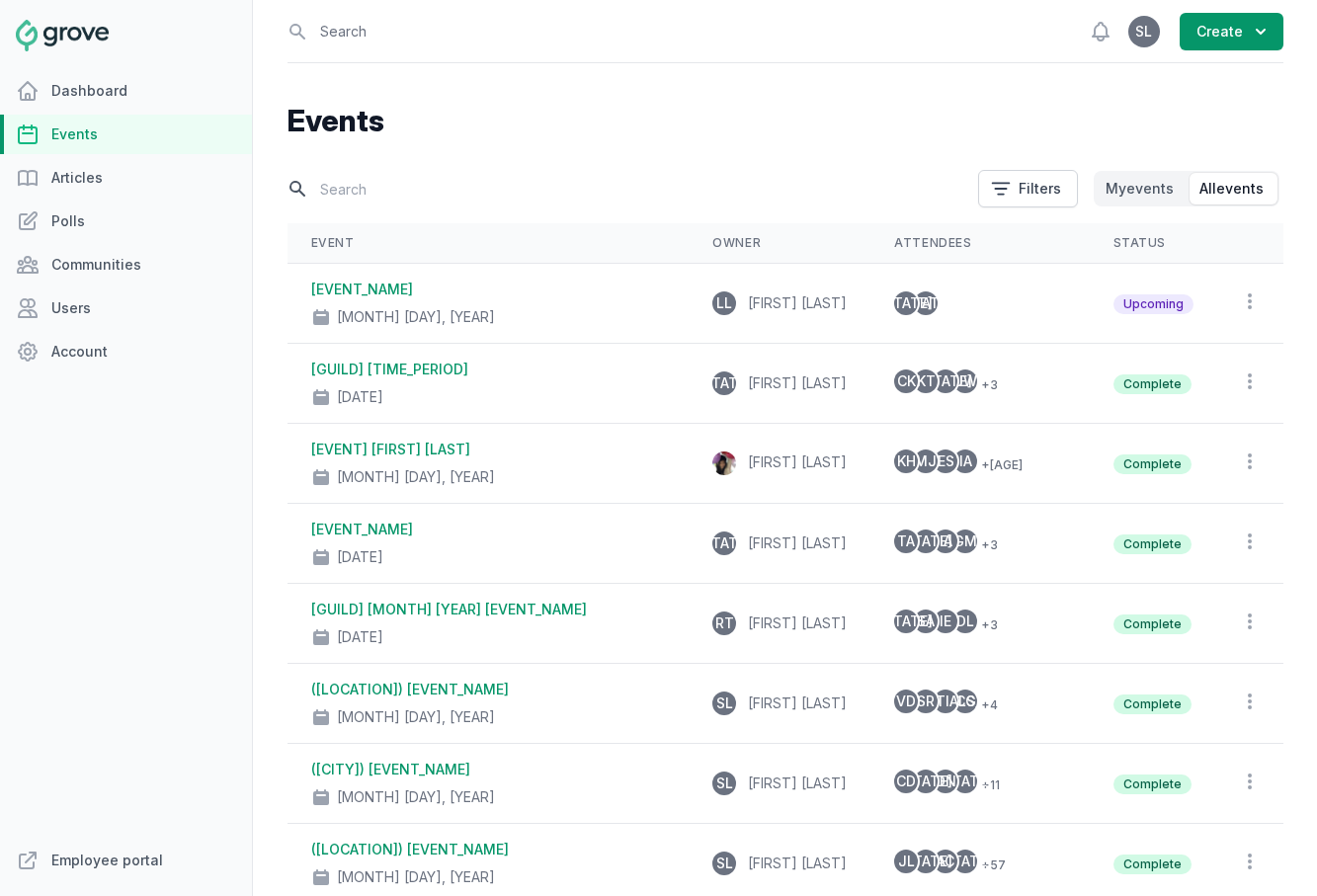 click at bounding box center (626, 189) 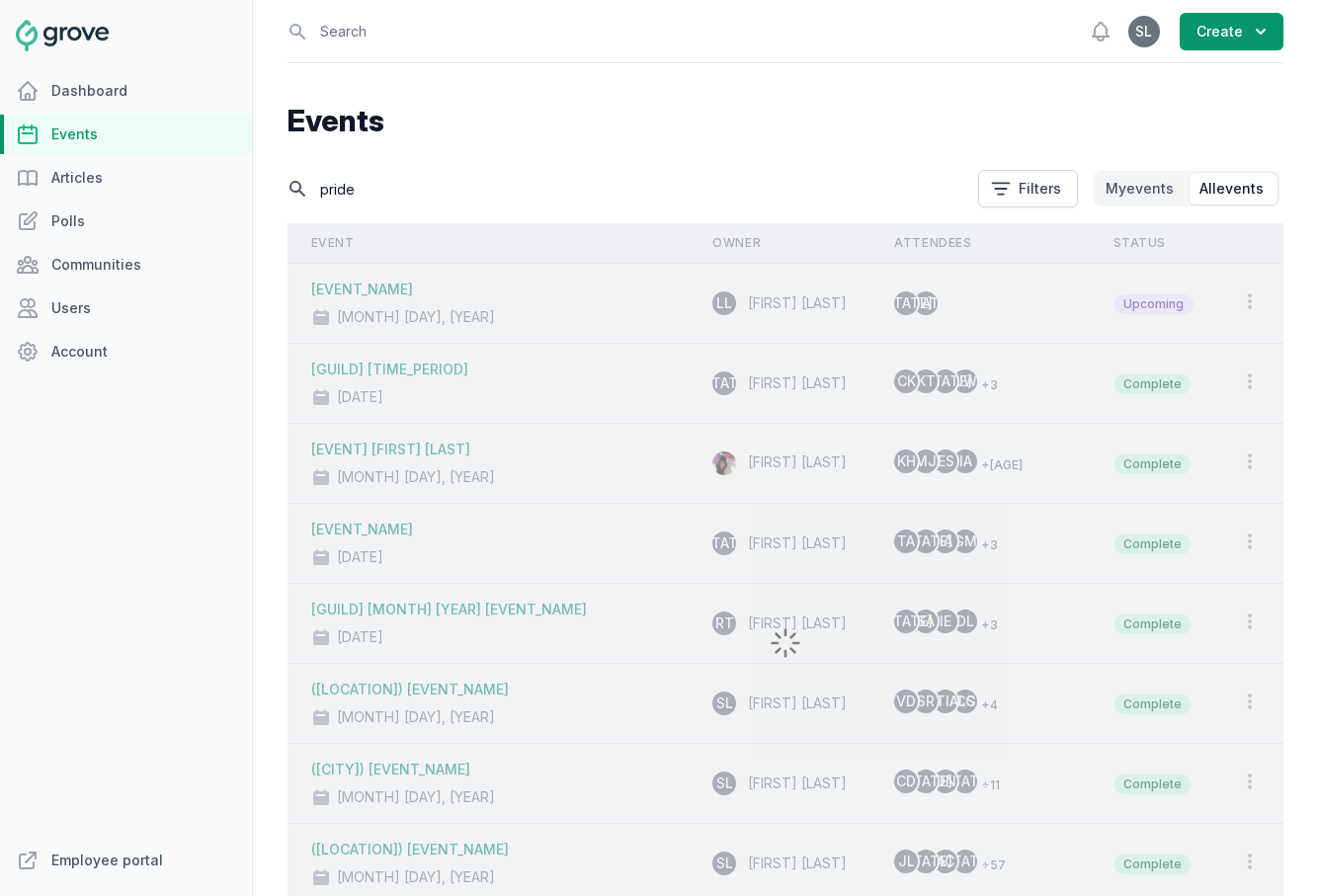 scroll, scrollTop: 302, scrollLeft: 0, axis: vertical 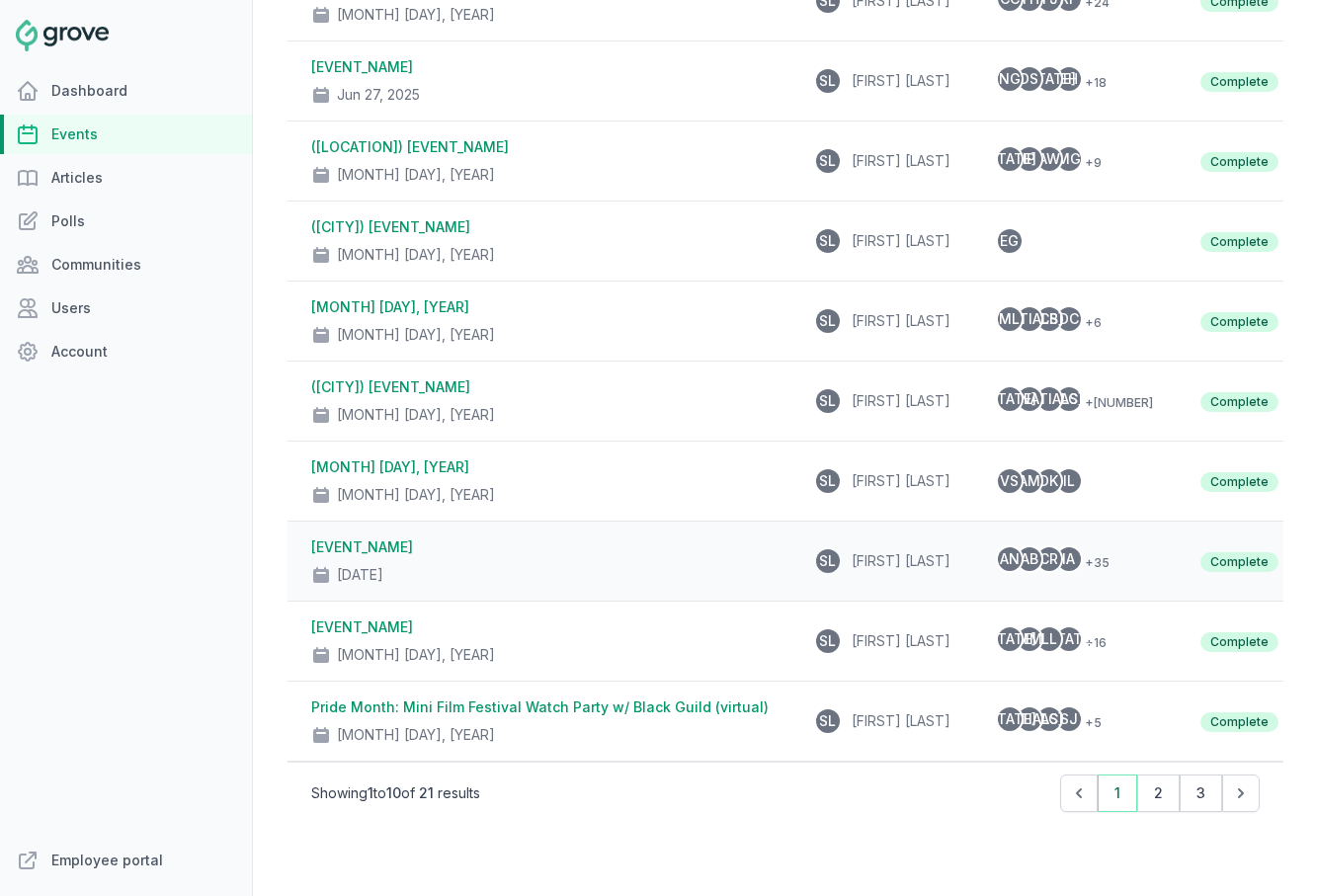 type on "pride" 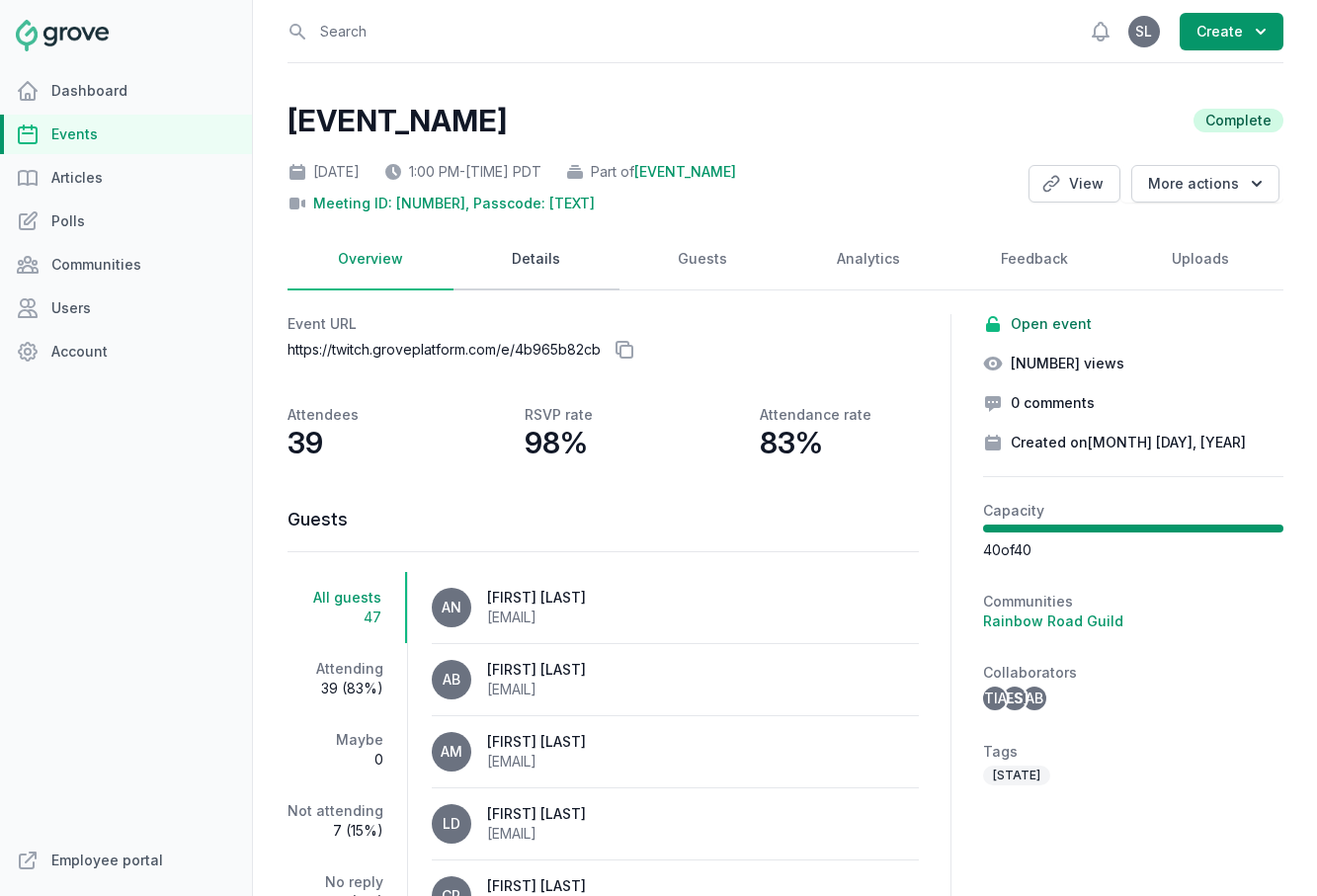 click on "Details" at bounding box center [536, 260] 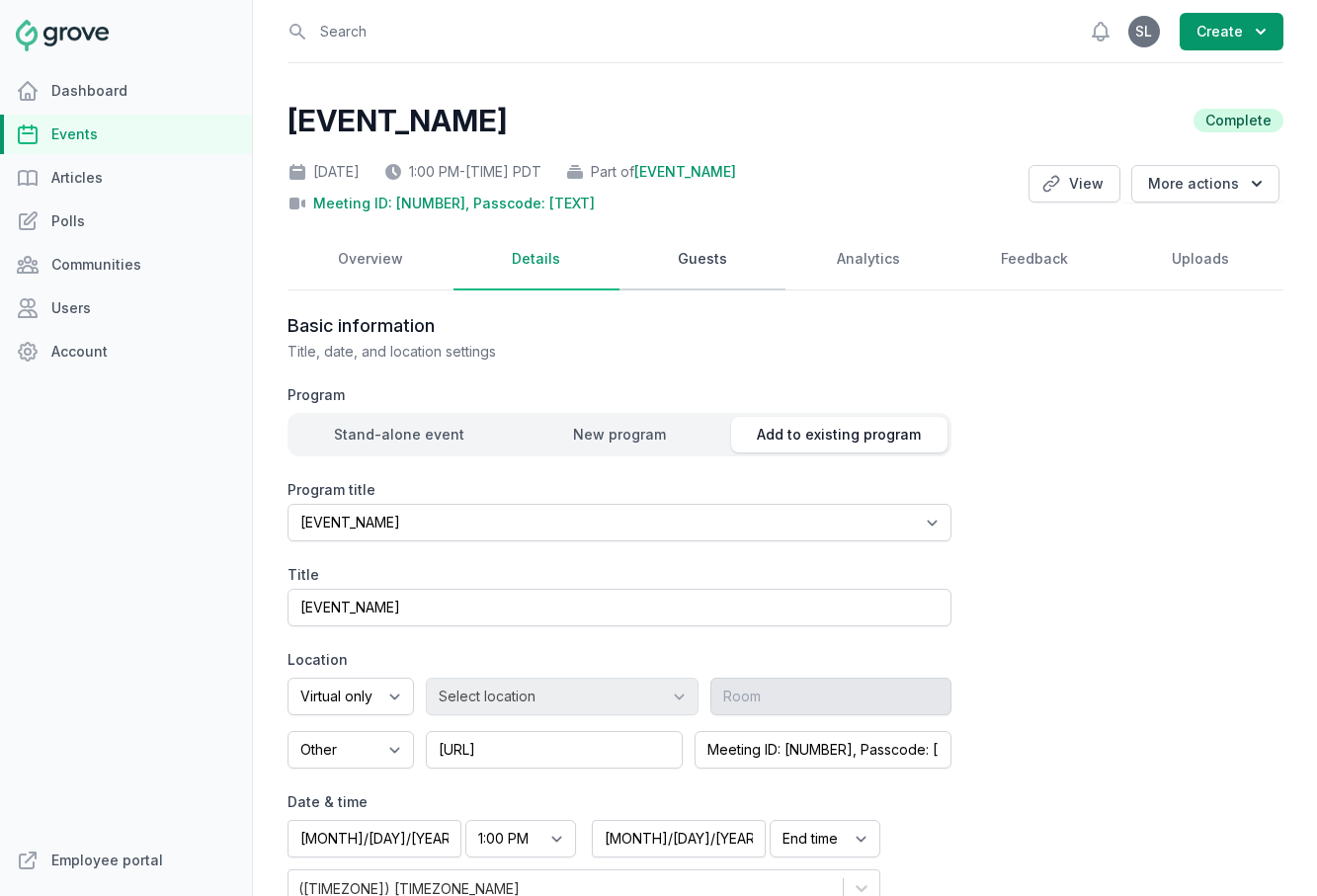 click on "Guests" at bounding box center (702, 260) 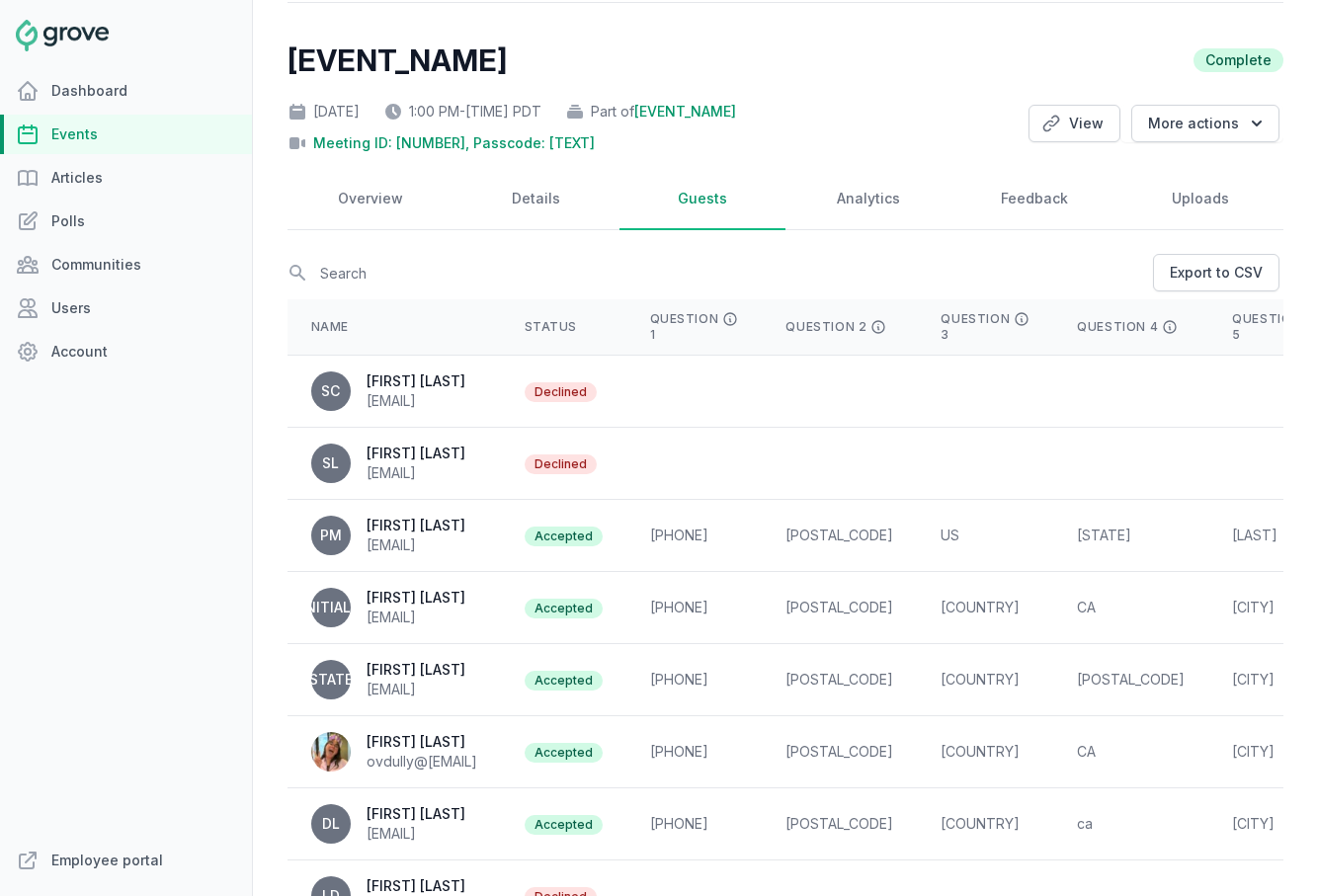 scroll, scrollTop: 0, scrollLeft: 0, axis: both 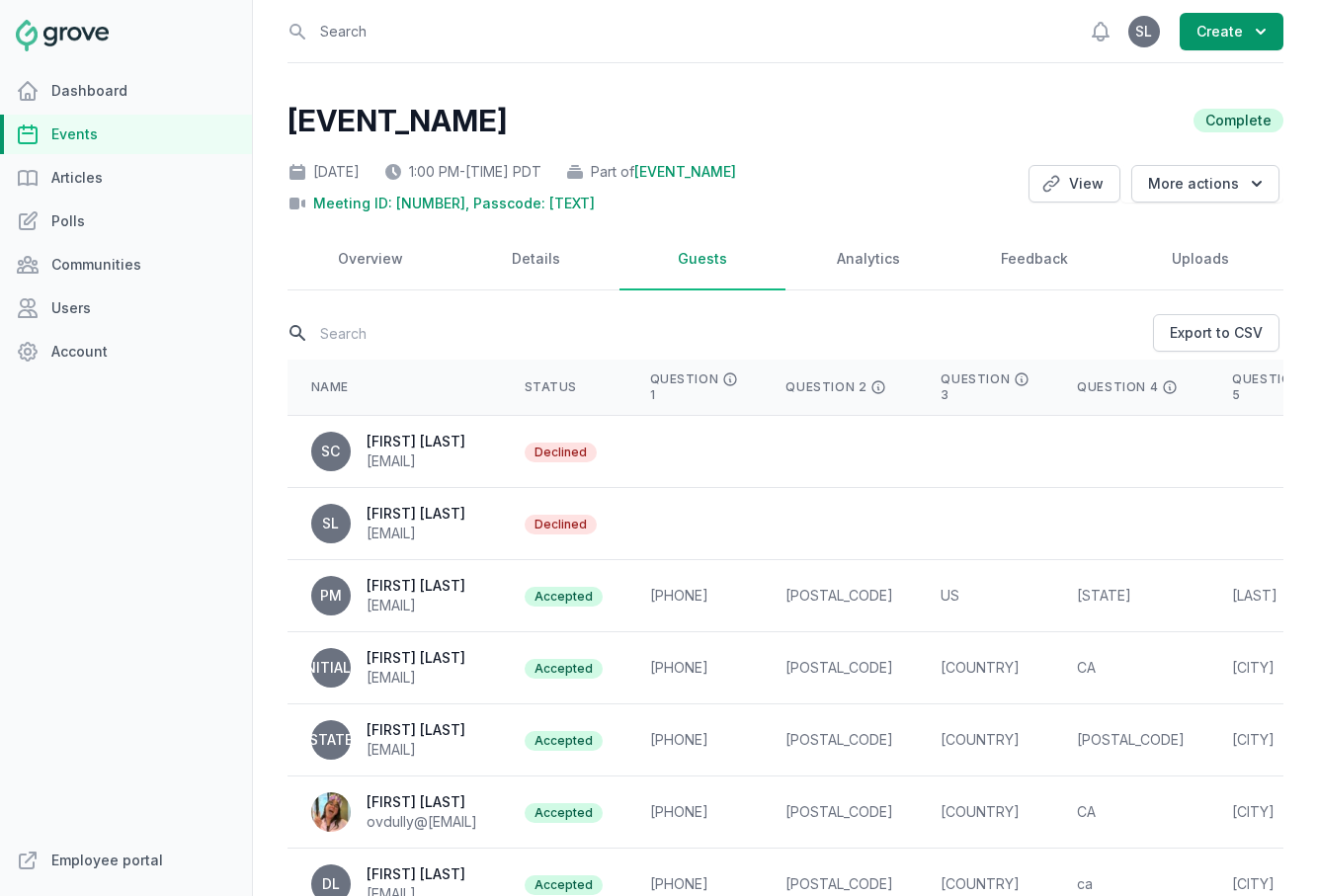 click at bounding box center [718, 333] 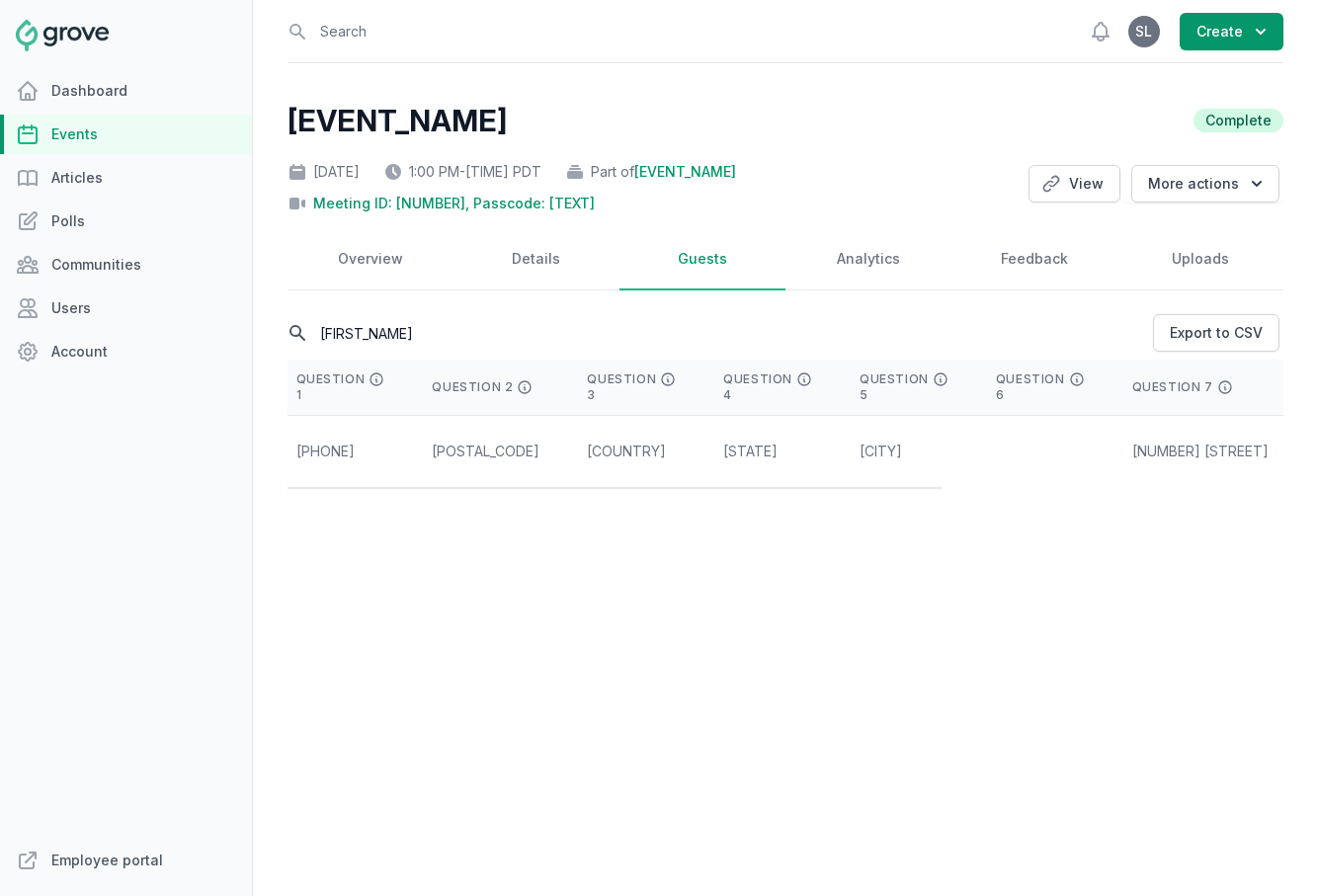 scroll, scrollTop: 0, scrollLeft: 476, axis: horizontal 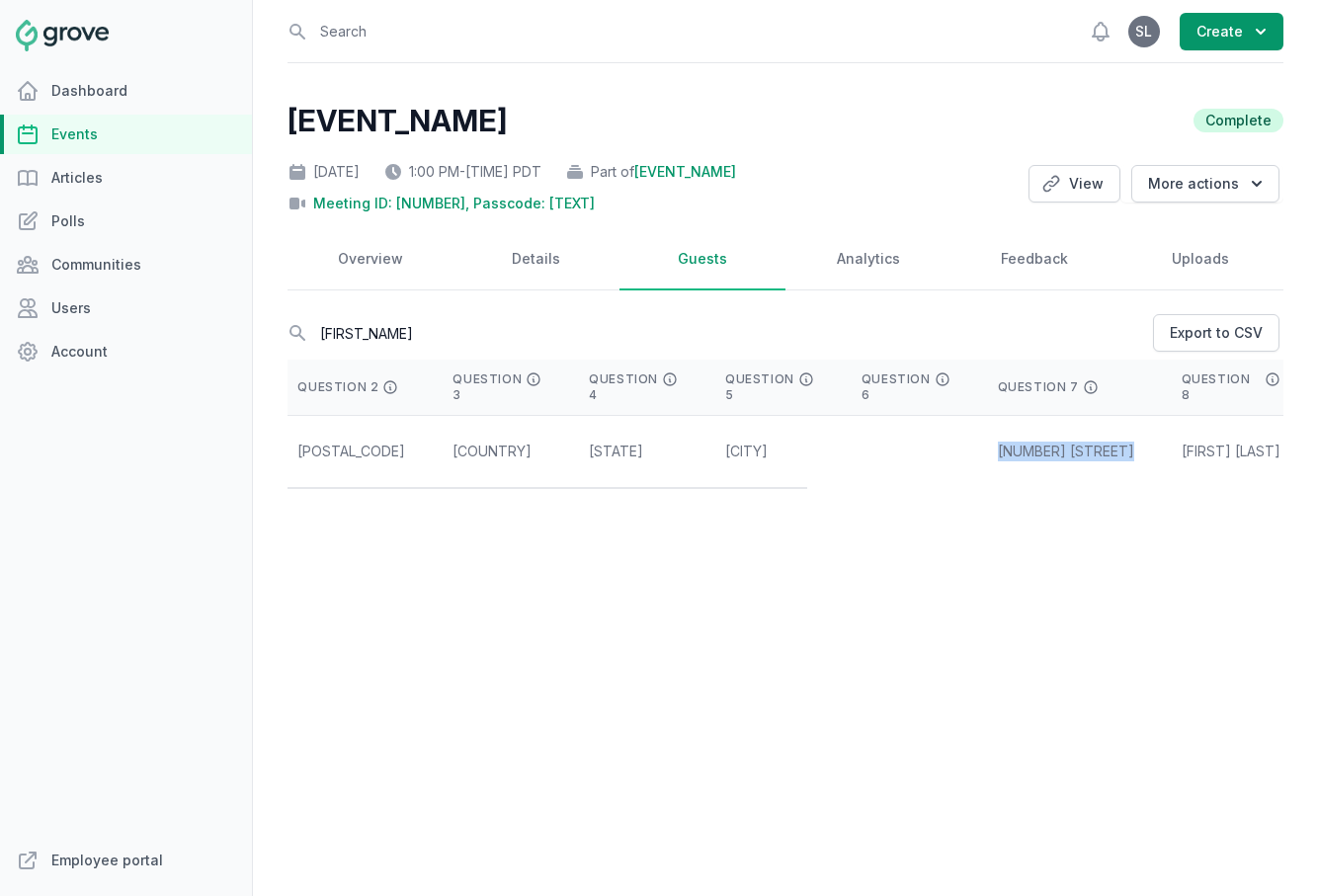drag, startPoint x: 1122, startPoint y: 449, endPoint x: 981, endPoint y: 448, distance: 141.0035 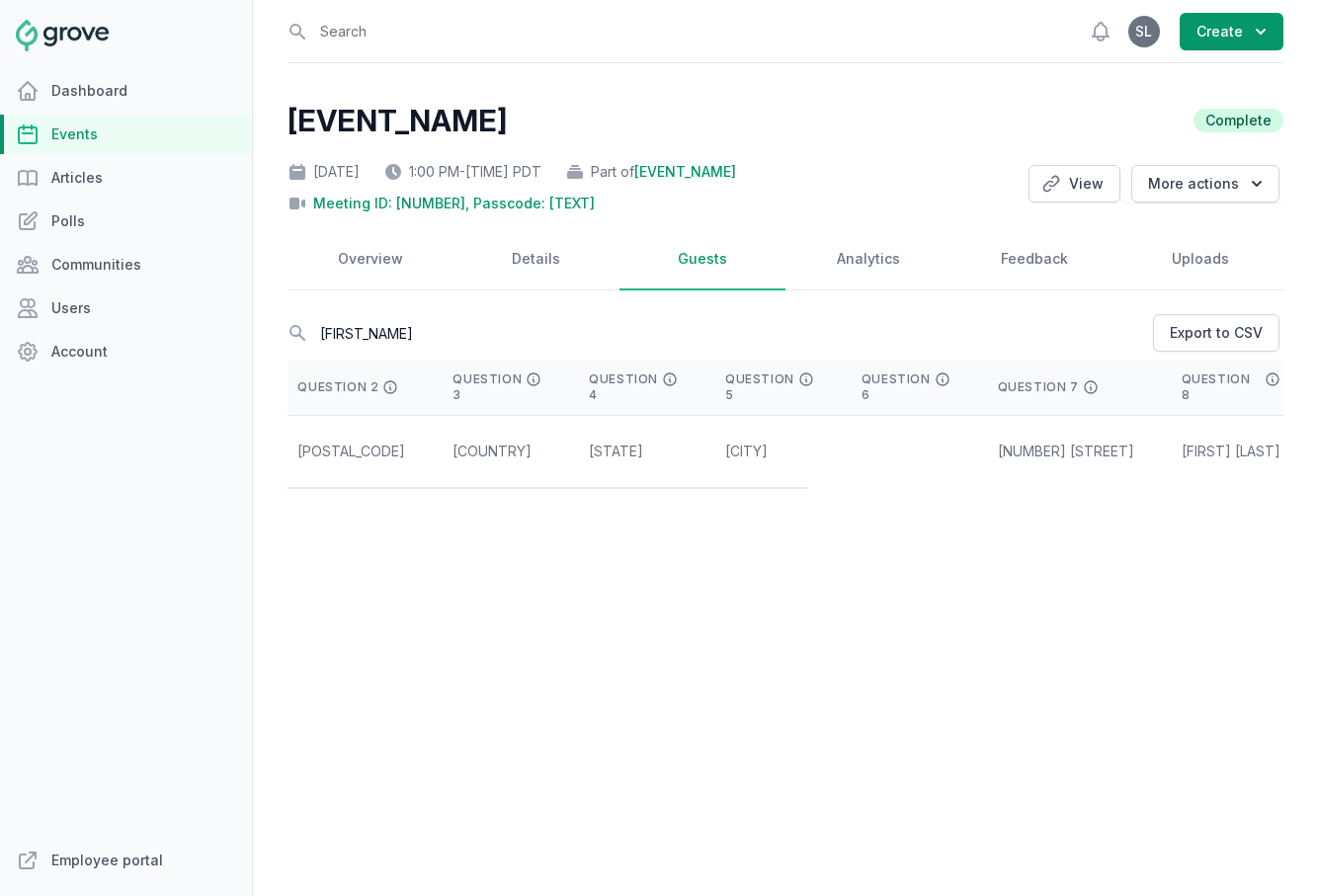 click on "Seattle" at bounding box center (770, 451) 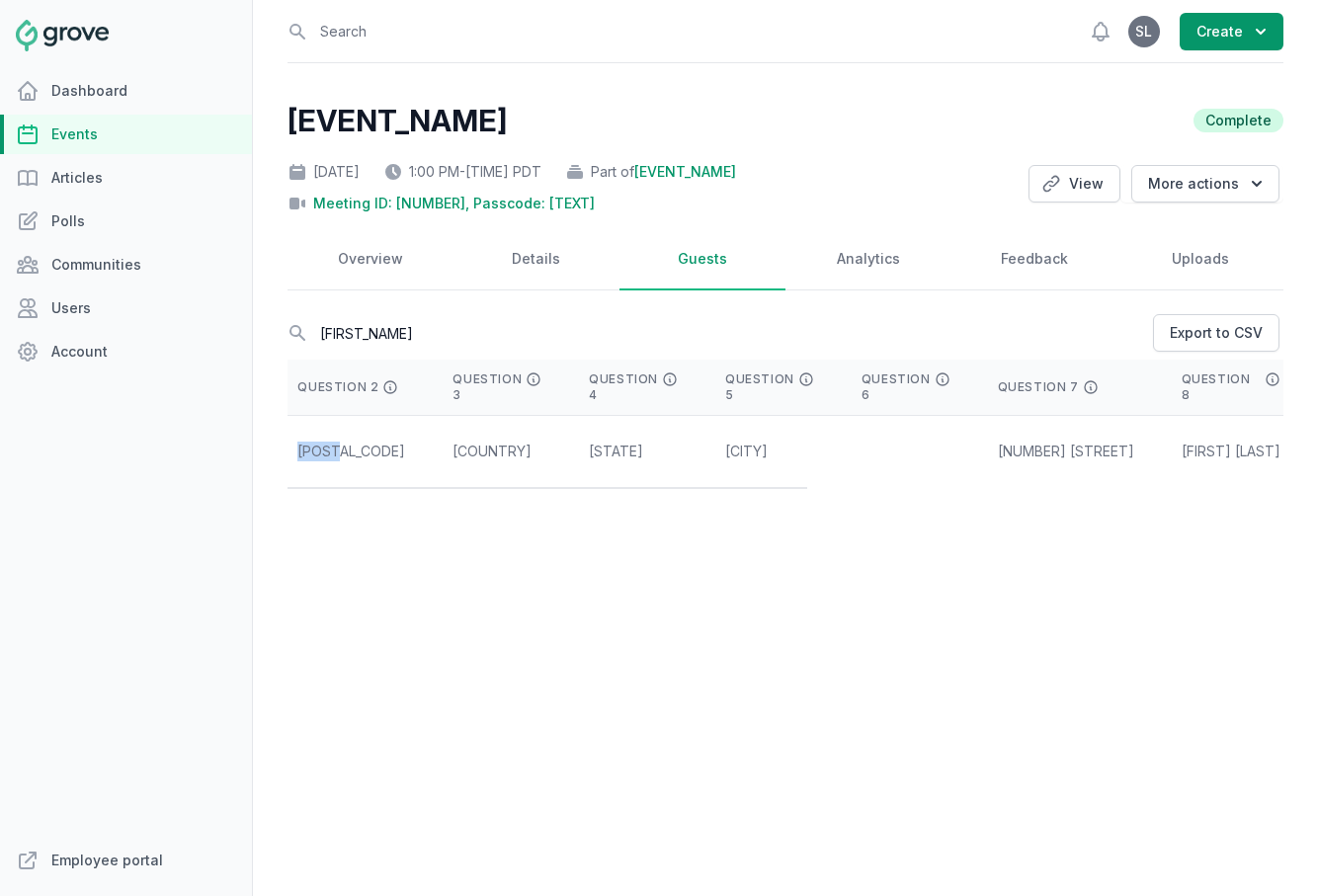 click on "98103" at bounding box center (351, 451) 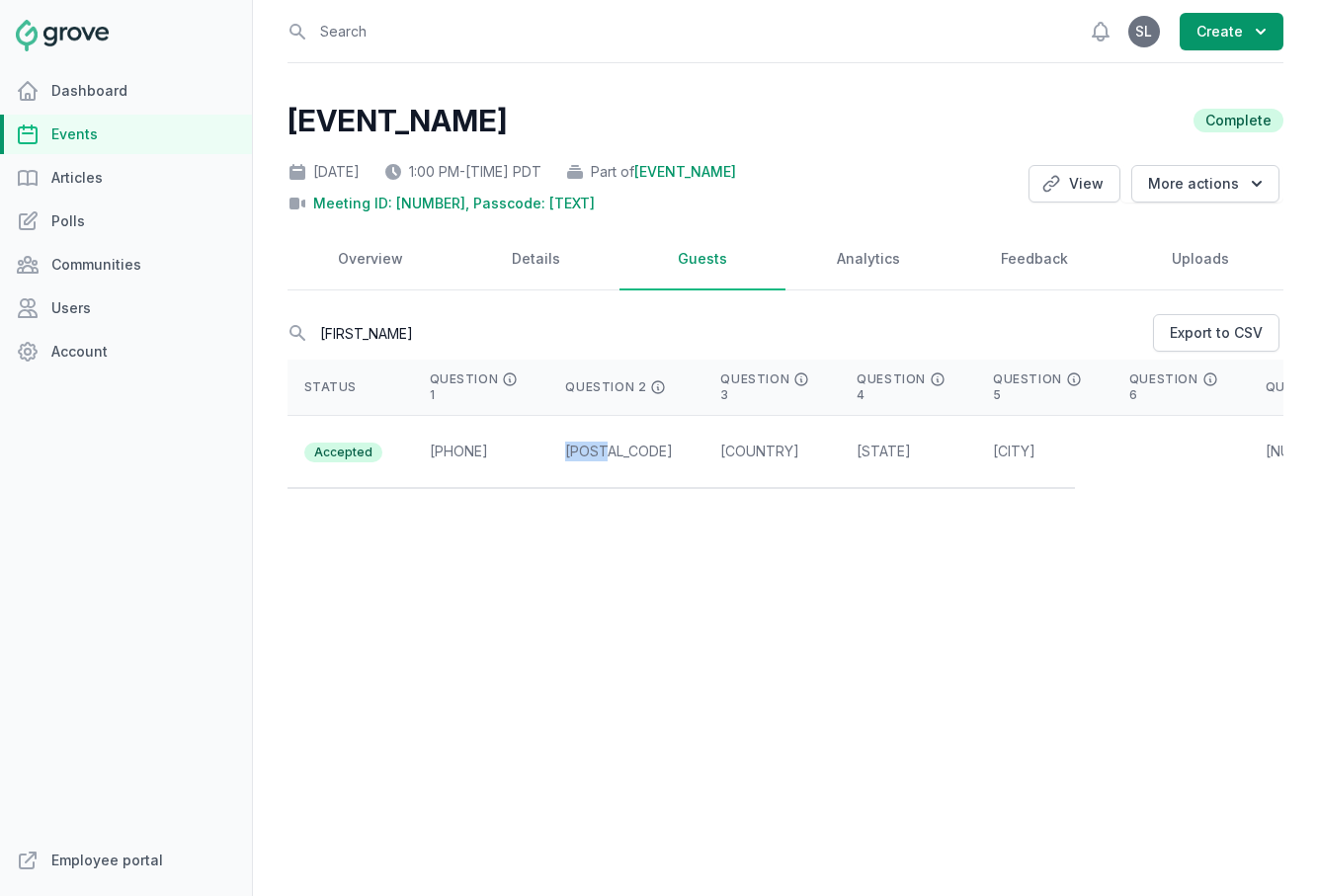 scroll, scrollTop: 0, scrollLeft: 0, axis: both 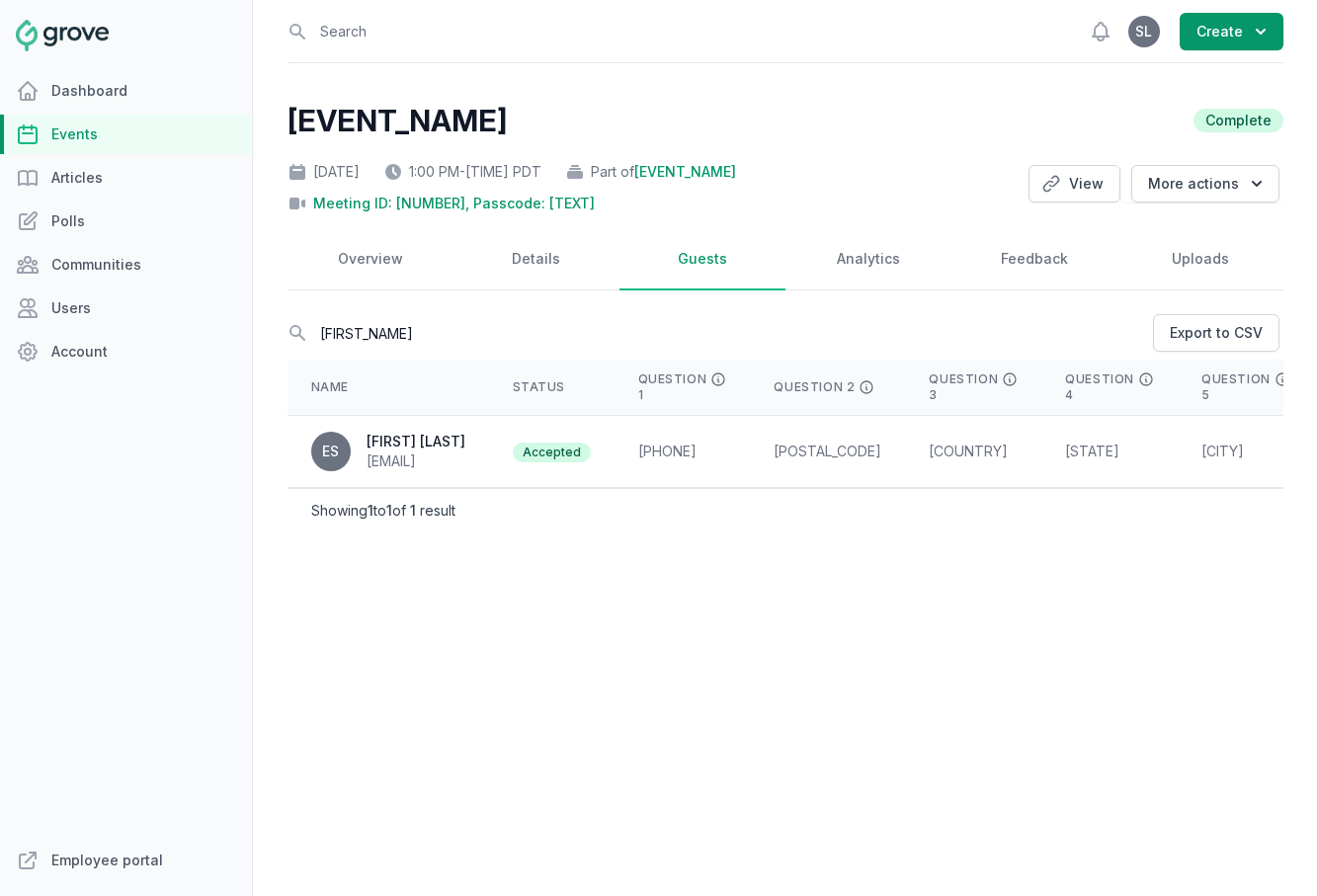 click on "5034324874" at bounding box center [683, 451] 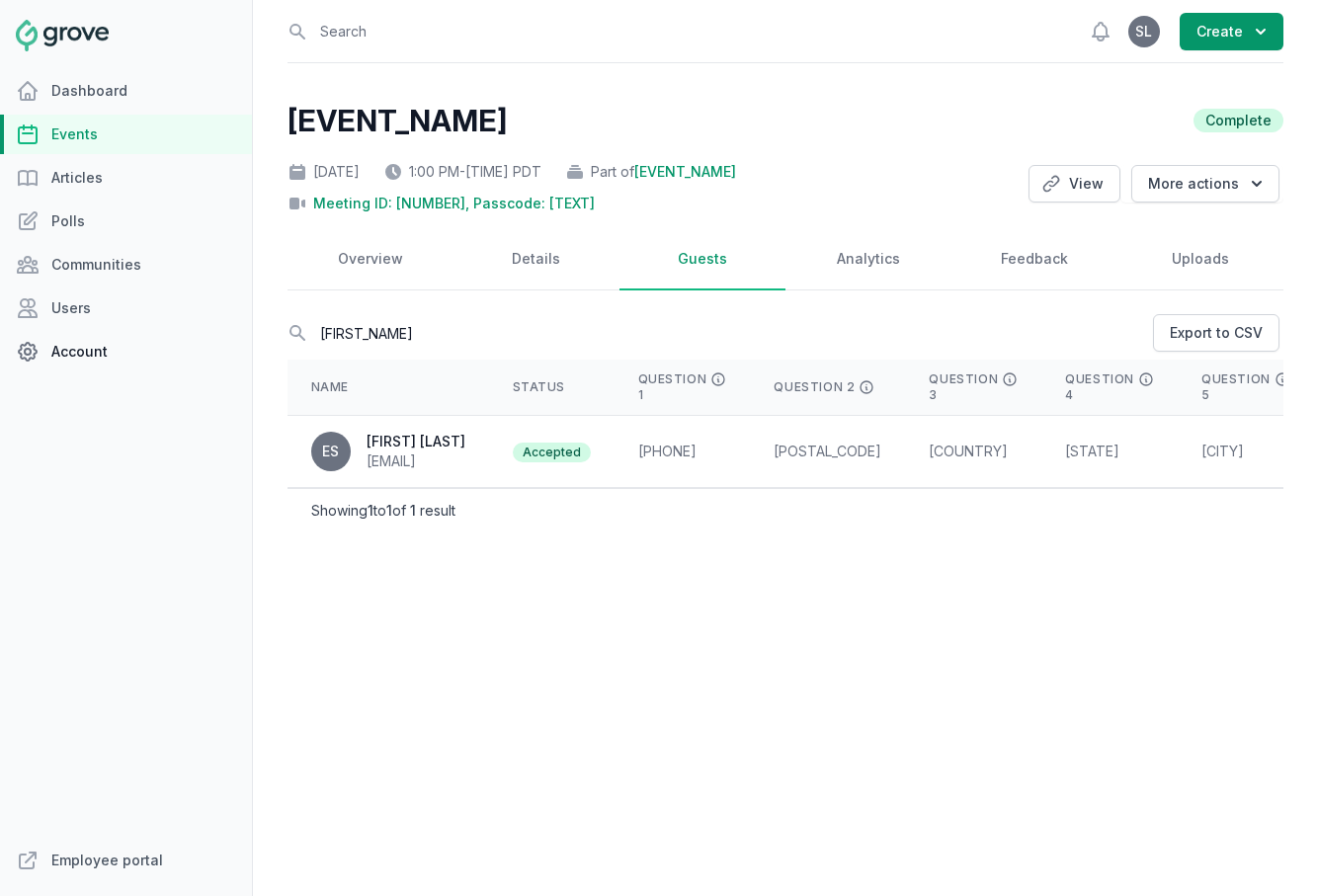 copy on "eeabeth@twitch.tv" 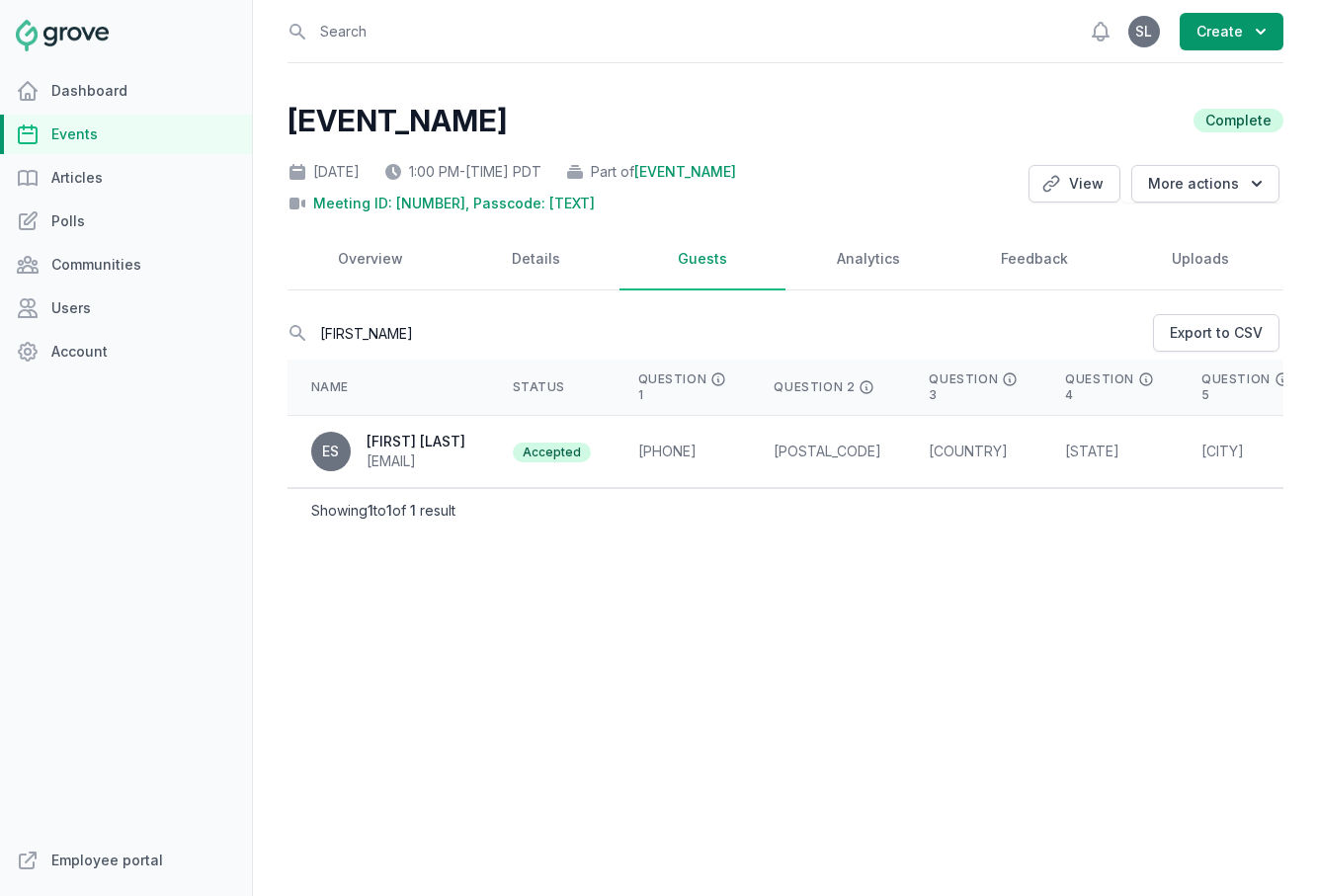 click on "Name Status Question 1 Question 2 Question 3 Question 4 Question 5 Question 6 Question 7 Question 8 ES Elizabeth Stone eeabeth@twitch.tv Accepted 5034324874 98103 USA WA Seattle 9222B Stone Ave N Elizabeth Stone Showing  1  to  1  of   1   result" at bounding box center (785, 481) 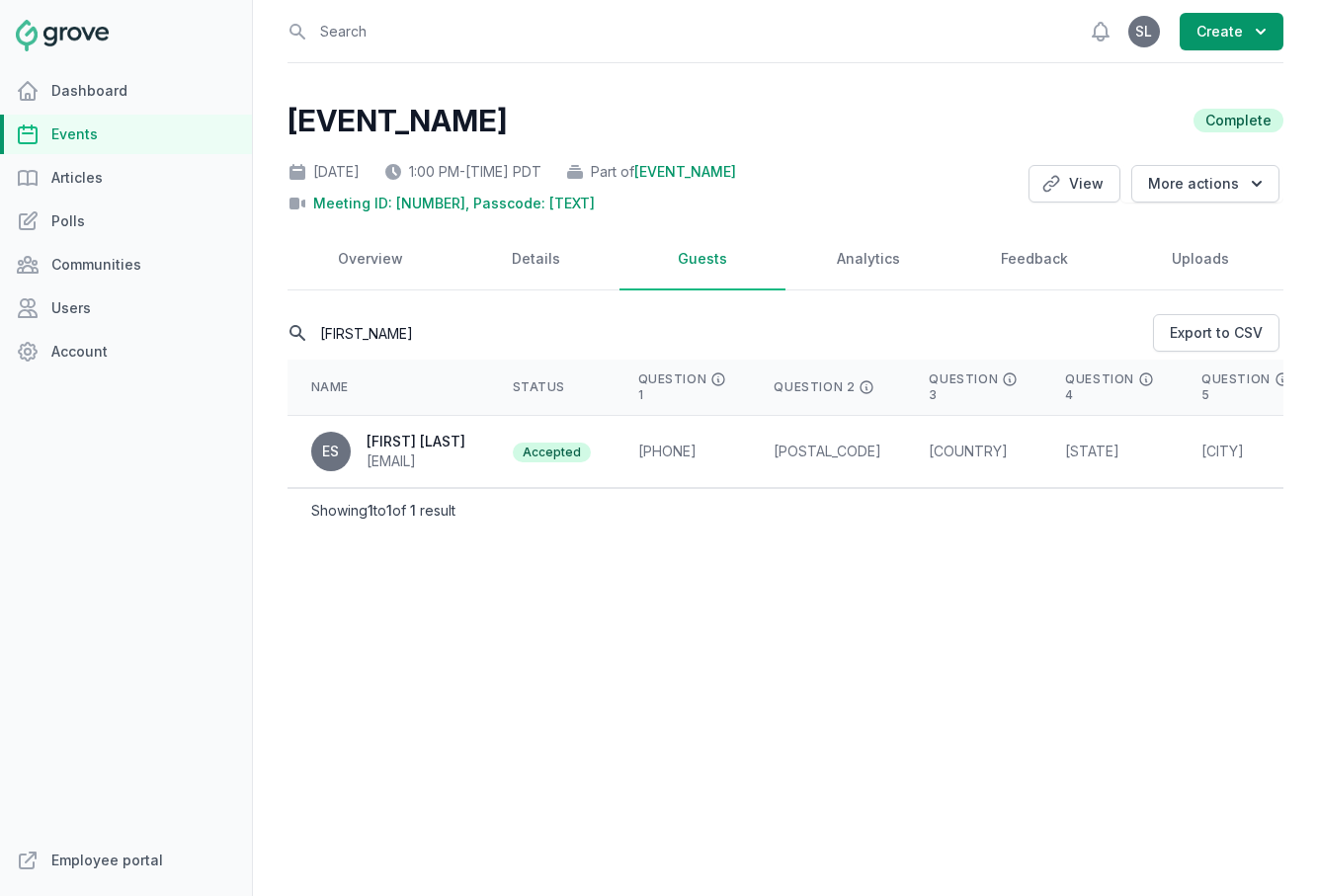 click on "elizabeth" at bounding box center (718, 333) 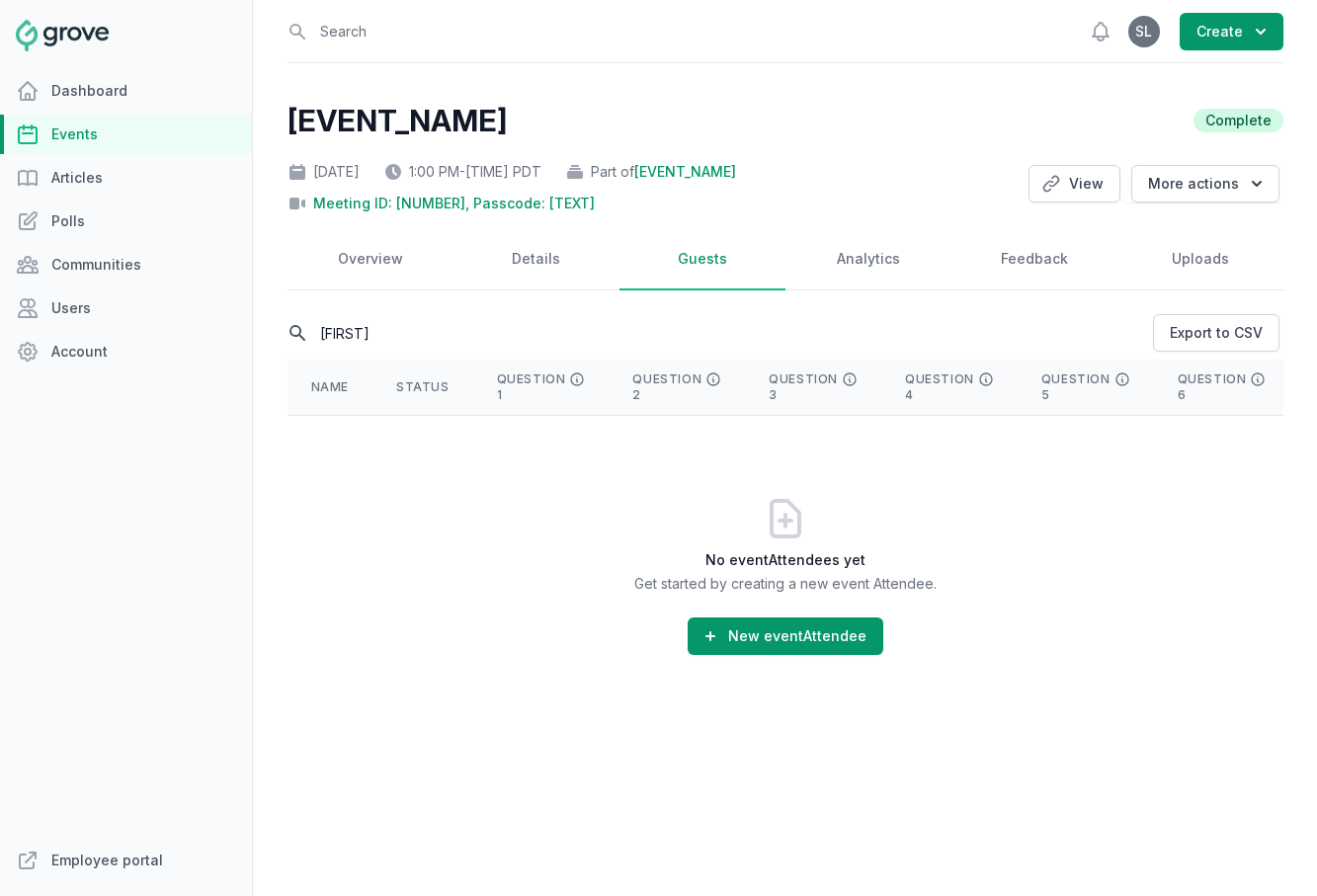 type on "daniel" 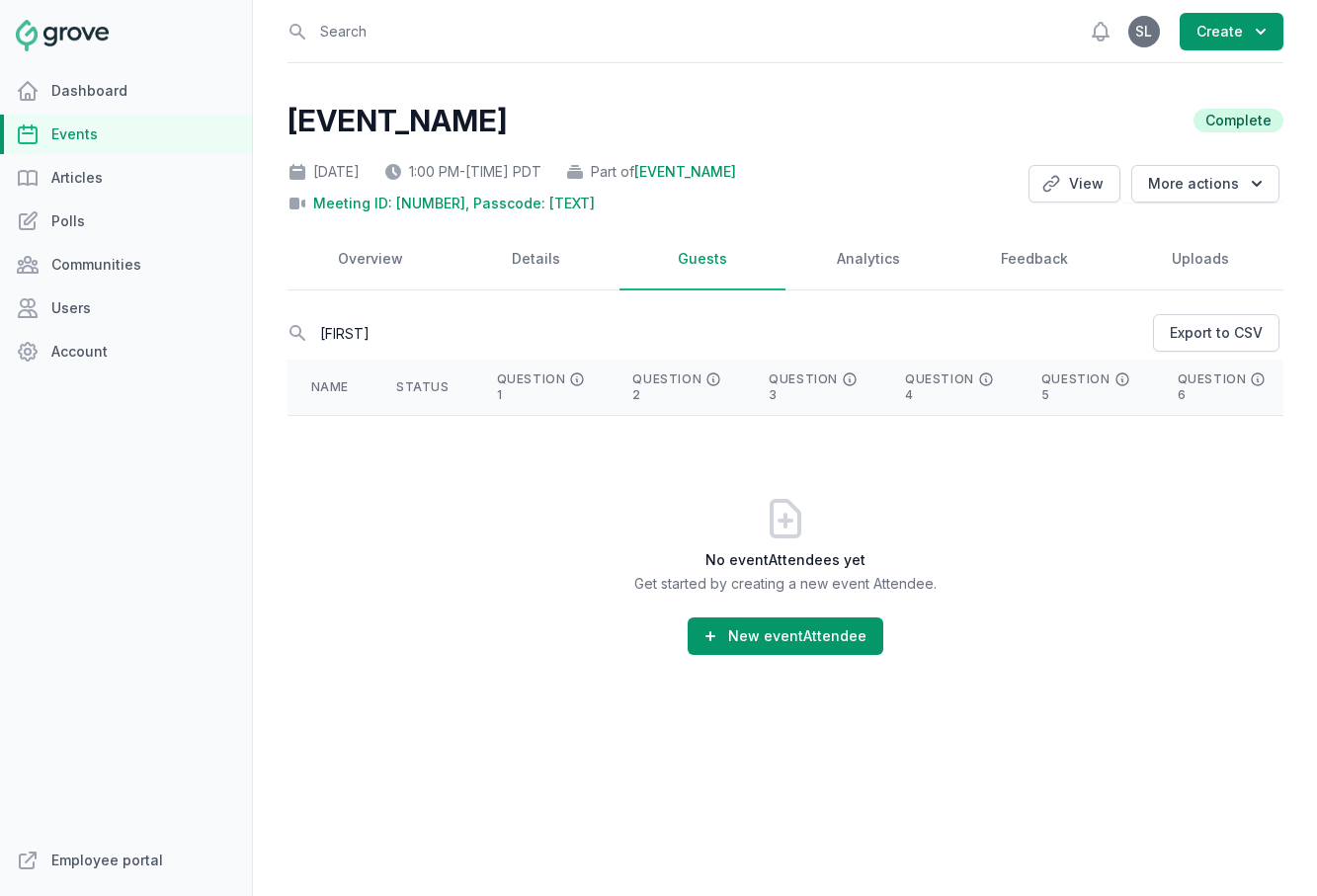 click on "Dashboard Events Articles Polls Communities Users Account" at bounding box center [125, 455] 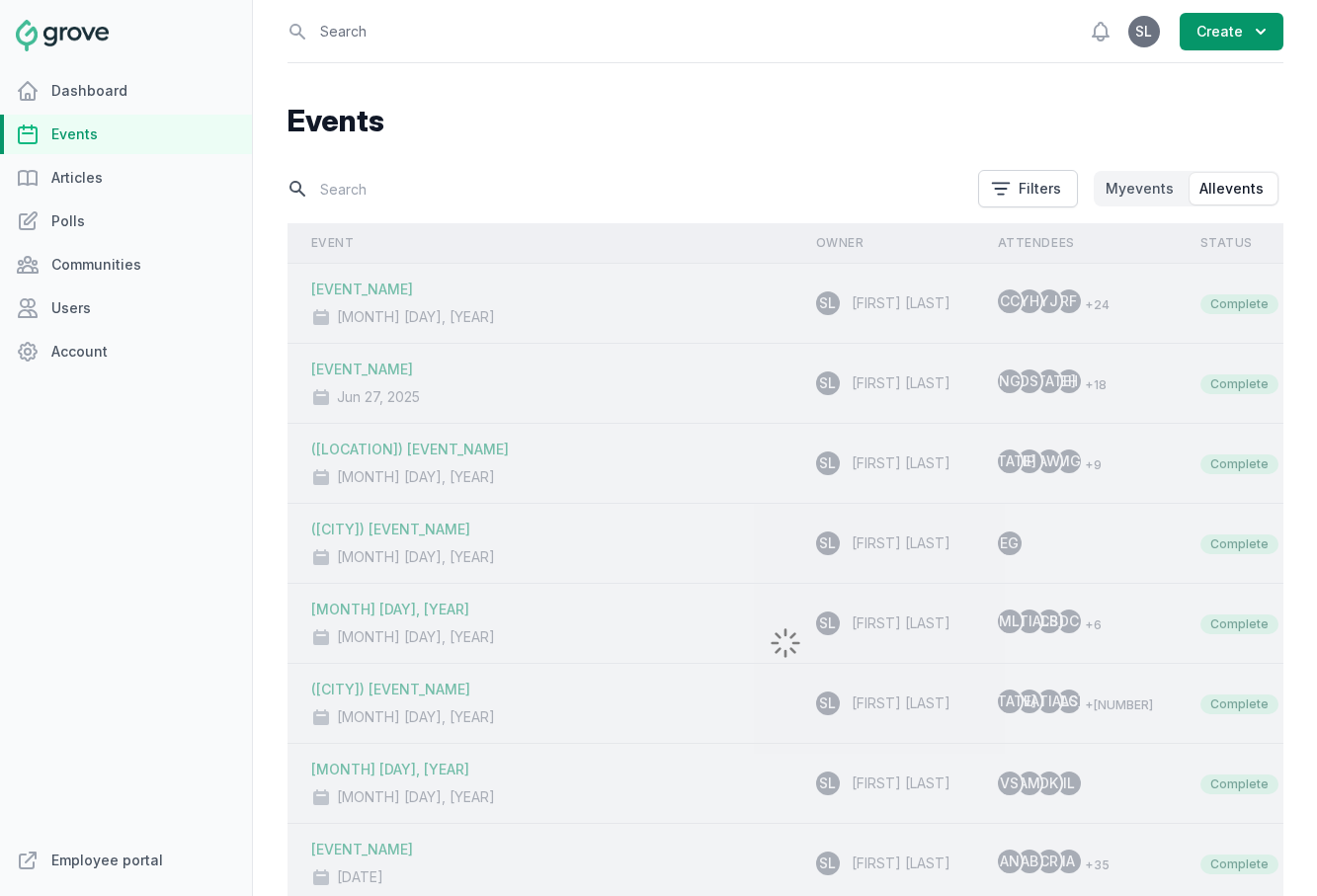 click at bounding box center [626, 189] 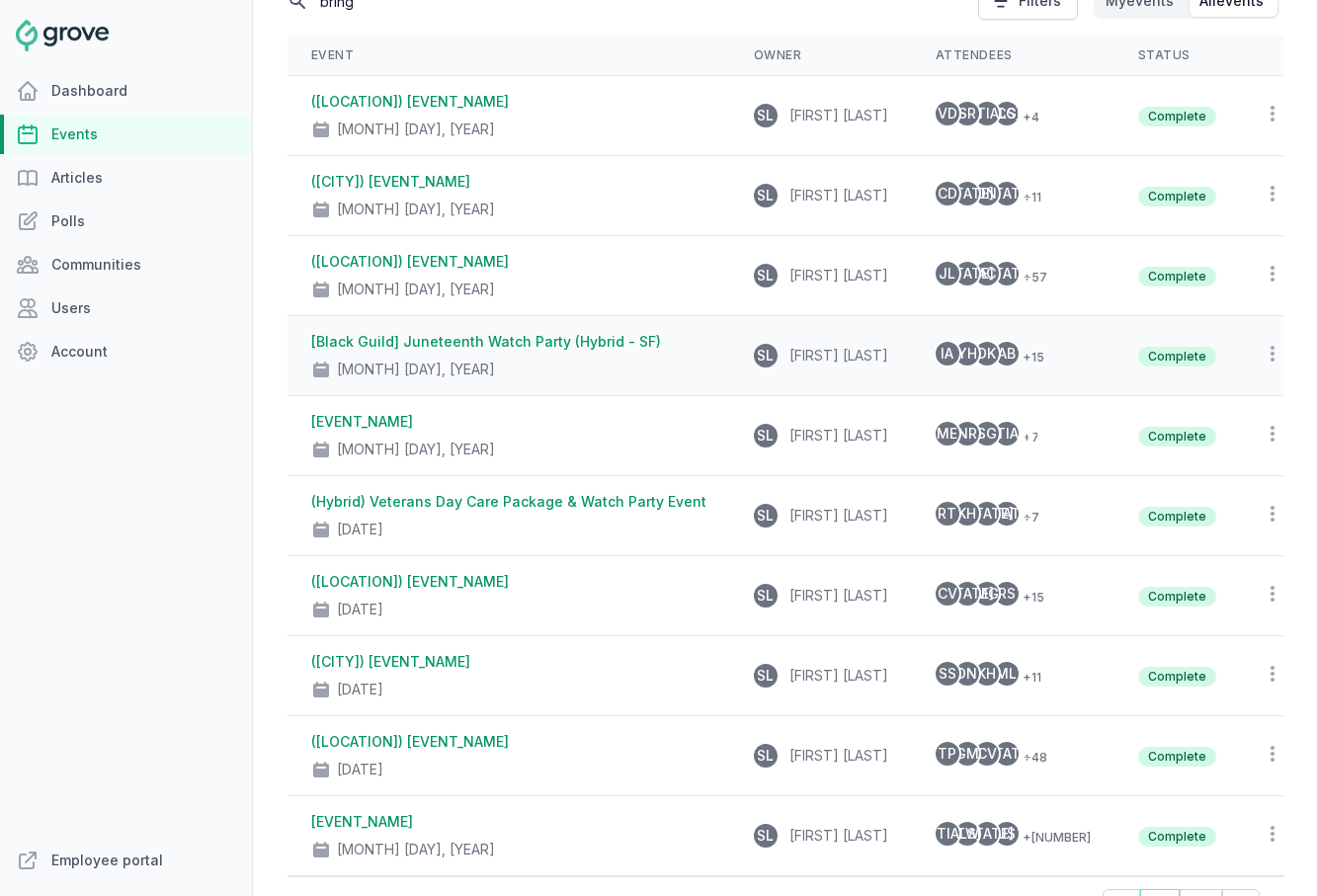 scroll, scrollTop: 204, scrollLeft: 0, axis: vertical 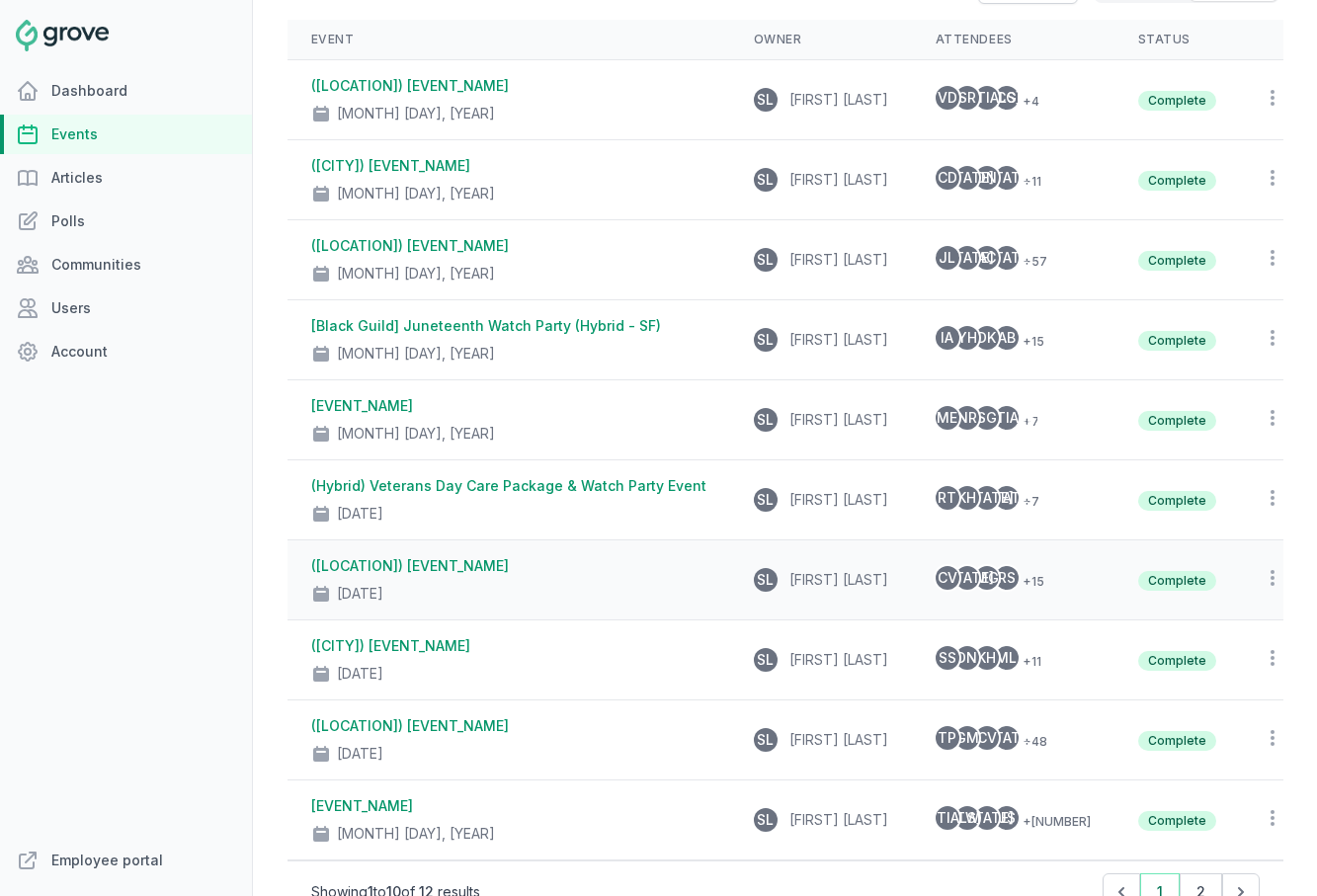 type on "bring" 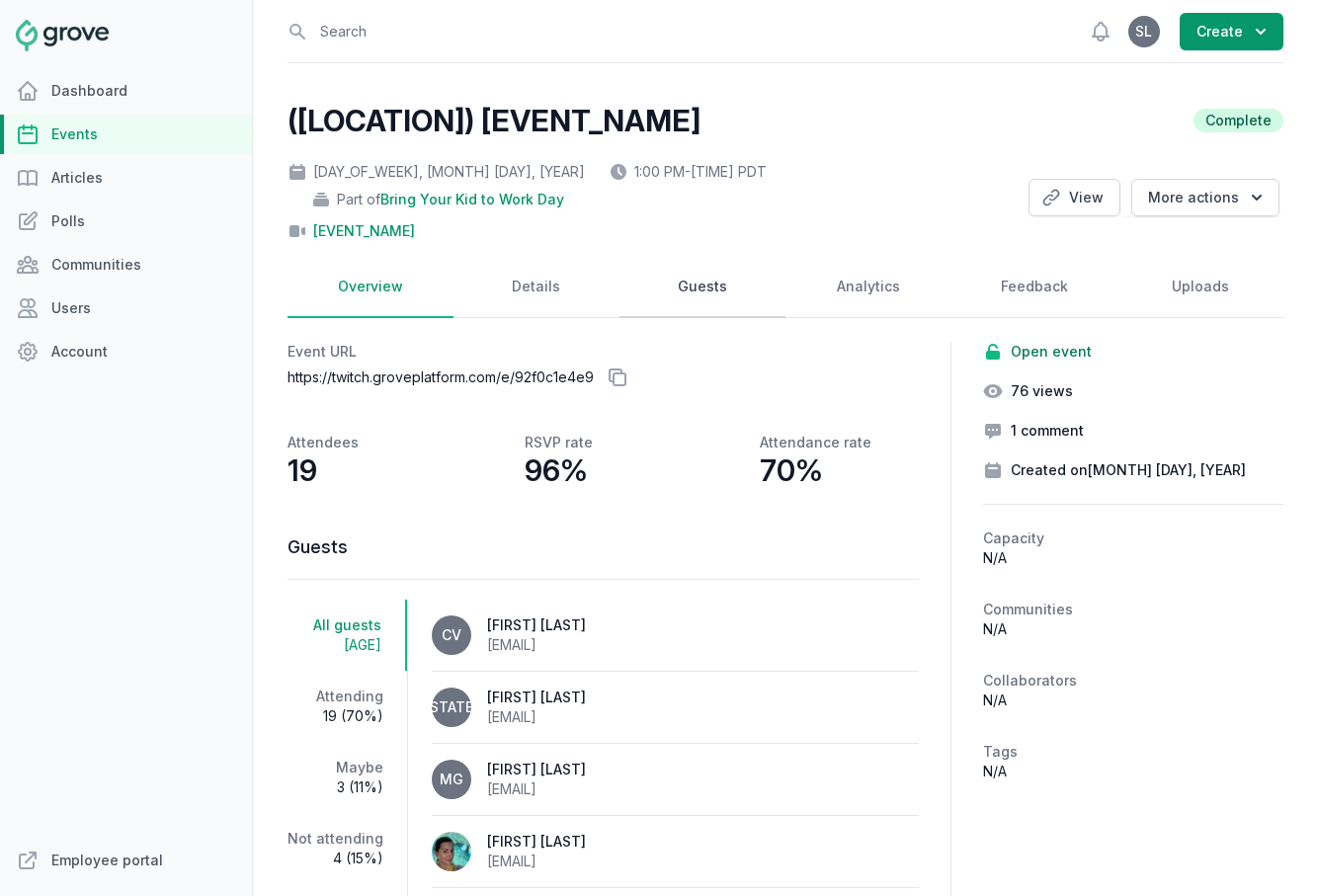 click on "Guests" at bounding box center [702, 287] 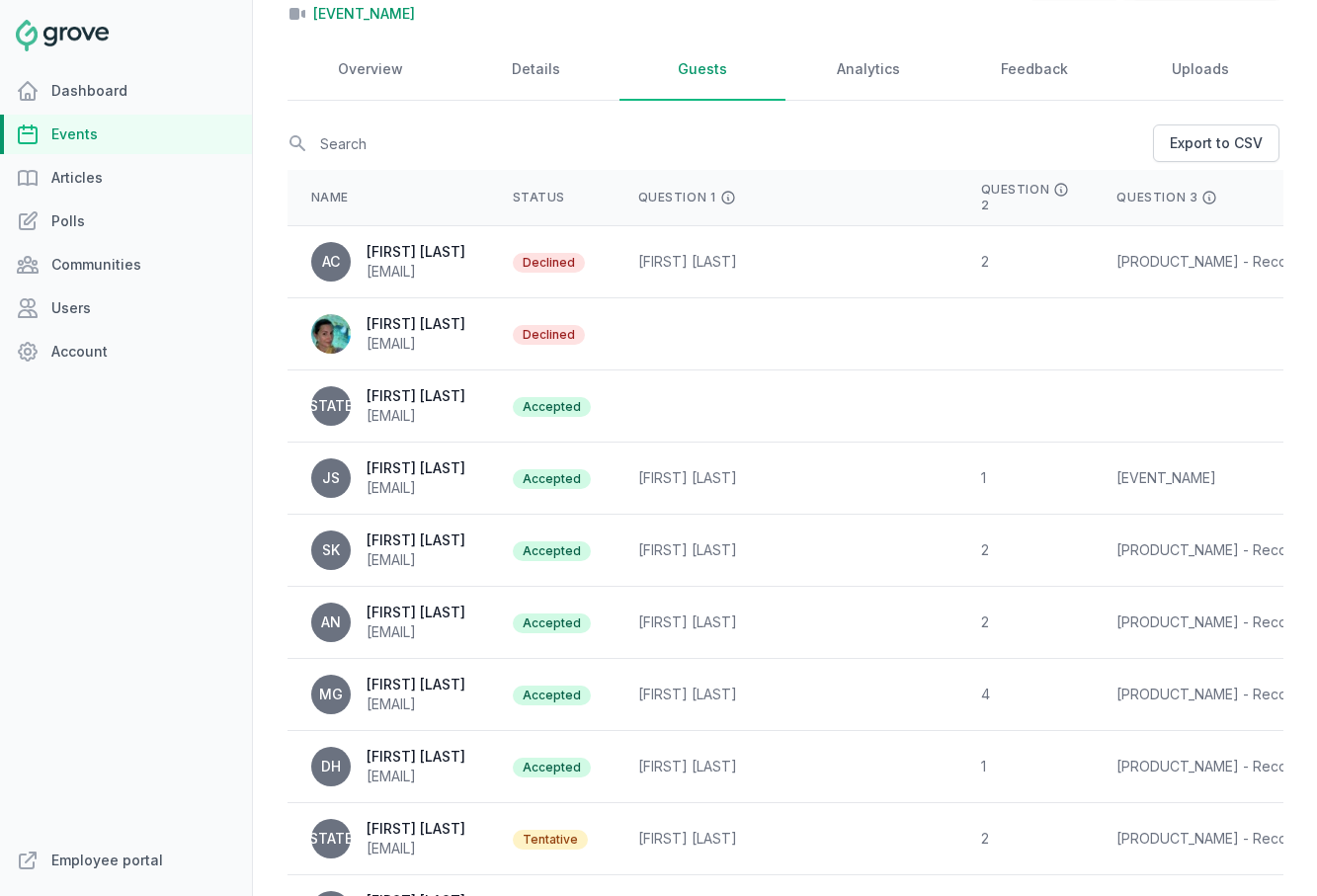 scroll, scrollTop: 209, scrollLeft: 0, axis: vertical 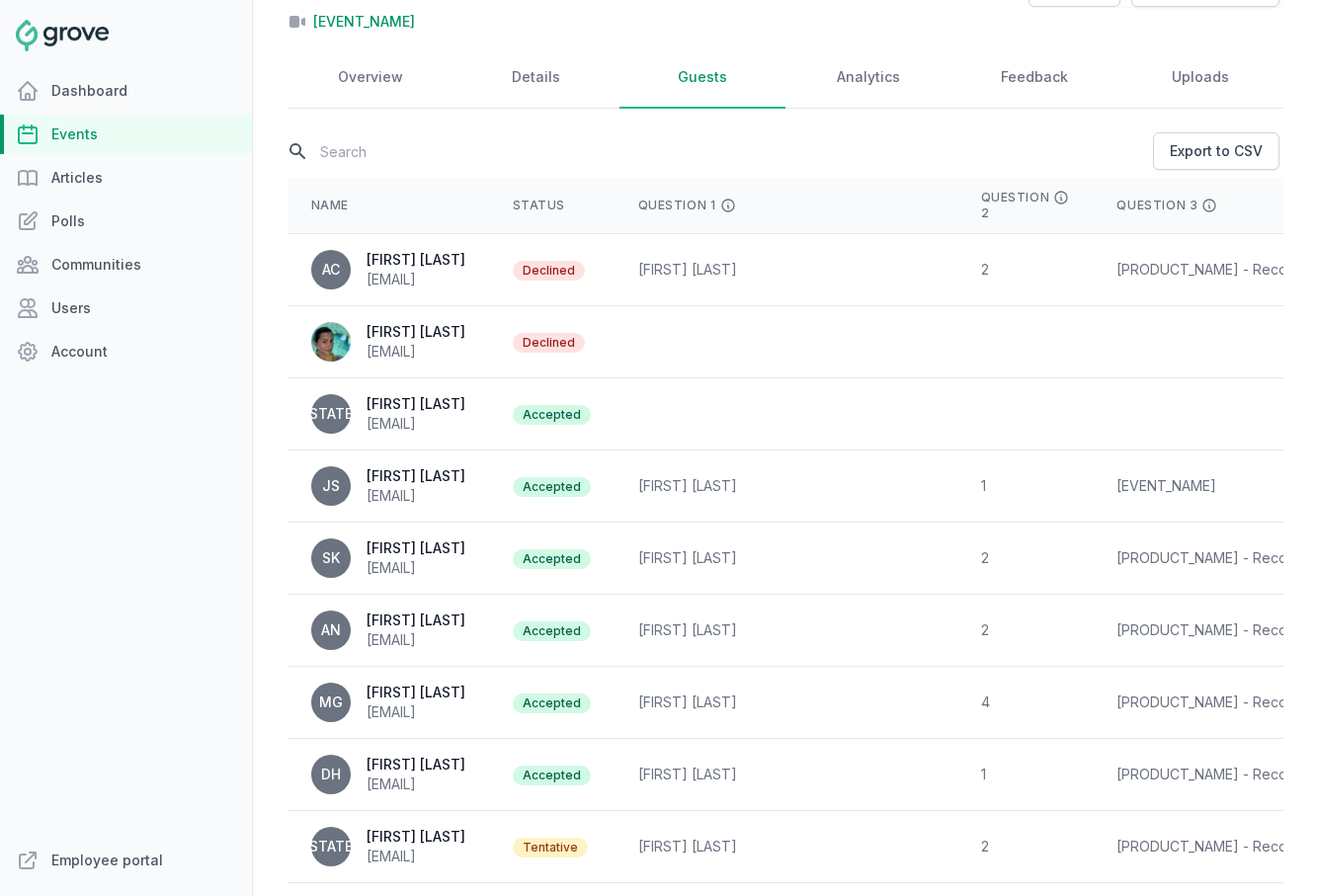 click at bounding box center (718, 151) 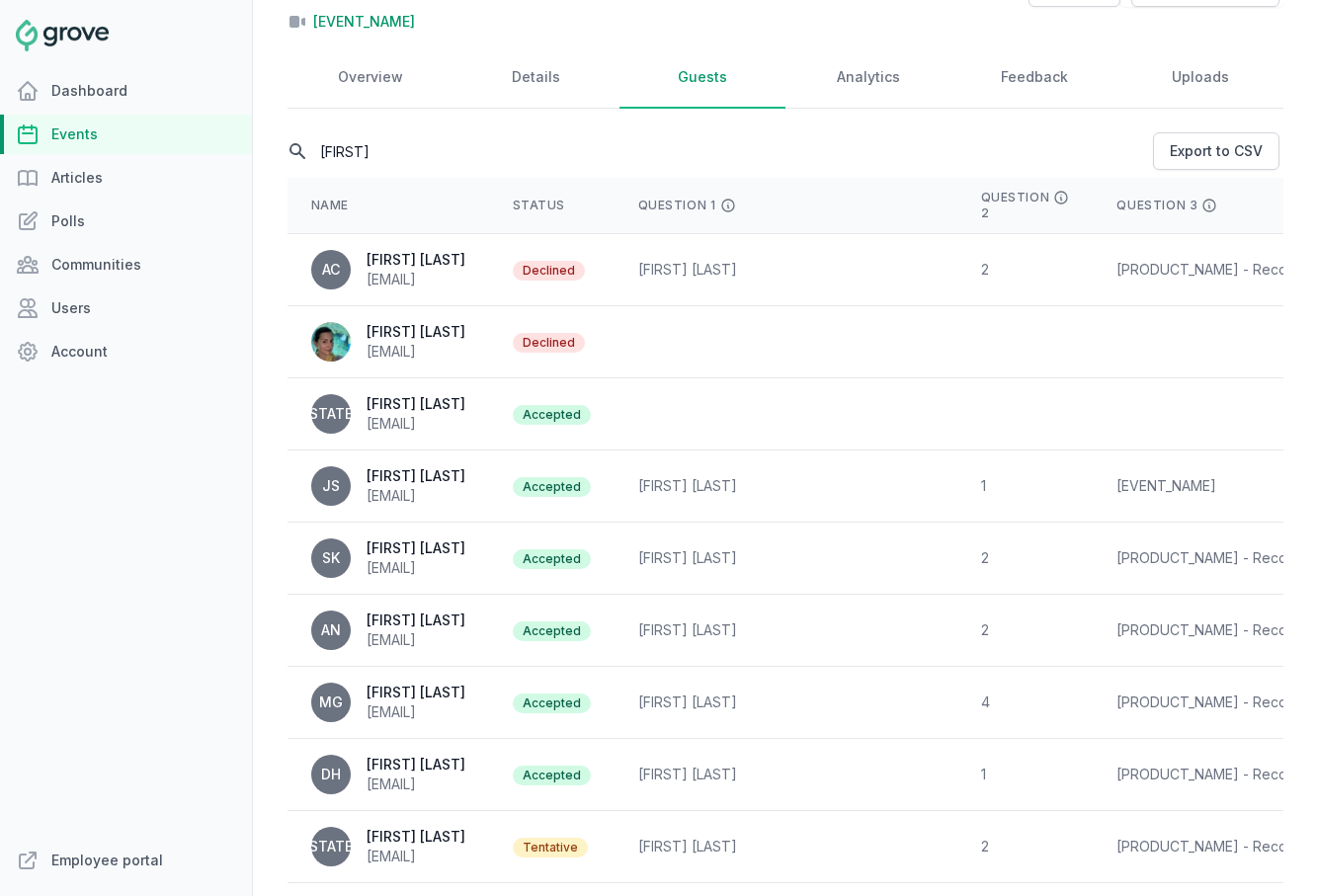 scroll, scrollTop: 0, scrollLeft: 0, axis: both 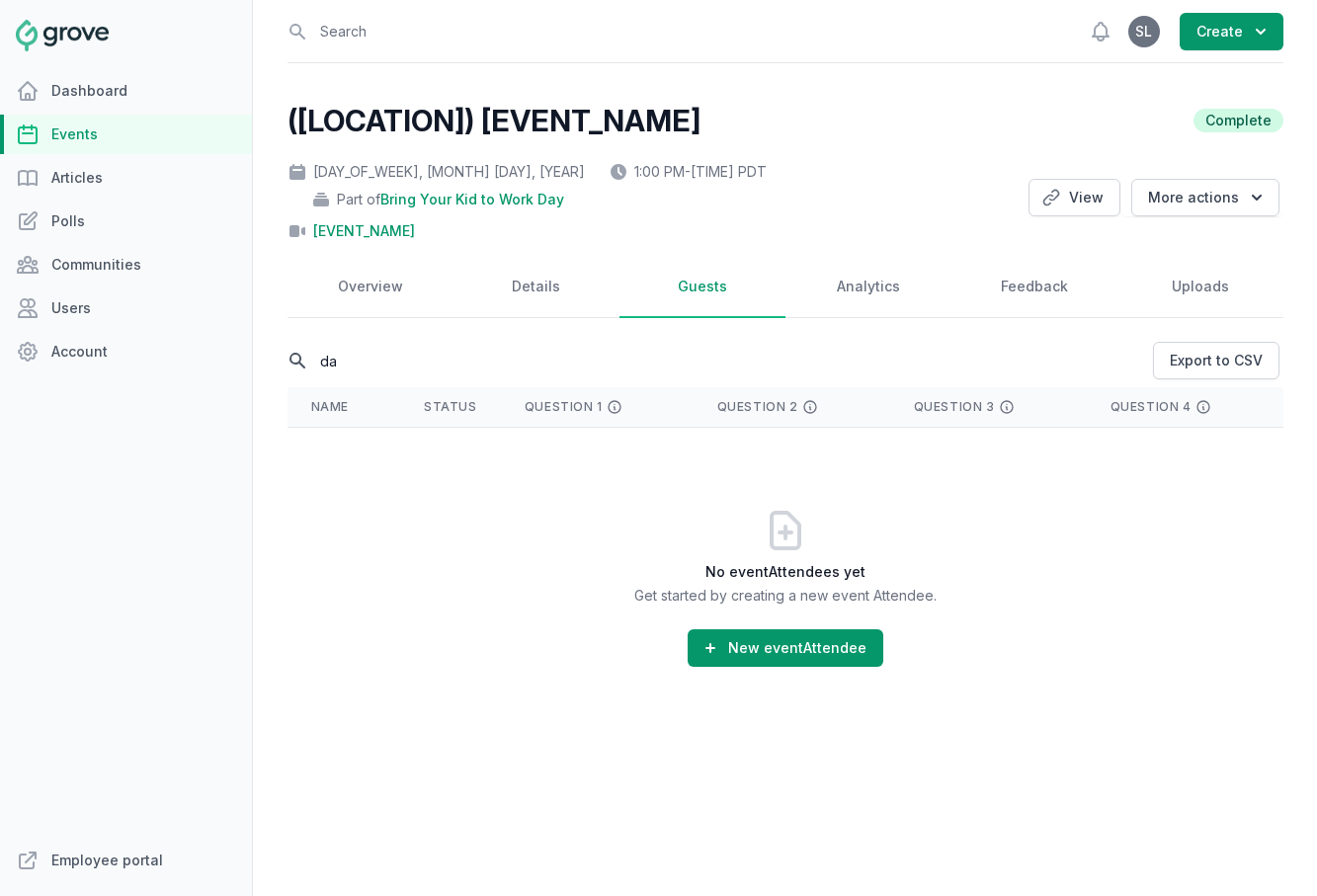 type on "d" 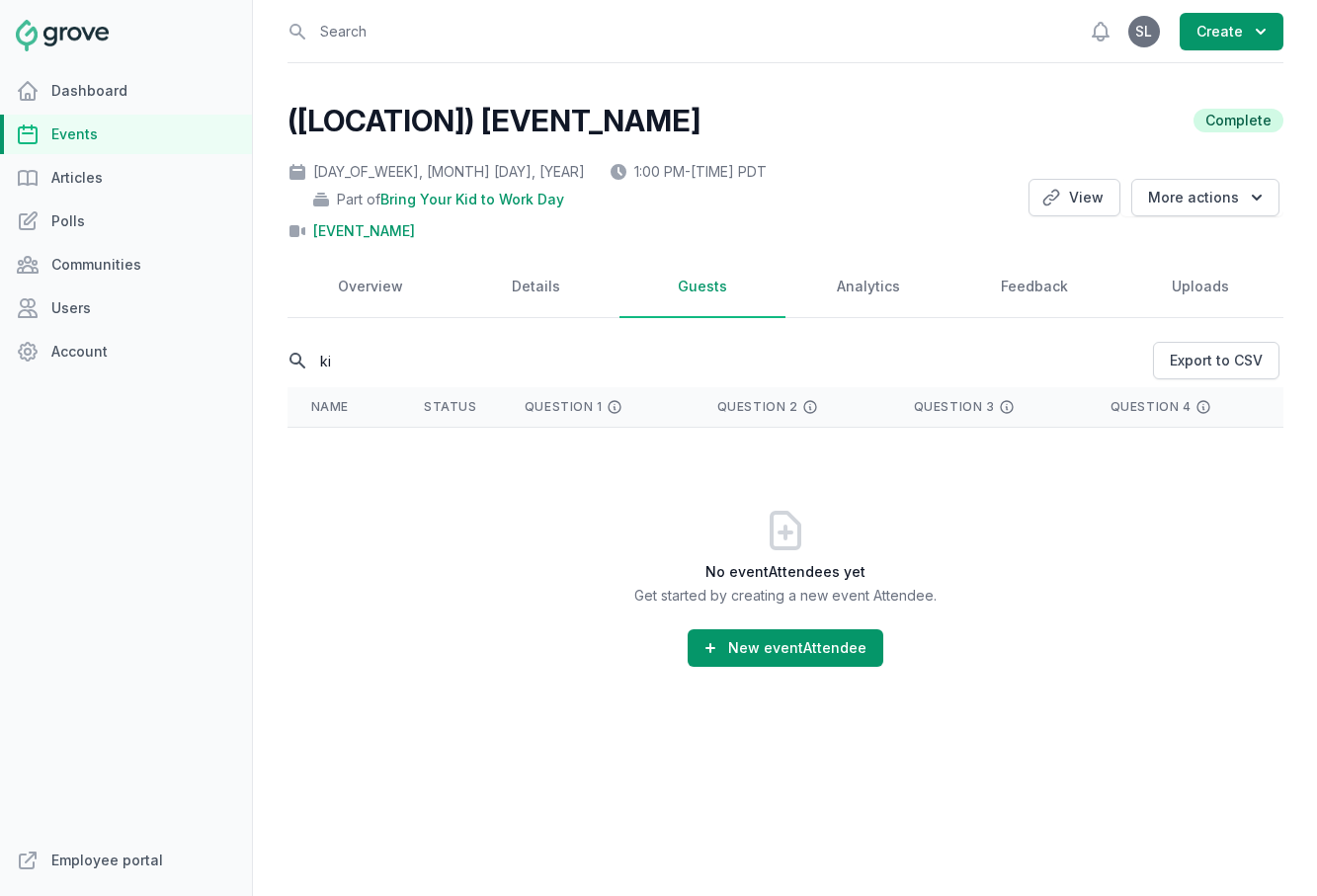 type on "k" 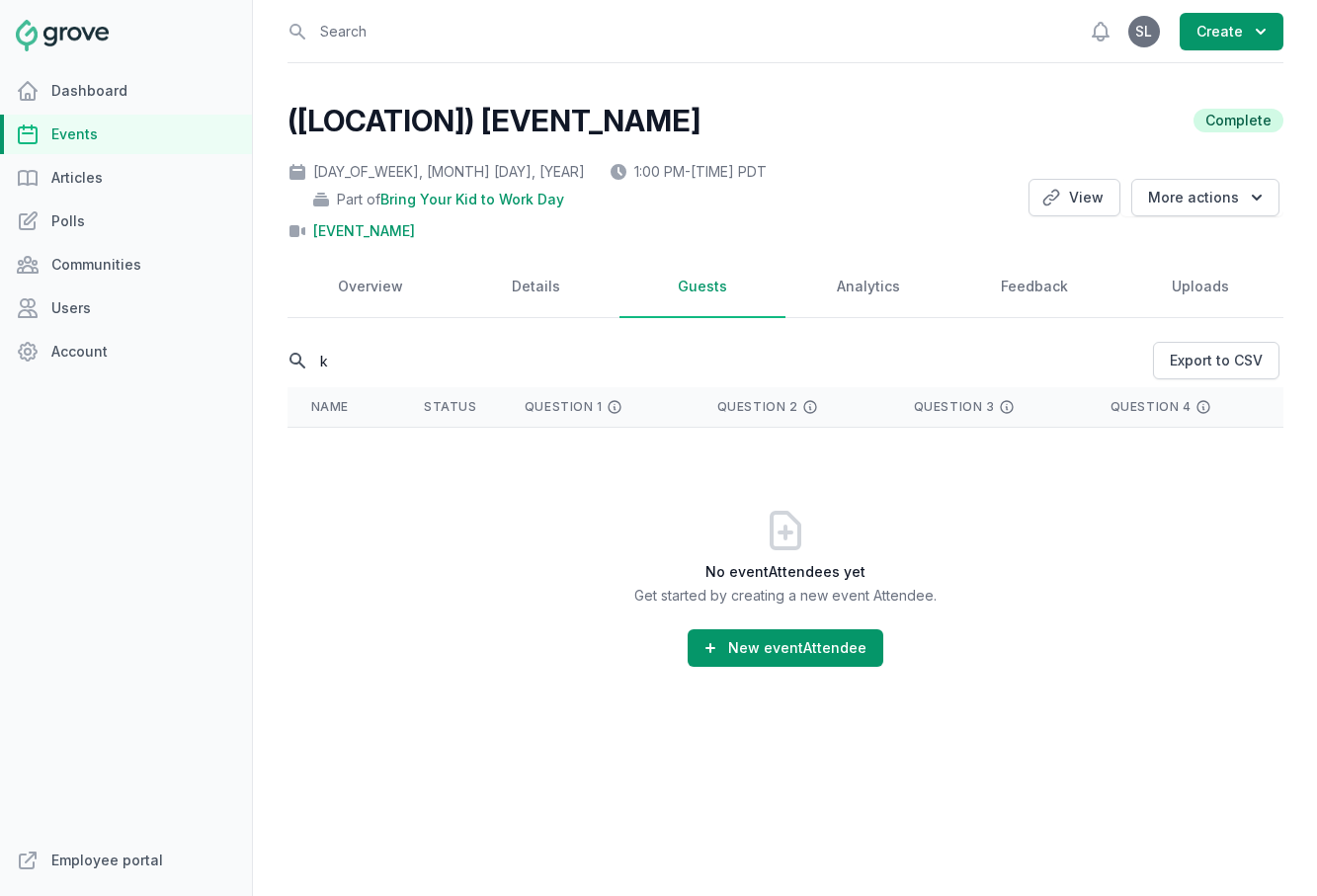 type 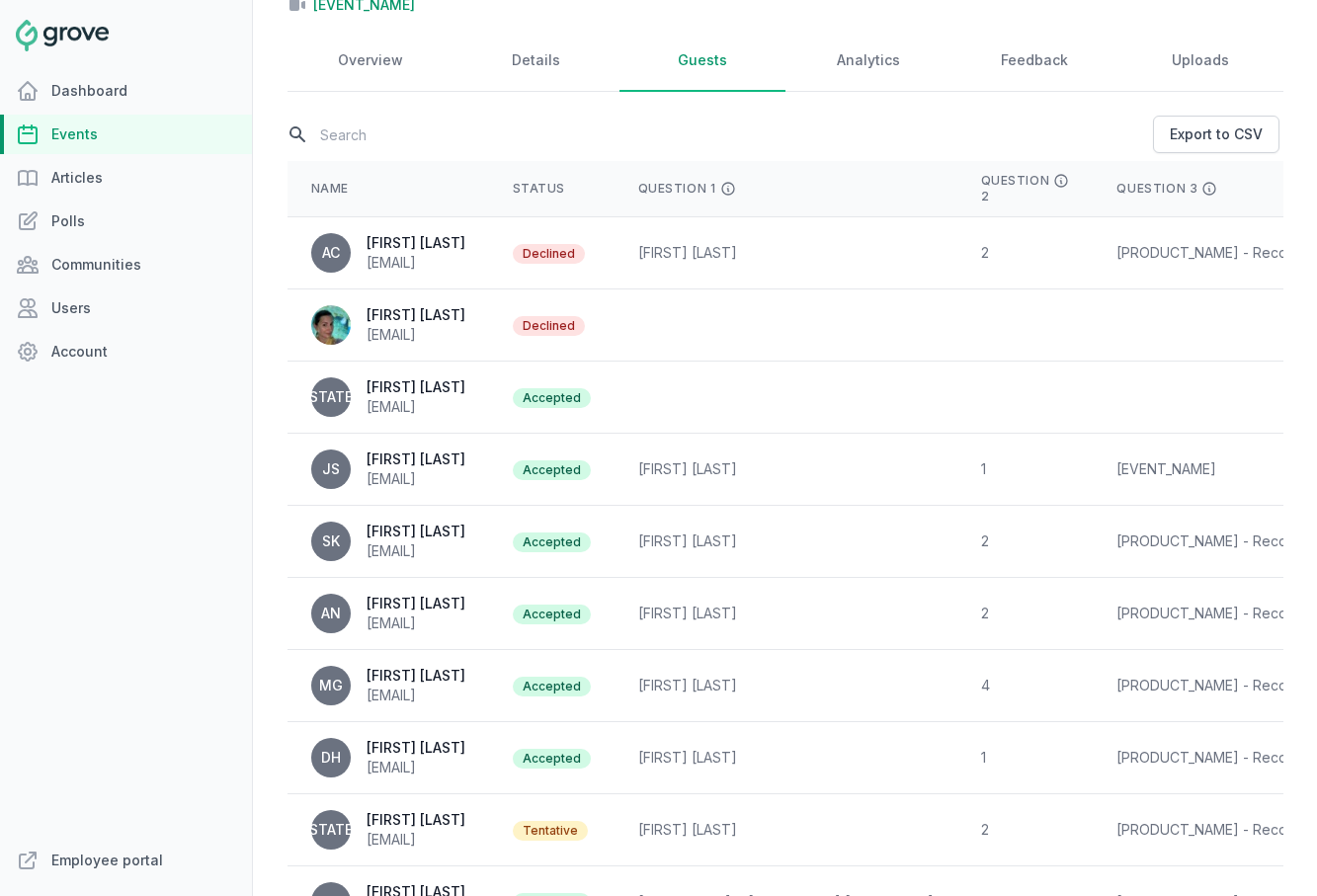 scroll, scrollTop: 438, scrollLeft: 0, axis: vertical 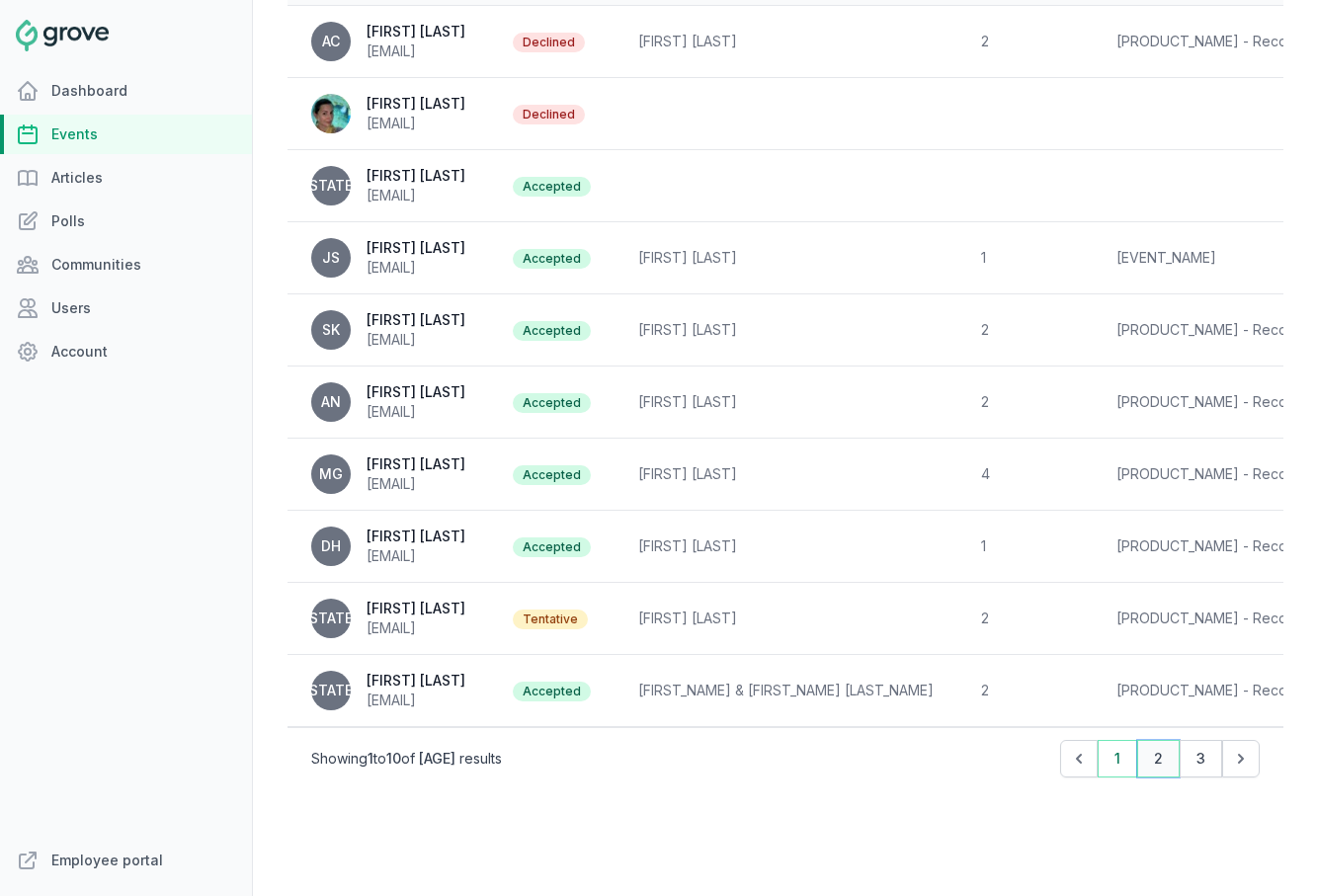 click on "2" at bounding box center [1158, 759] 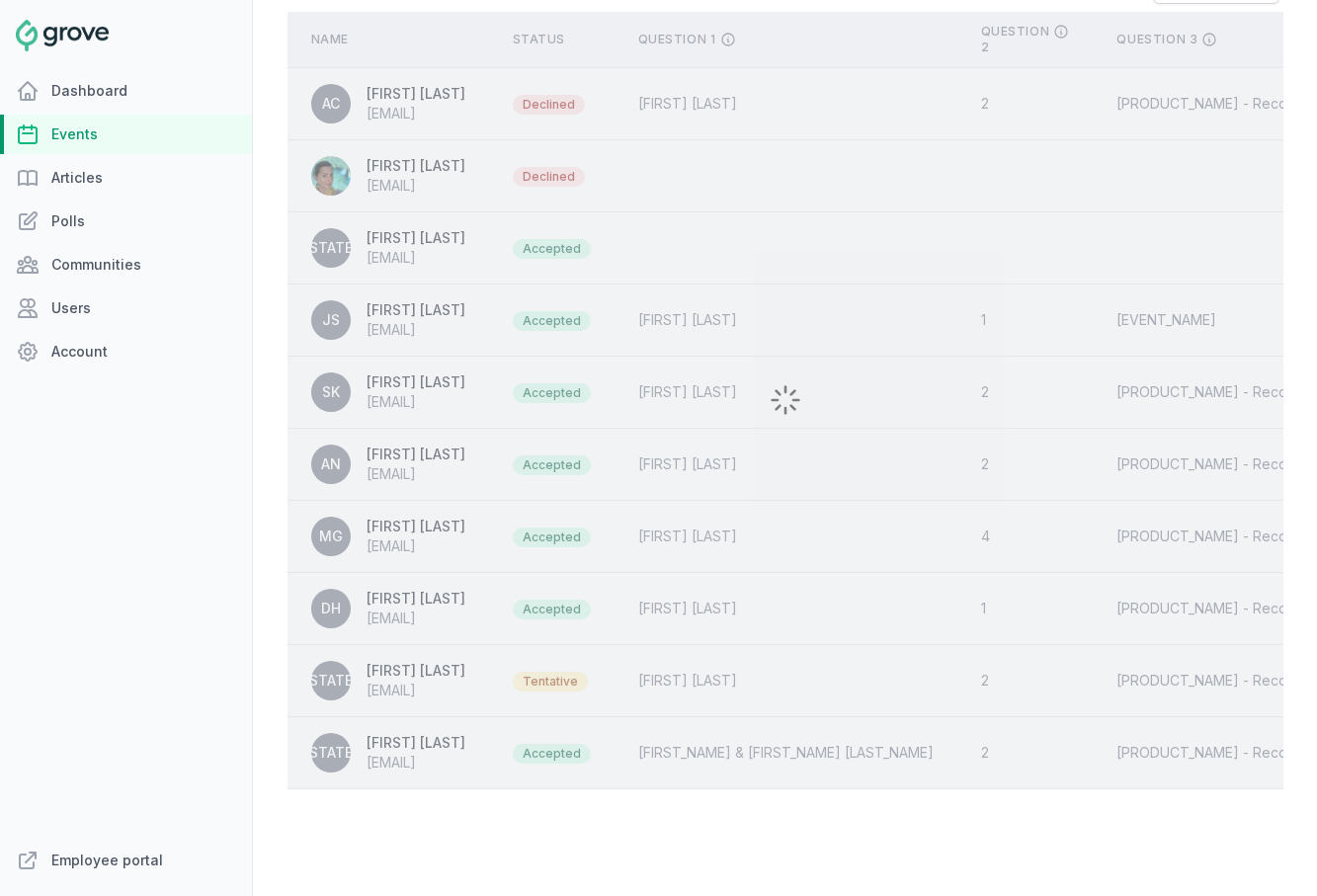 scroll, scrollTop: 438, scrollLeft: 0, axis: vertical 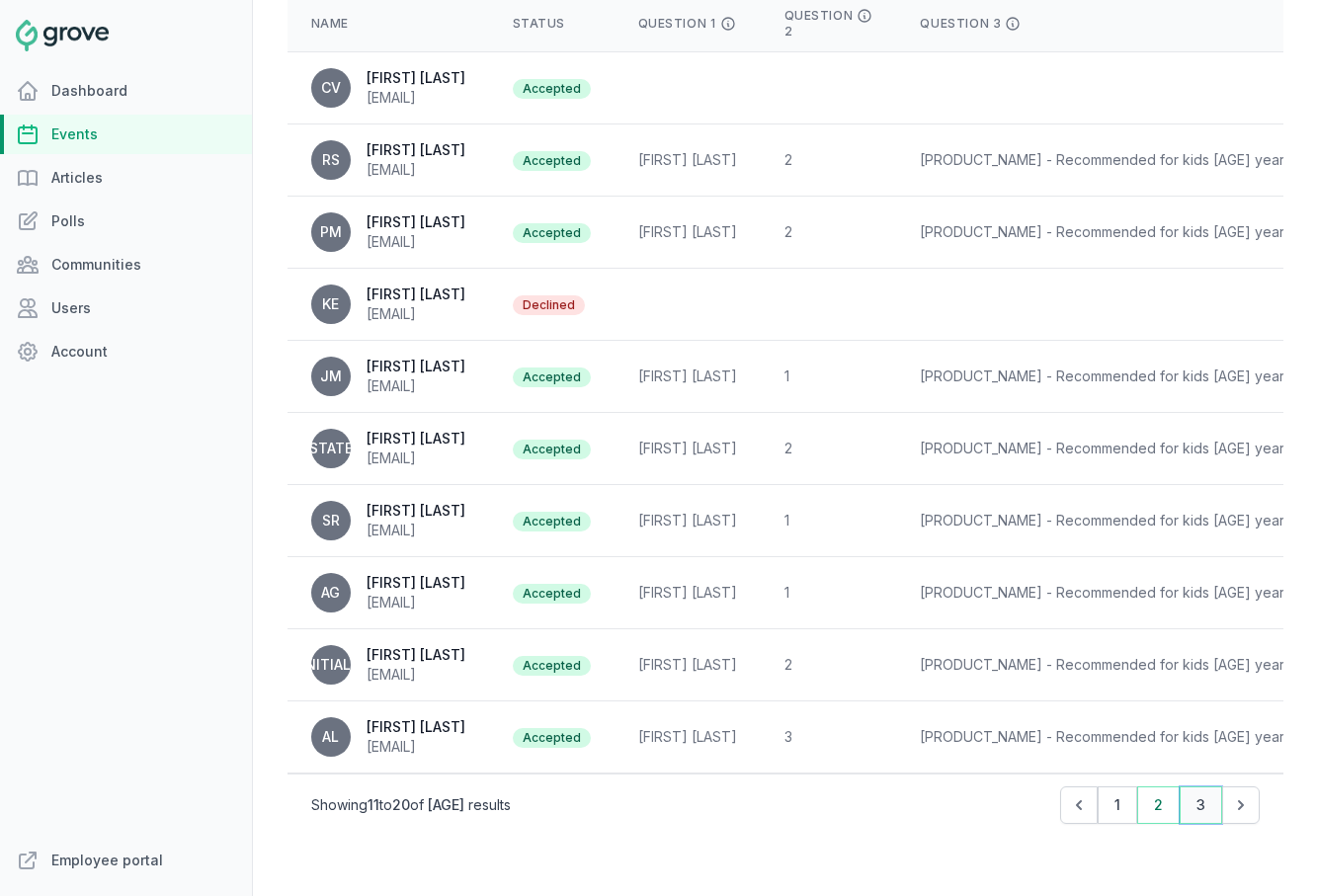 click on "3" at bounding box center [1200, 805] 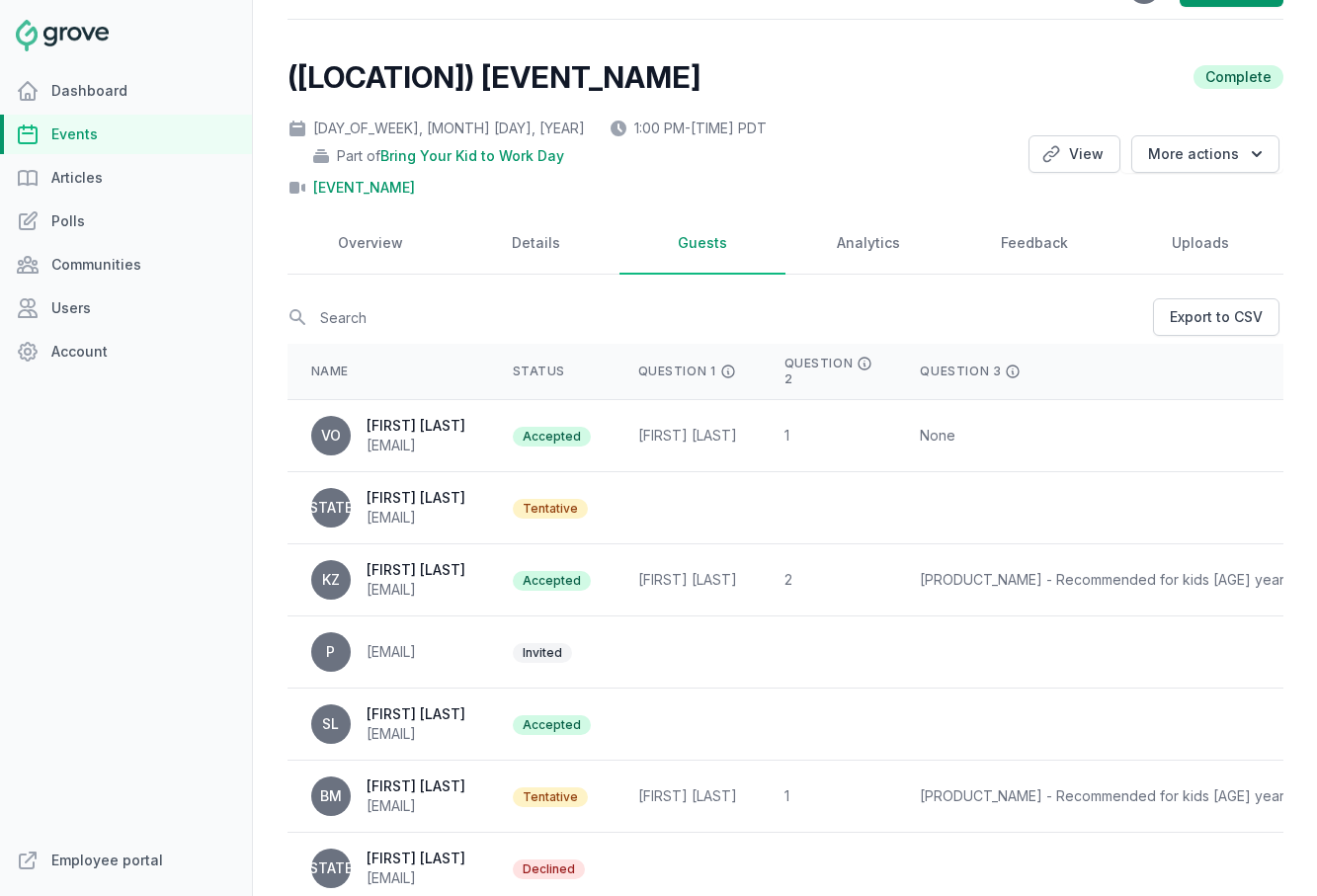 scroll, scrollTop: 0, scrollLeft: 0, axis: both 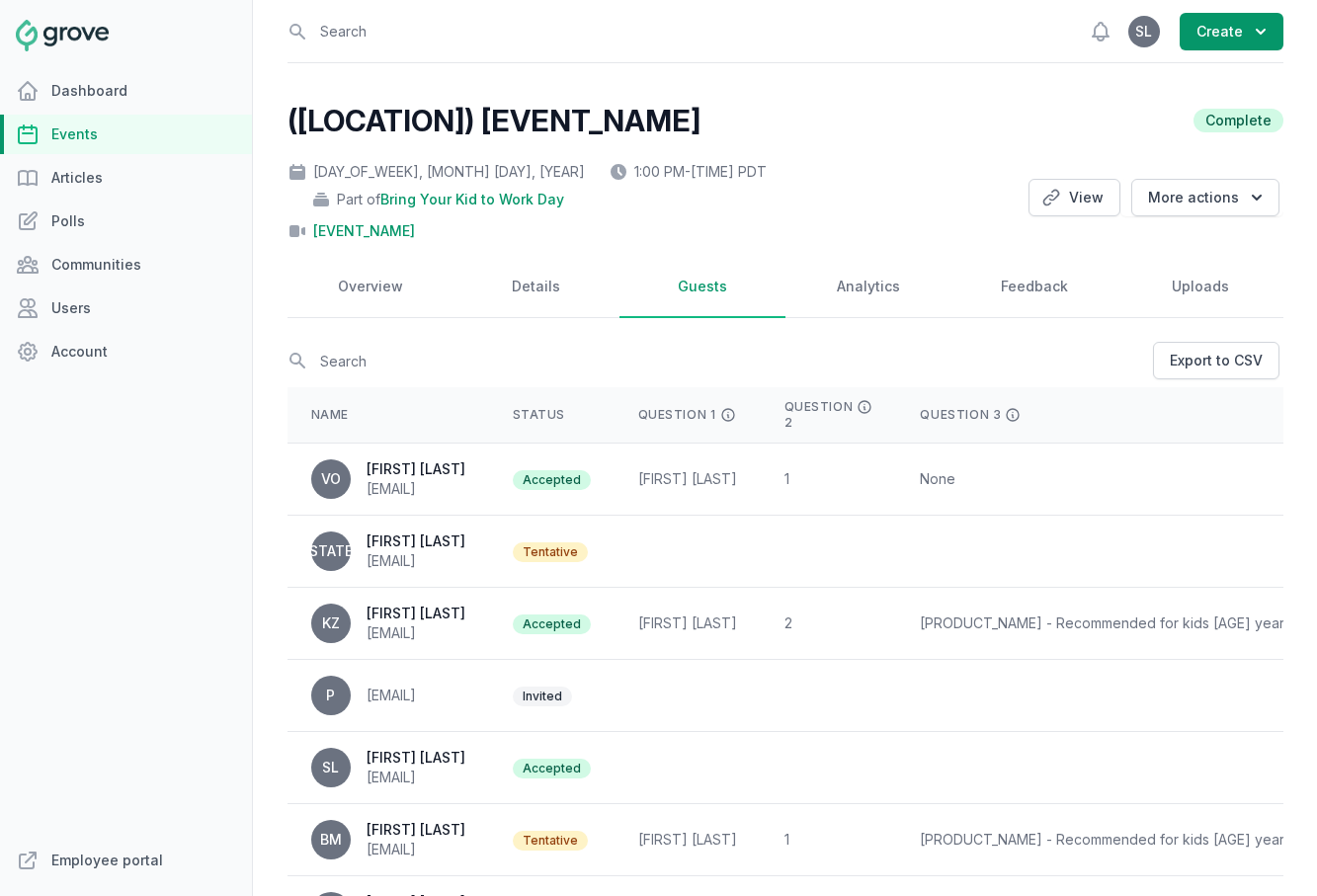 click on "Events" at bounding box center (125, 134) 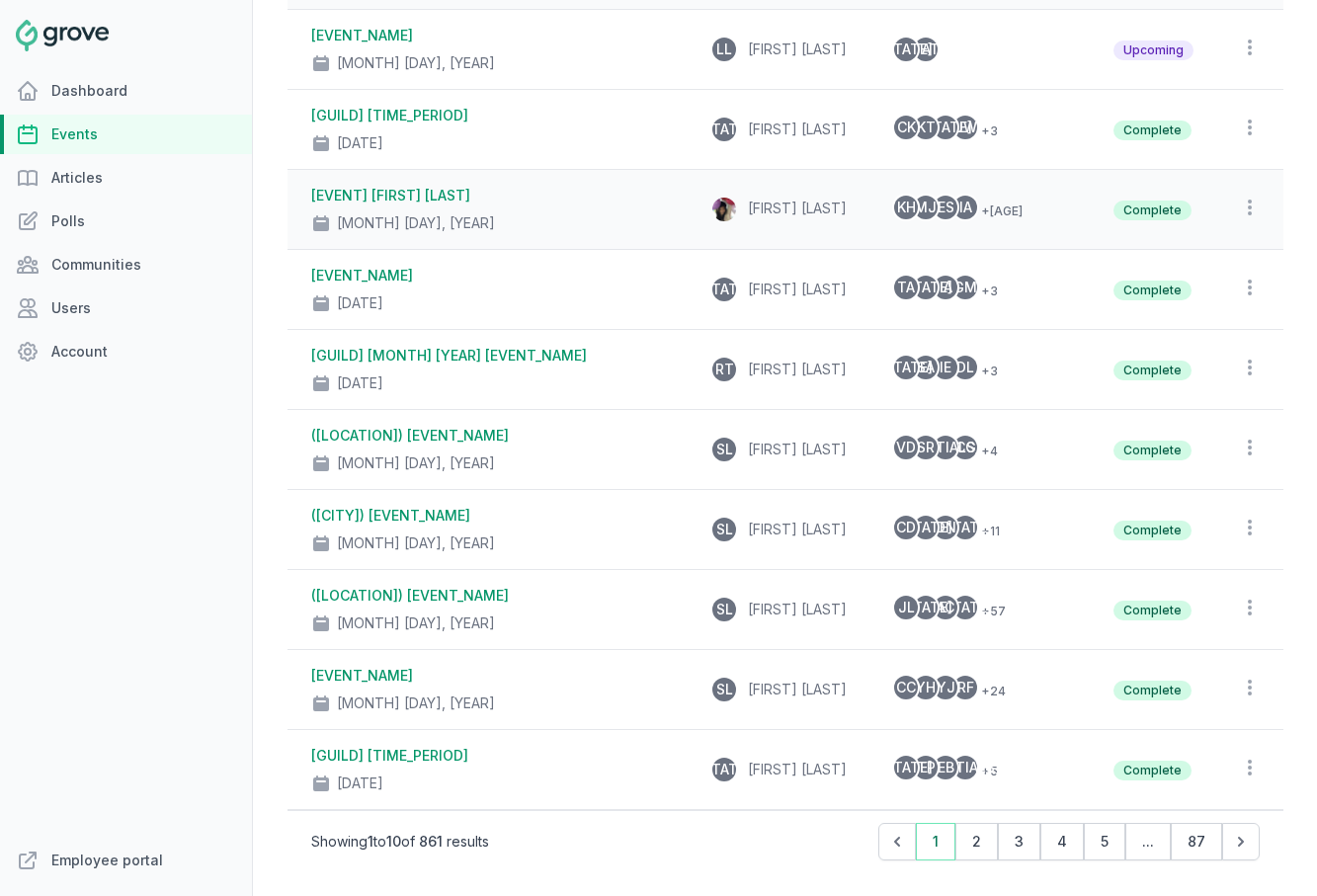 scroll, scrollTop: 0, scrollLeft: 0, axis: both 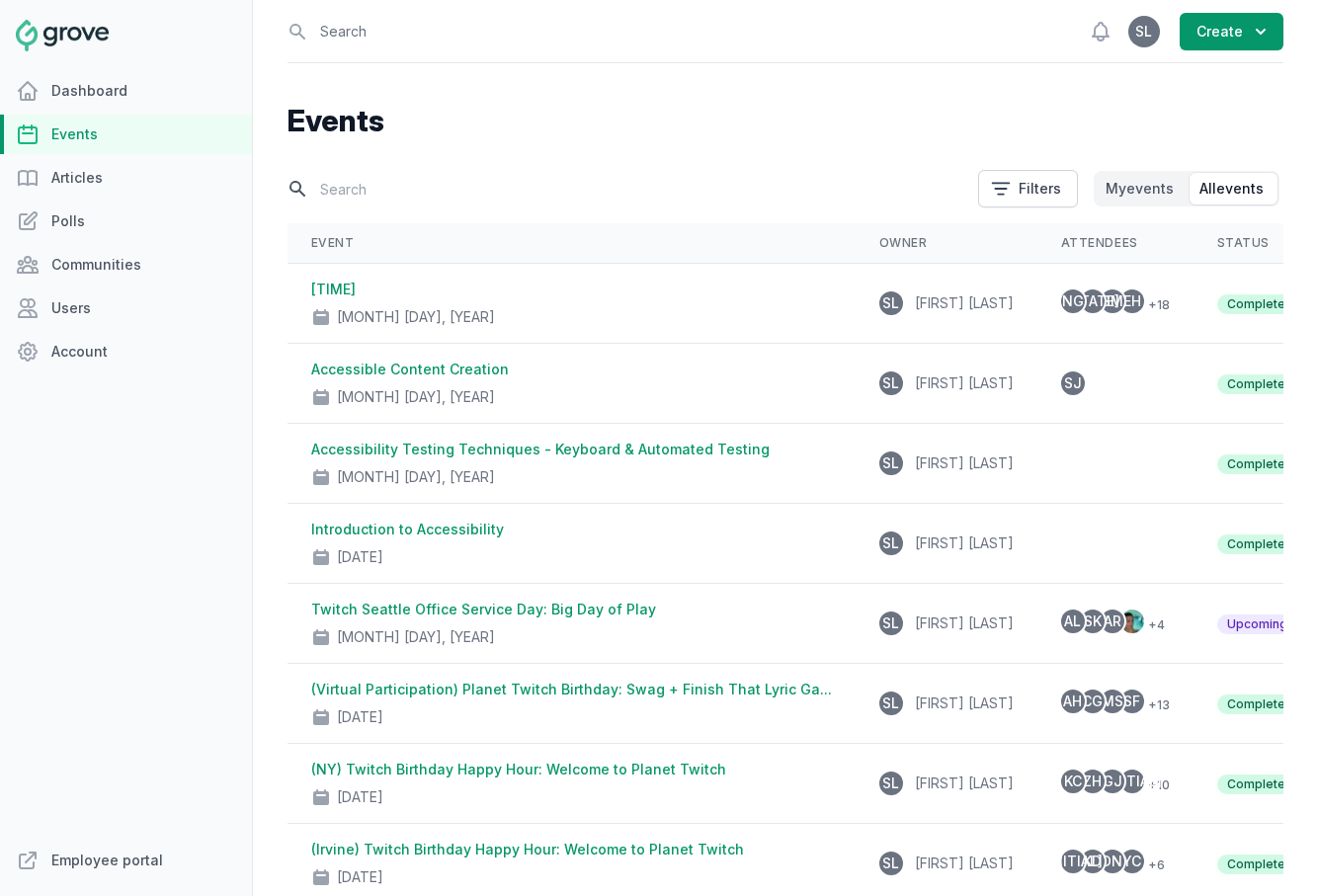 click at bounding box center (626, 189) 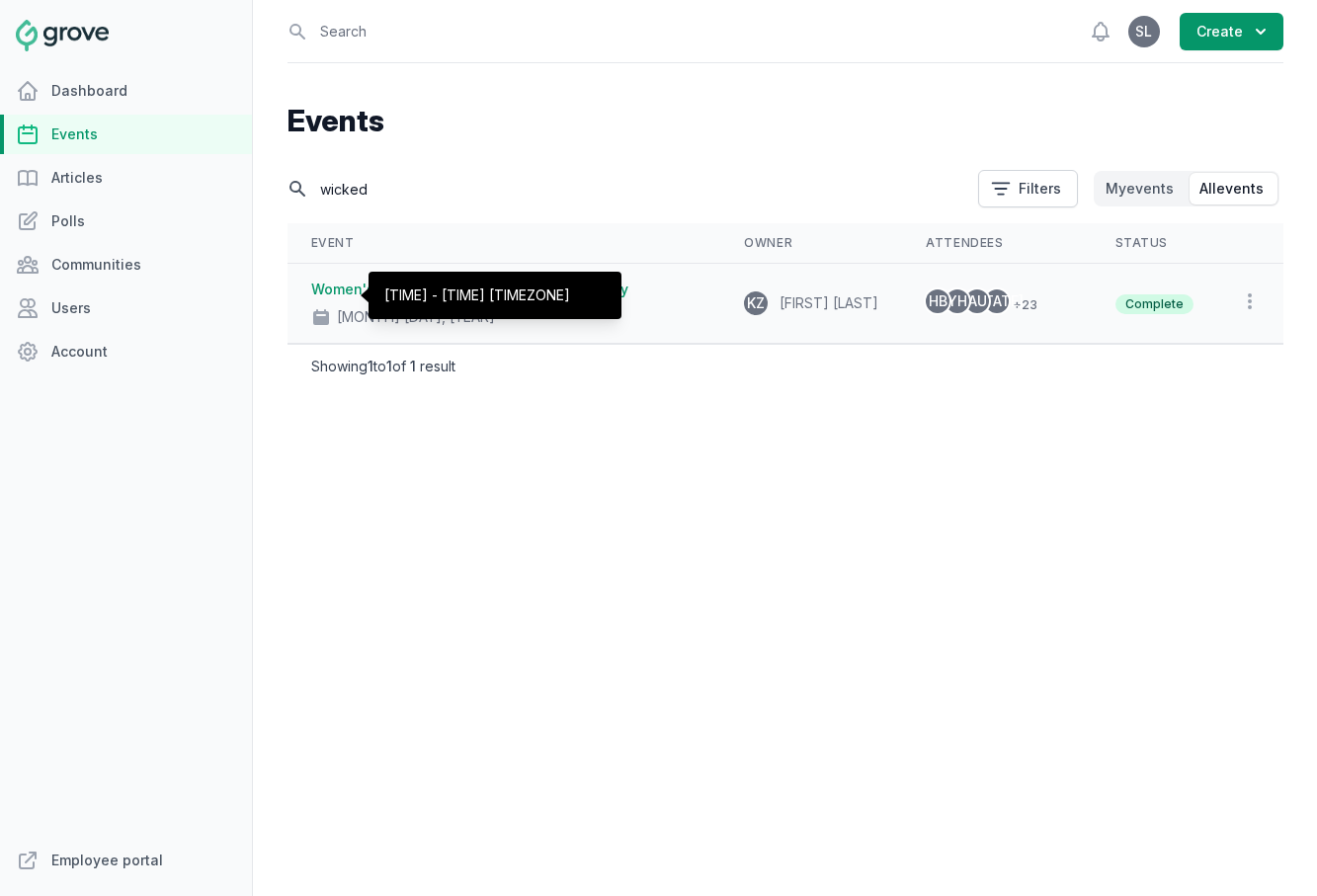 type on "wicked" 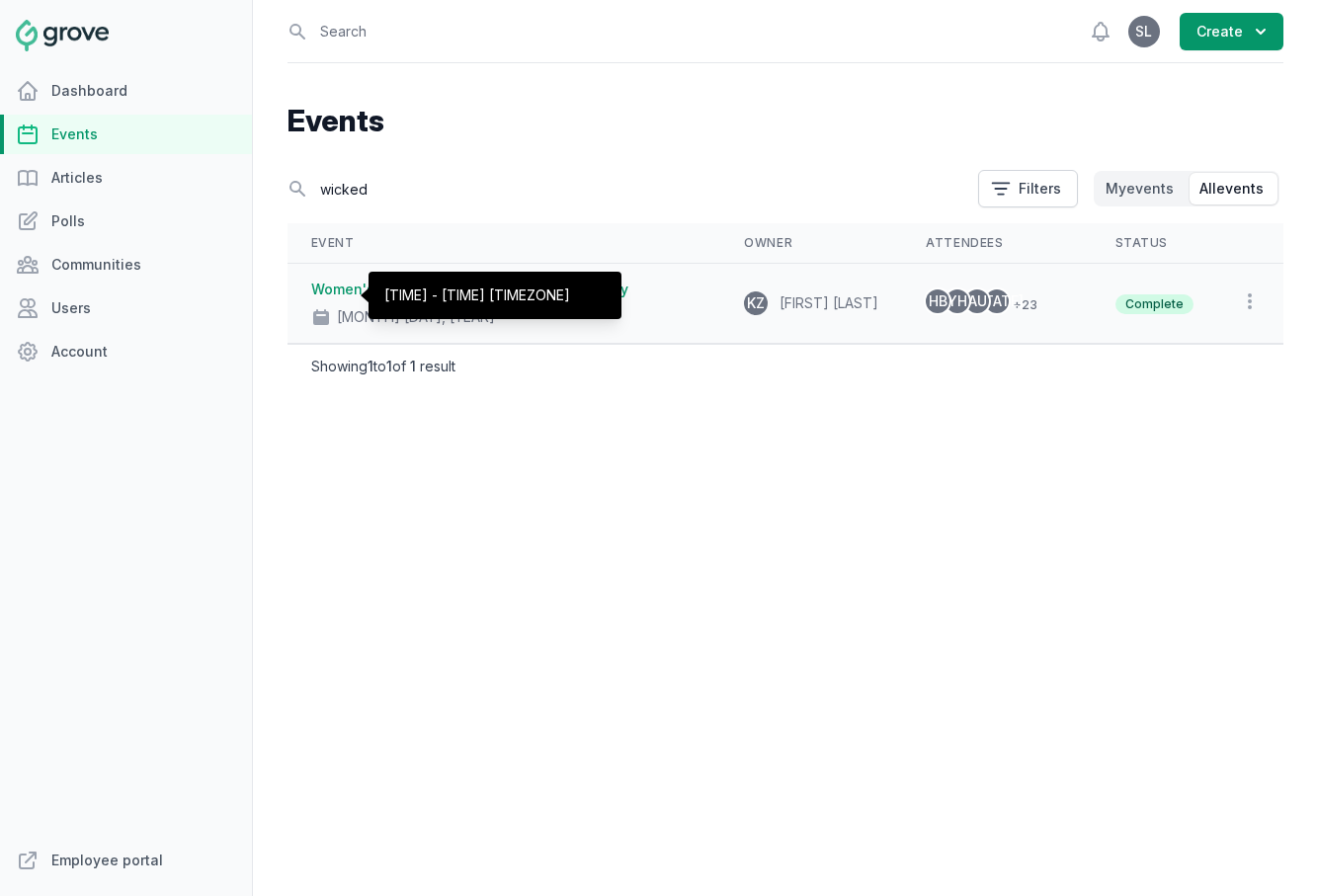 click on "[TIME] - [TIME] [TIMEZONE]" at bounding box center [495, 295] 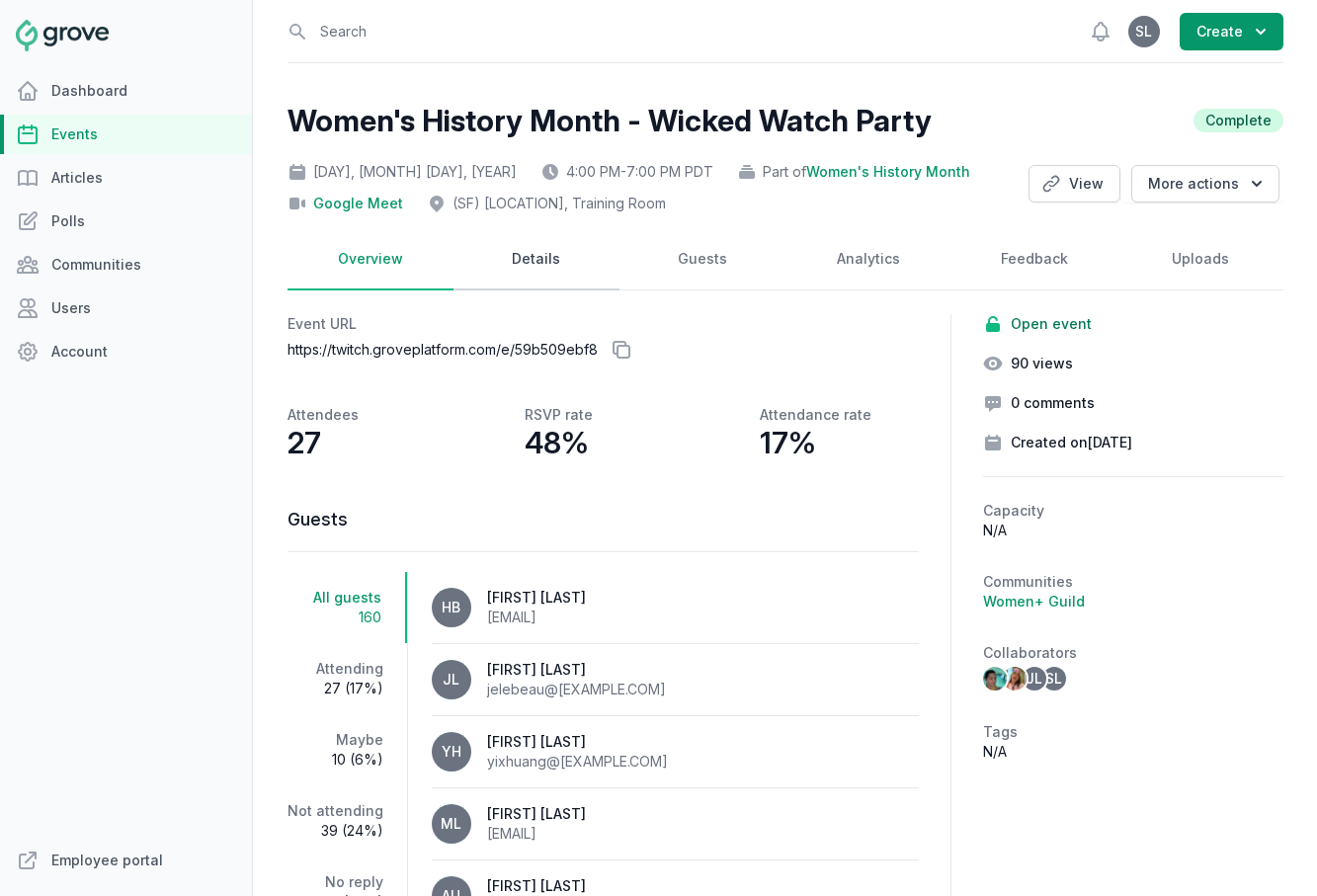click on "Details" at bounding box center (536, 260) 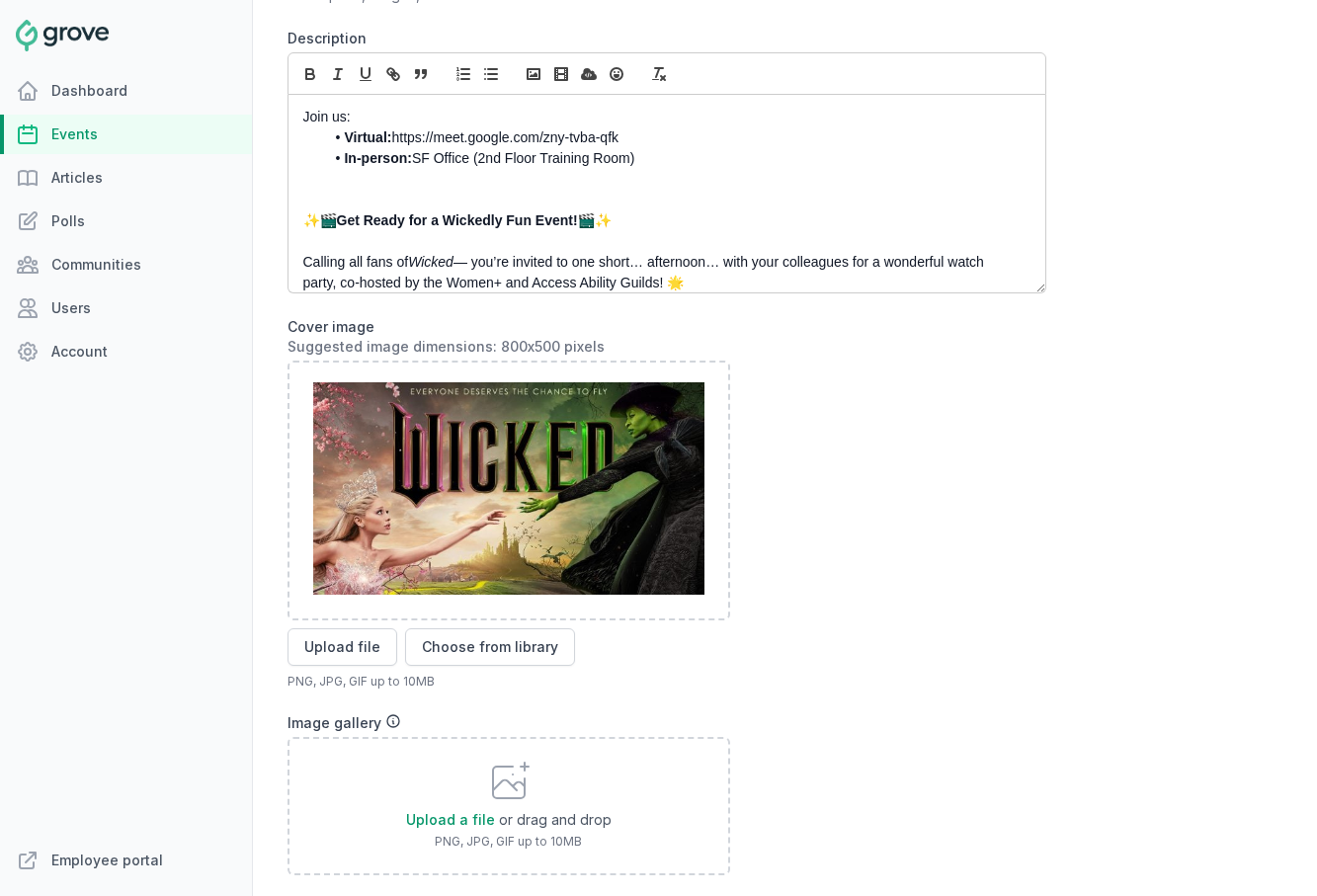 scroll, scrollTop: 979, scrollLeft: 0, axis: vertical 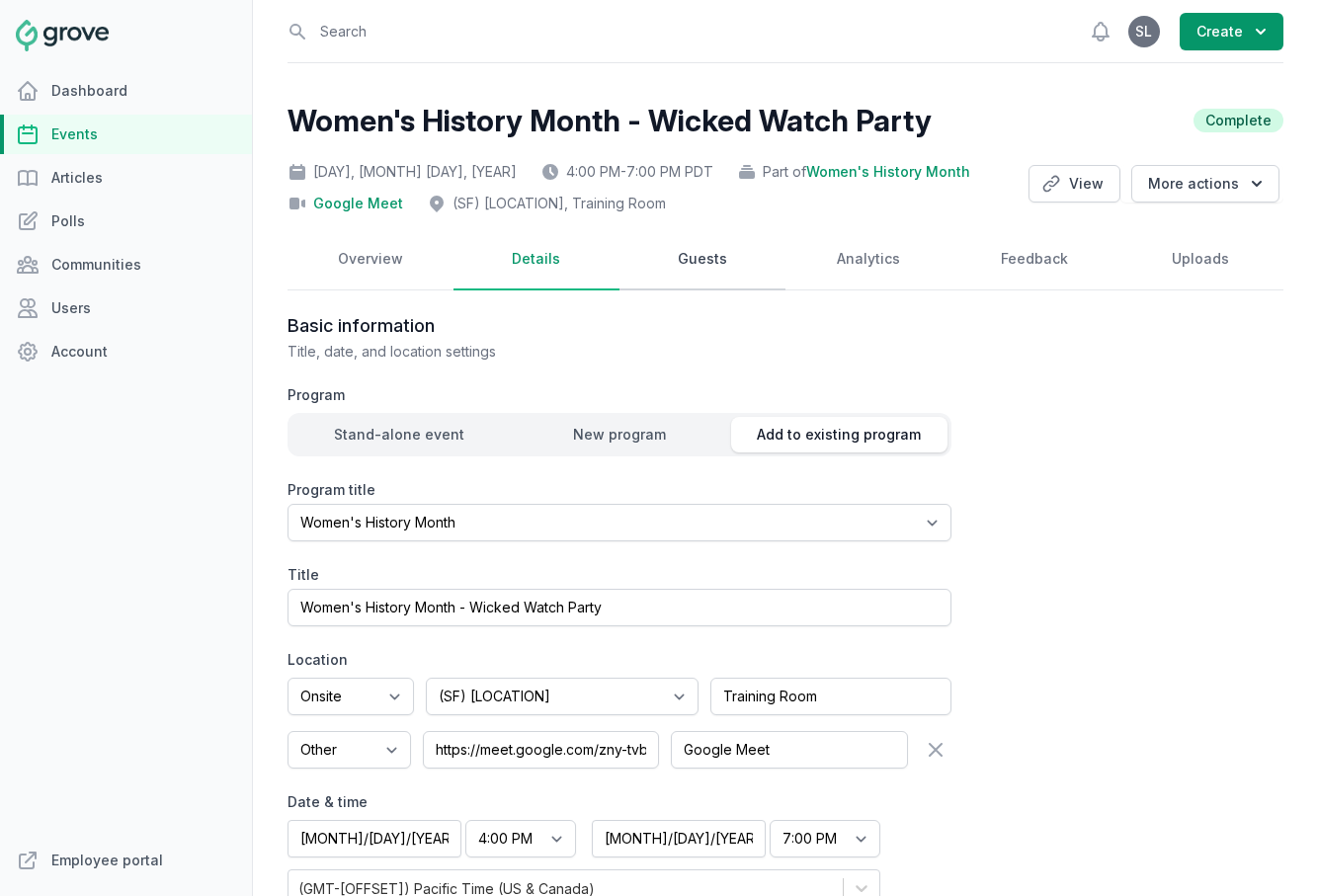 click on "Guests" at bounding box center [702, 260] 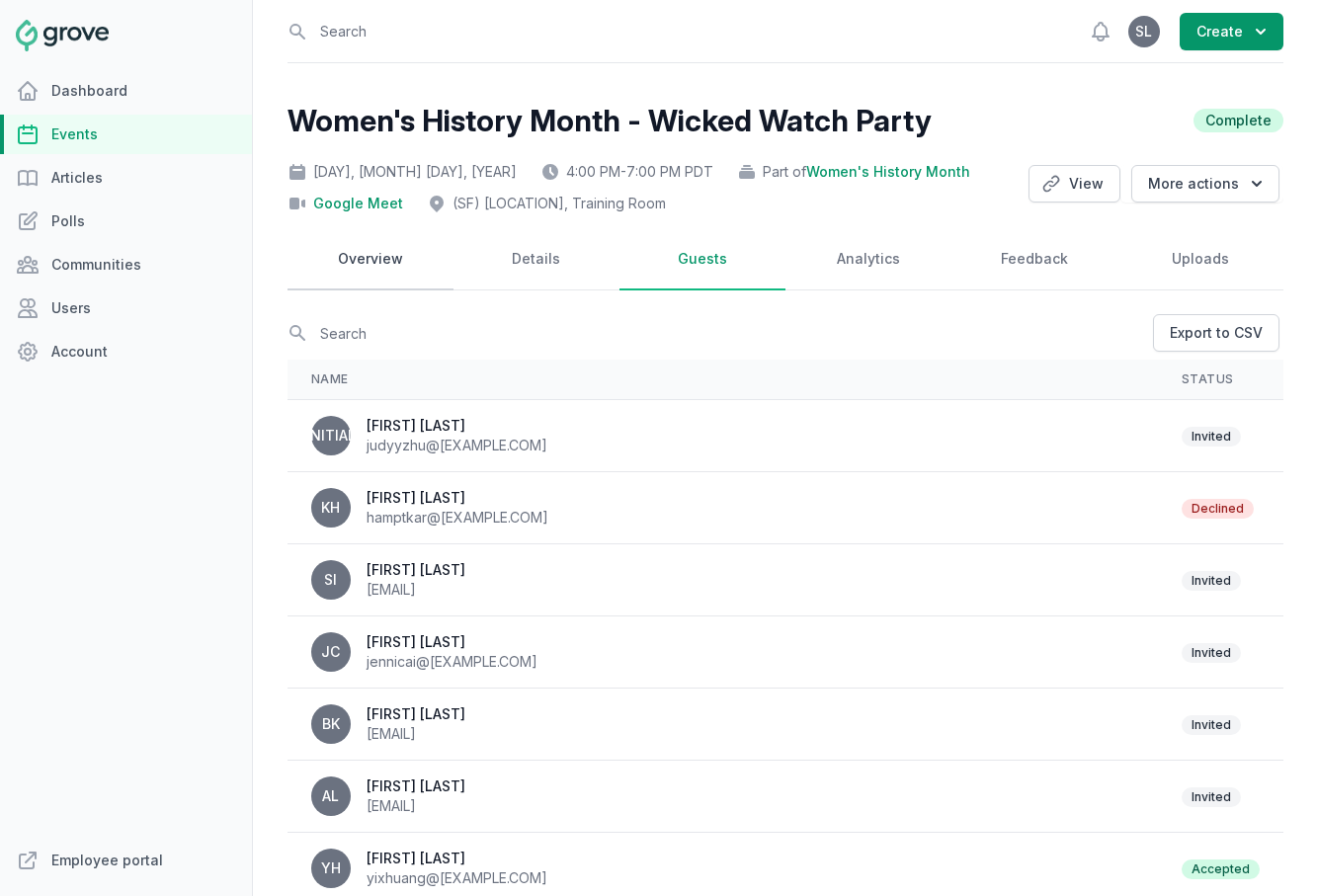 click on "Overview" at bounding box center [370, 260] 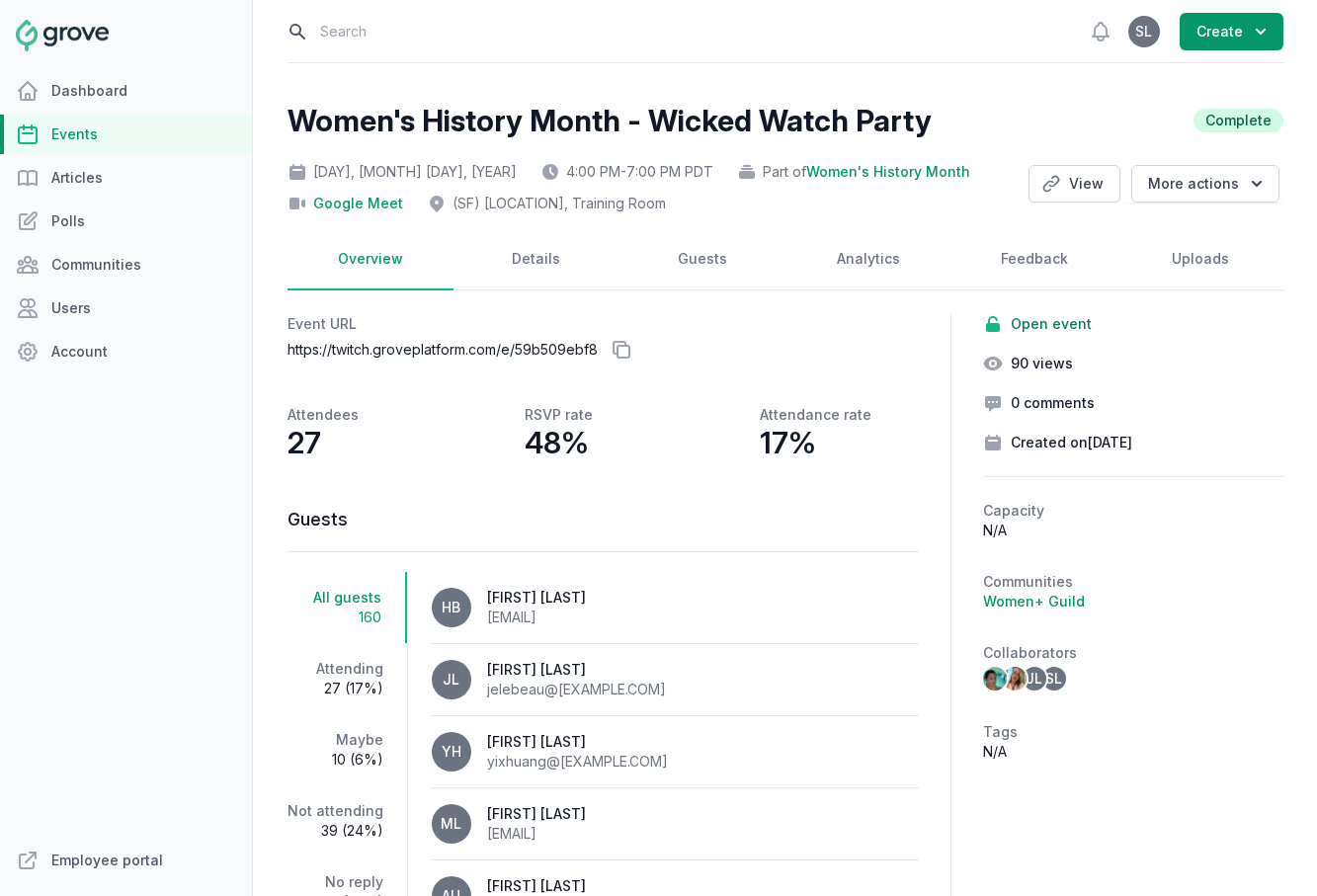 click at bounding box center [674, 31] 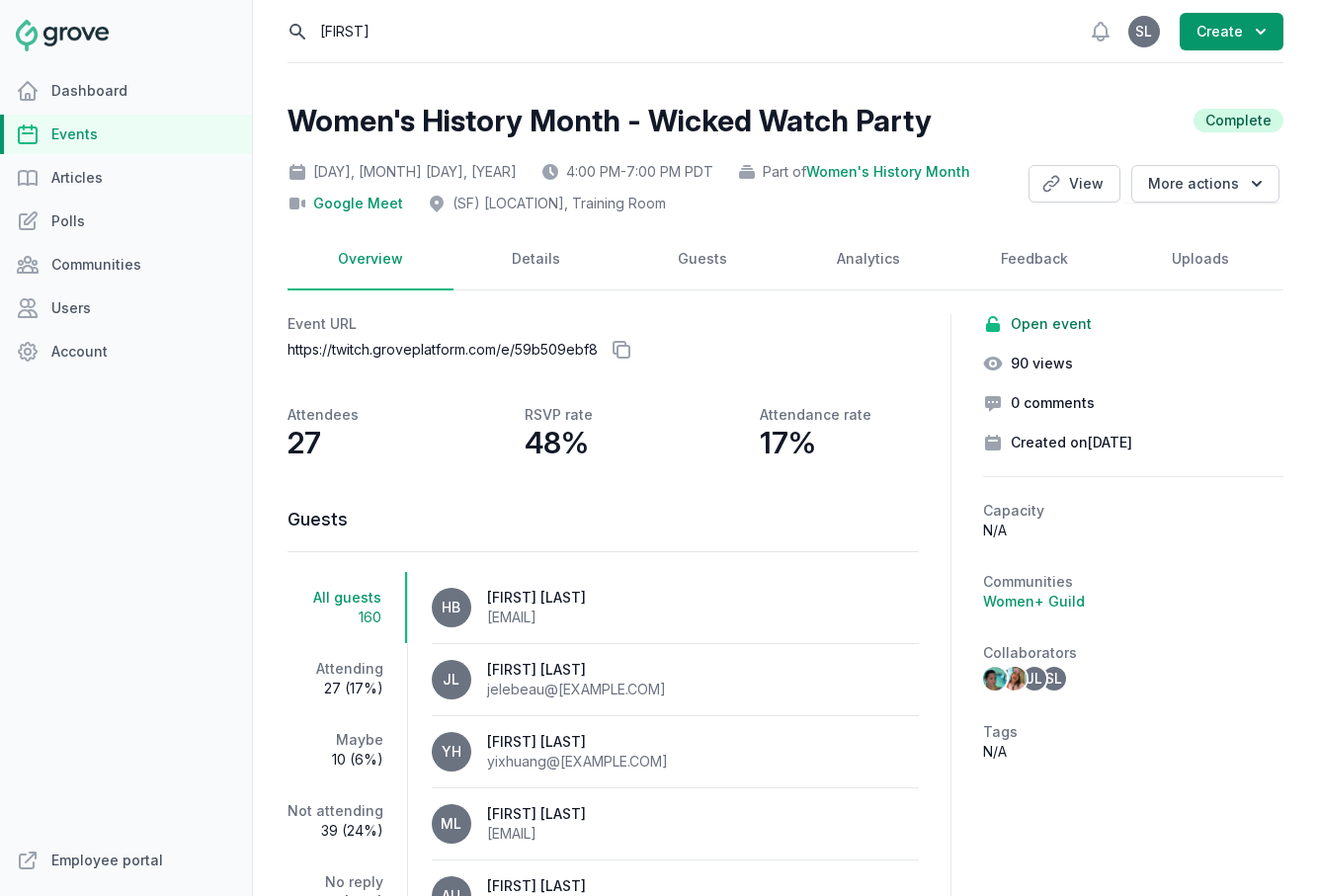 type on "[FIRST]" 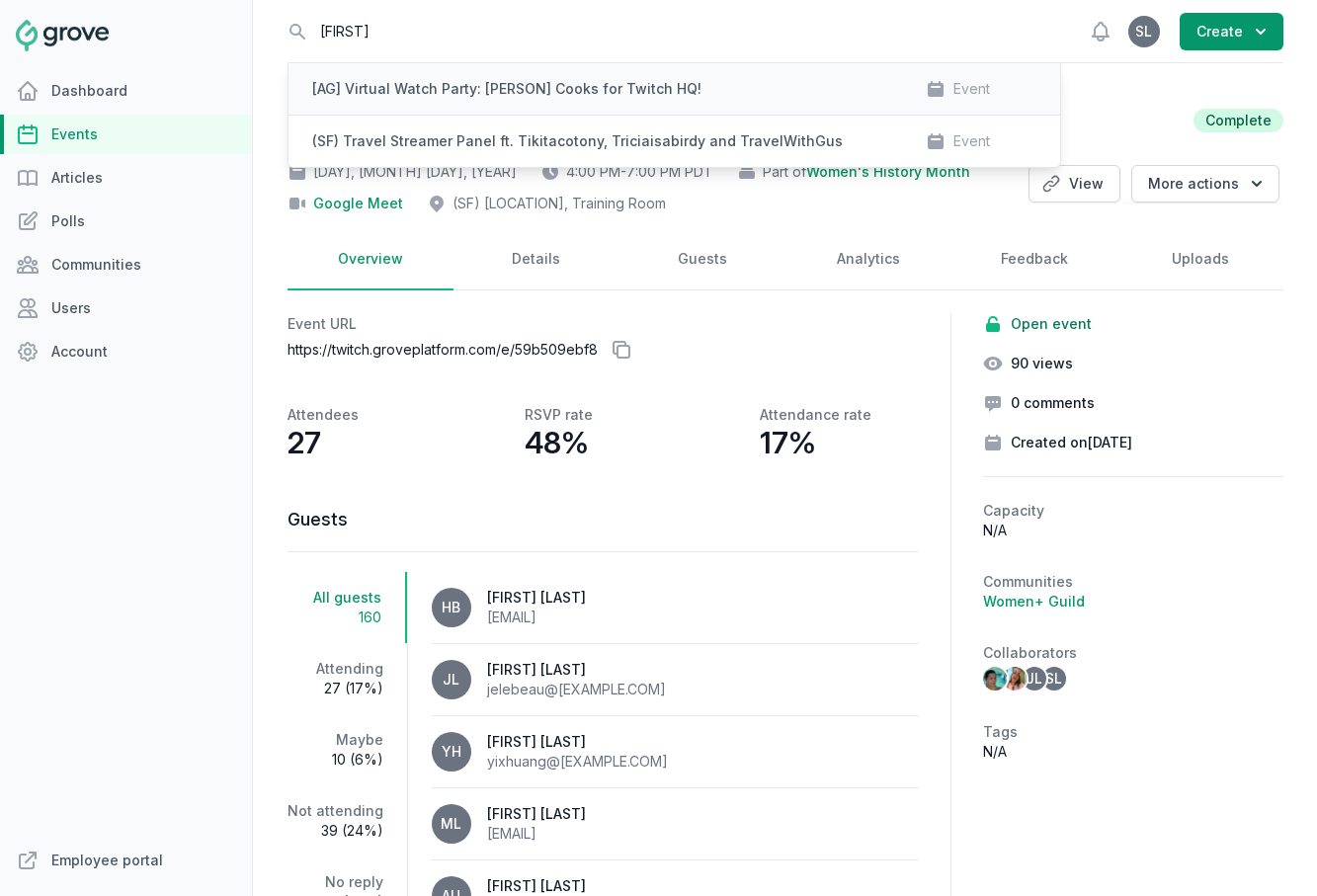 click on "[AG] Virtual Watch Party: [PERSON] Cooks for Twitch HQ!" at bounding box center (507, 89) 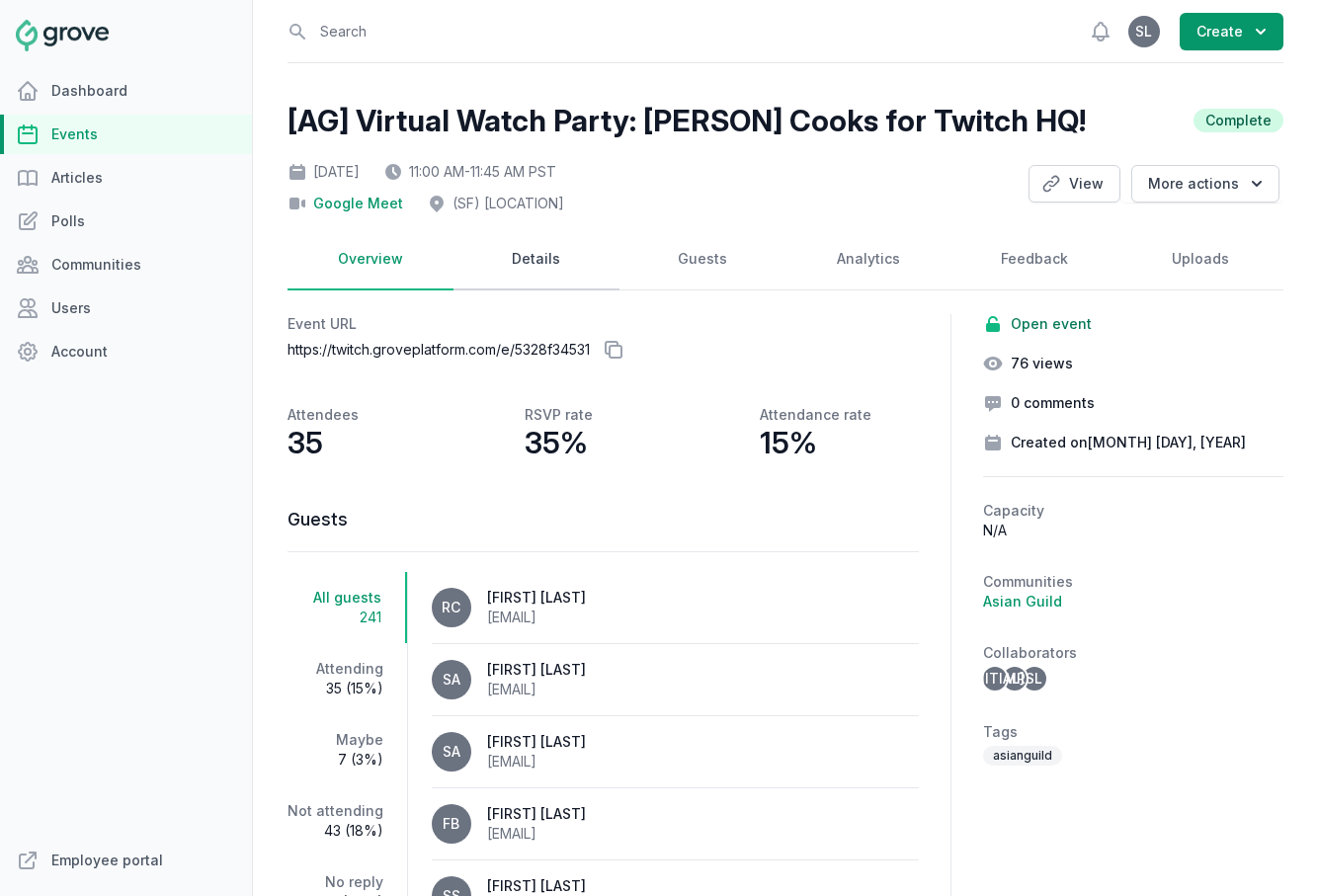 click on "Details" at bounding box center (536, 260) 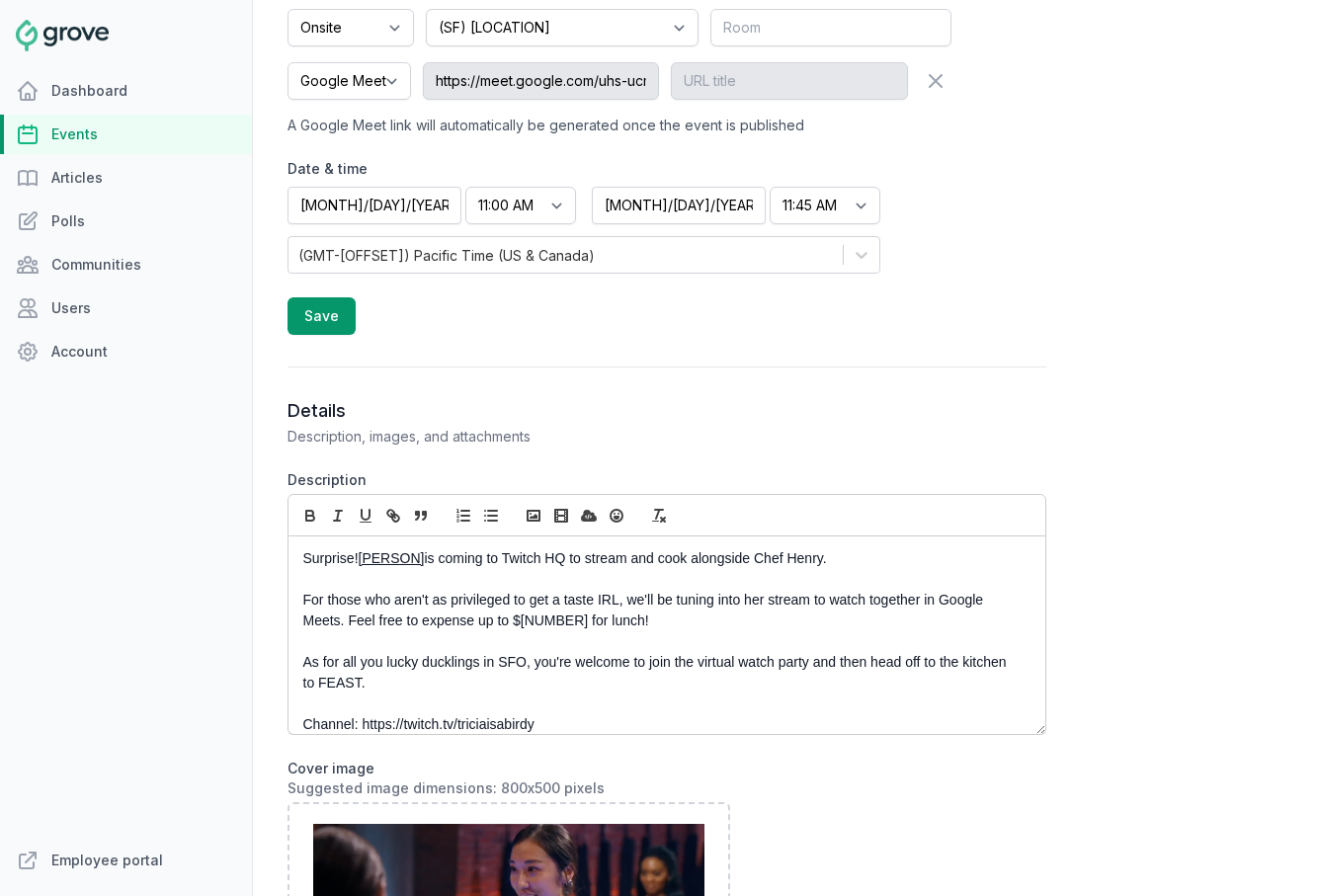 scroll, scrollTop: 718, scrollLeft: 0, axis: vertical 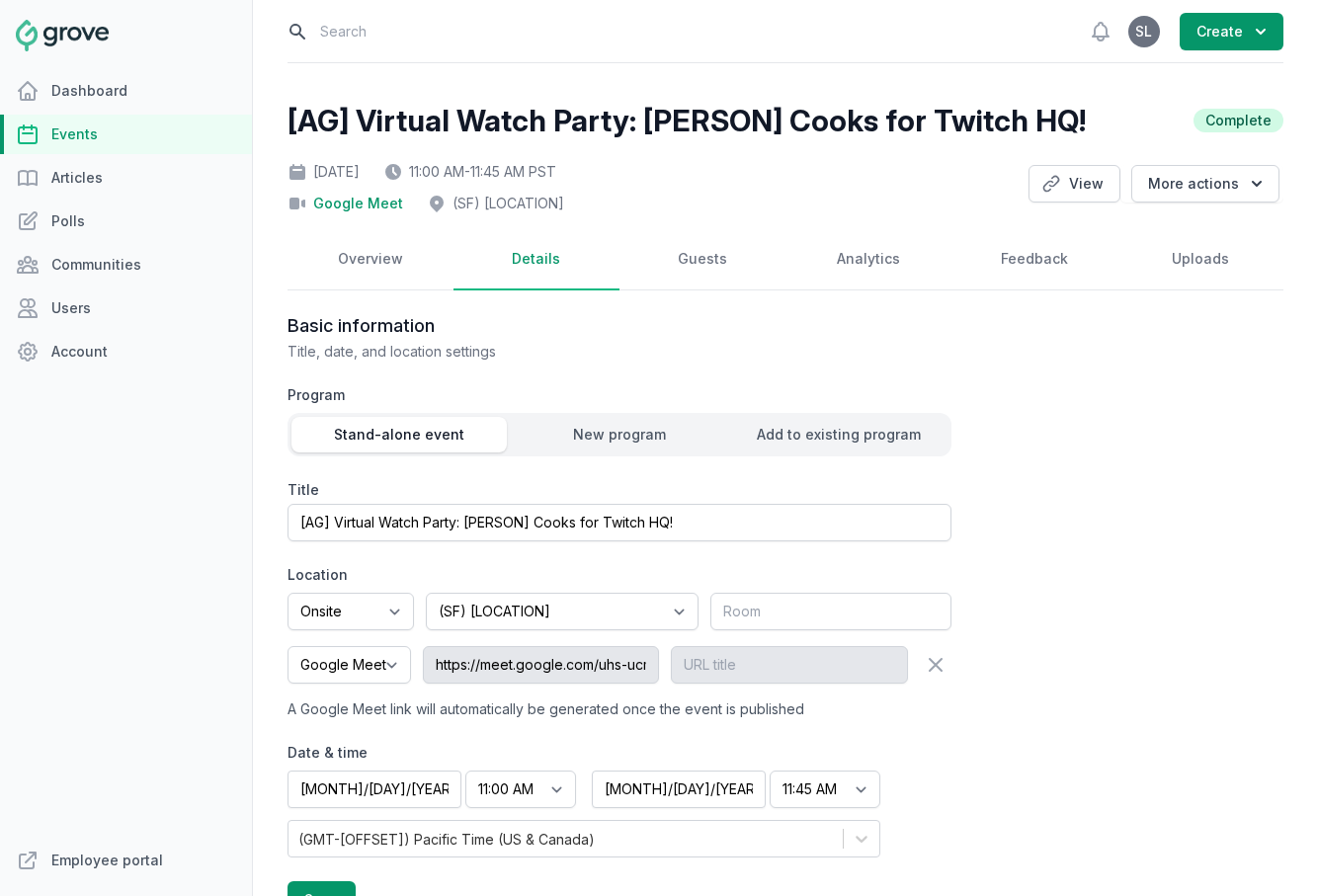 click at bounding box center (674, 31) 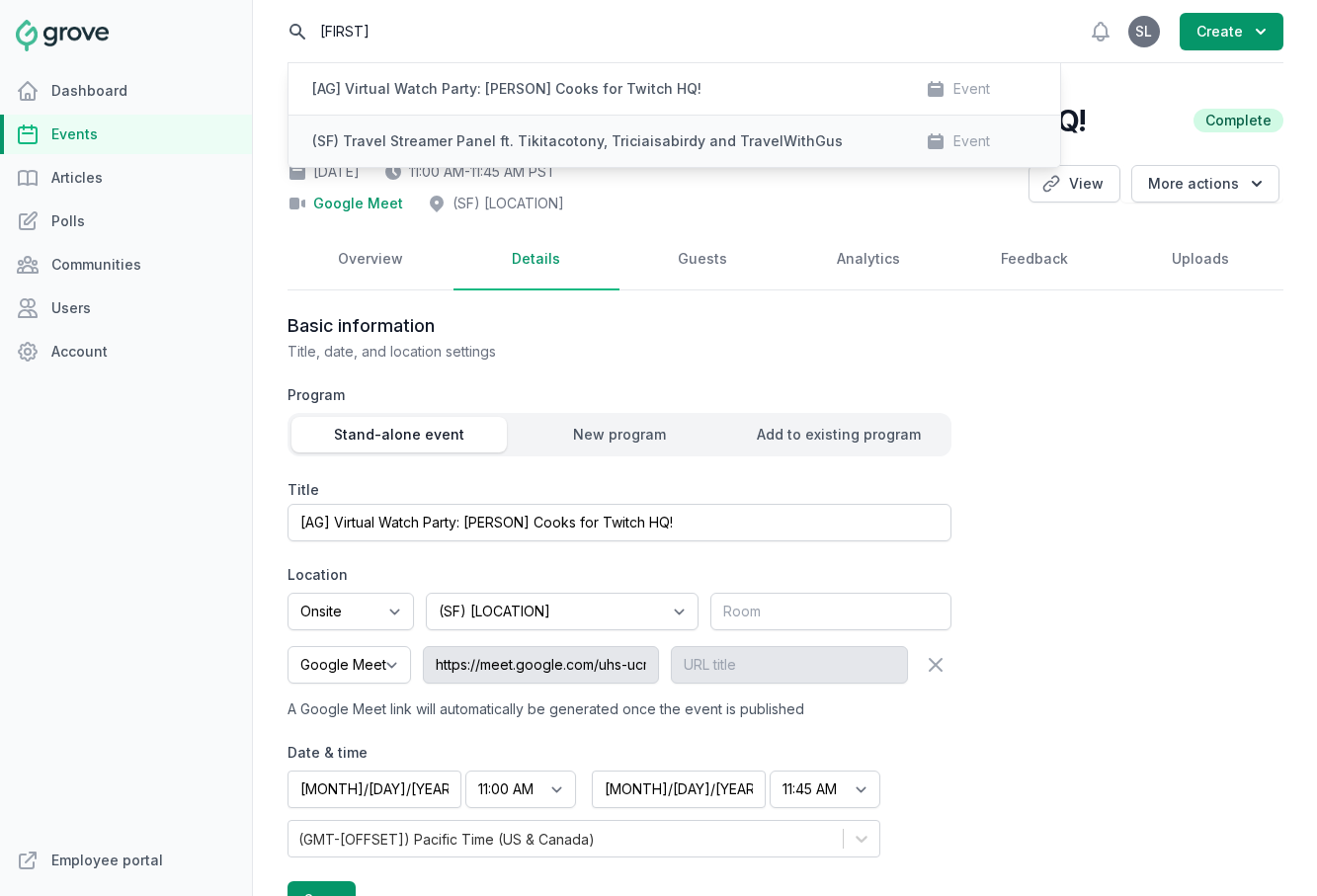 type on "[FIRST]" 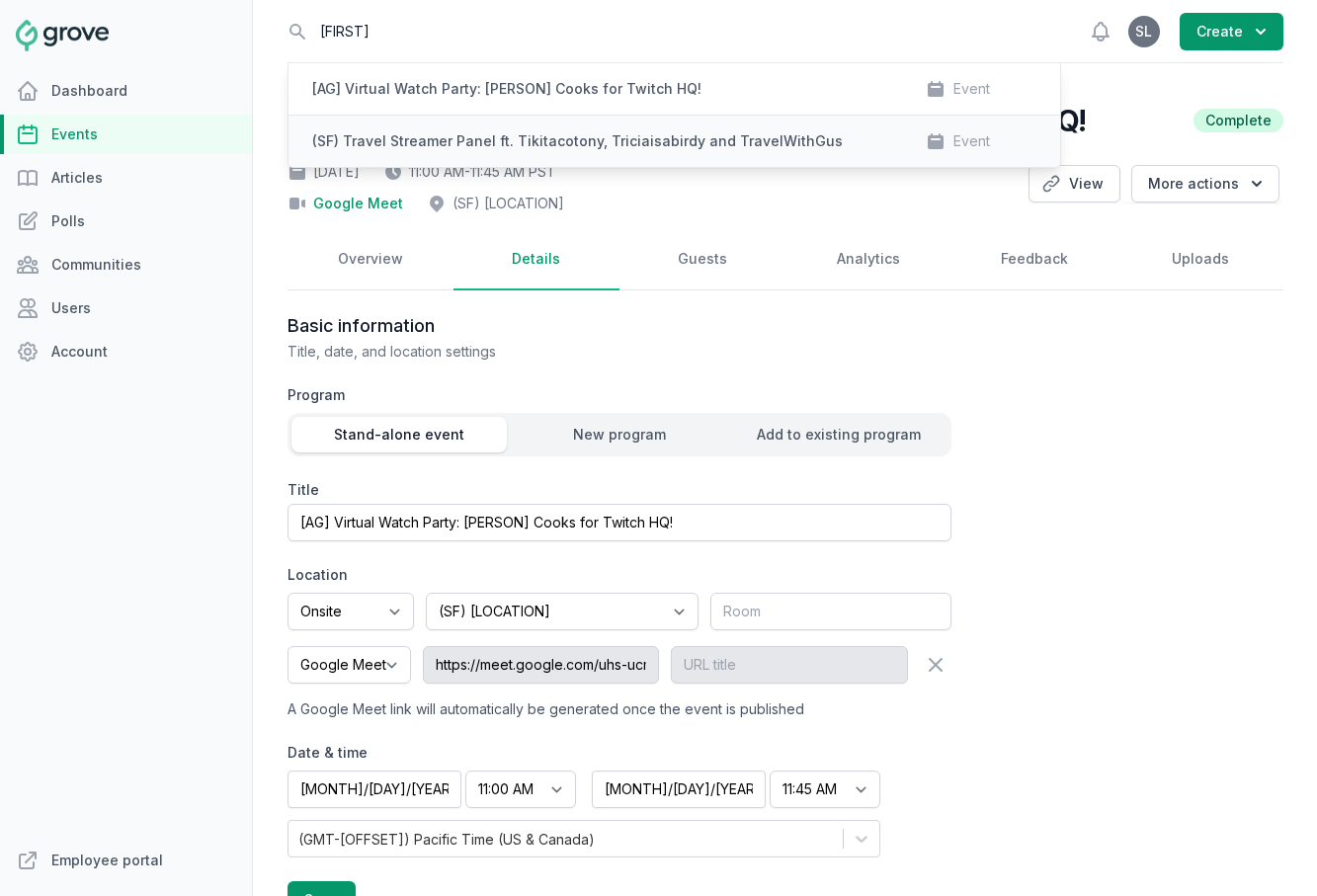 click on "(SF) Travel Streamer Panel ft. Tikitacotony, Triciaisabirdy and TravelWithGus" at bounding box center [577, 141] 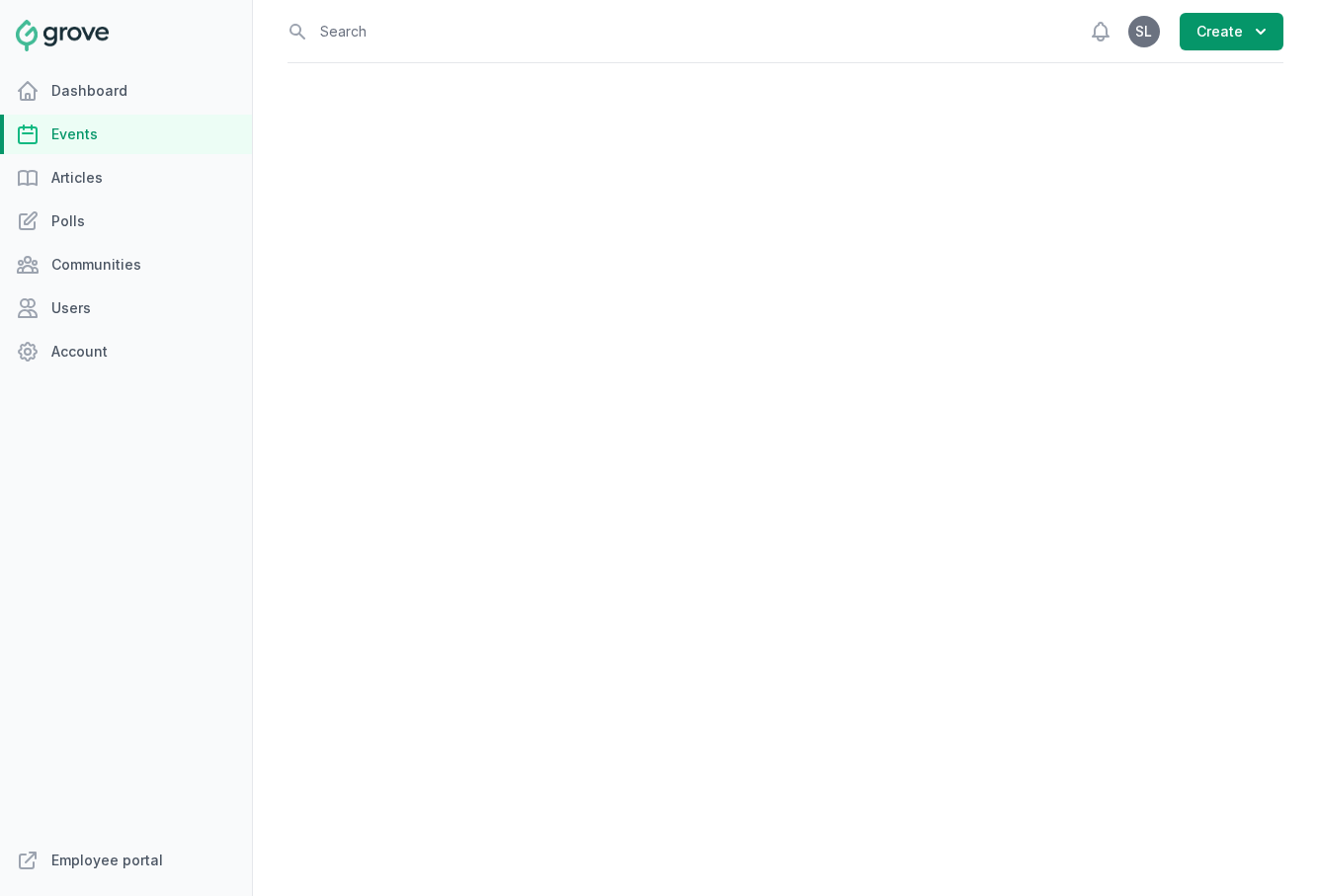 select on "113" 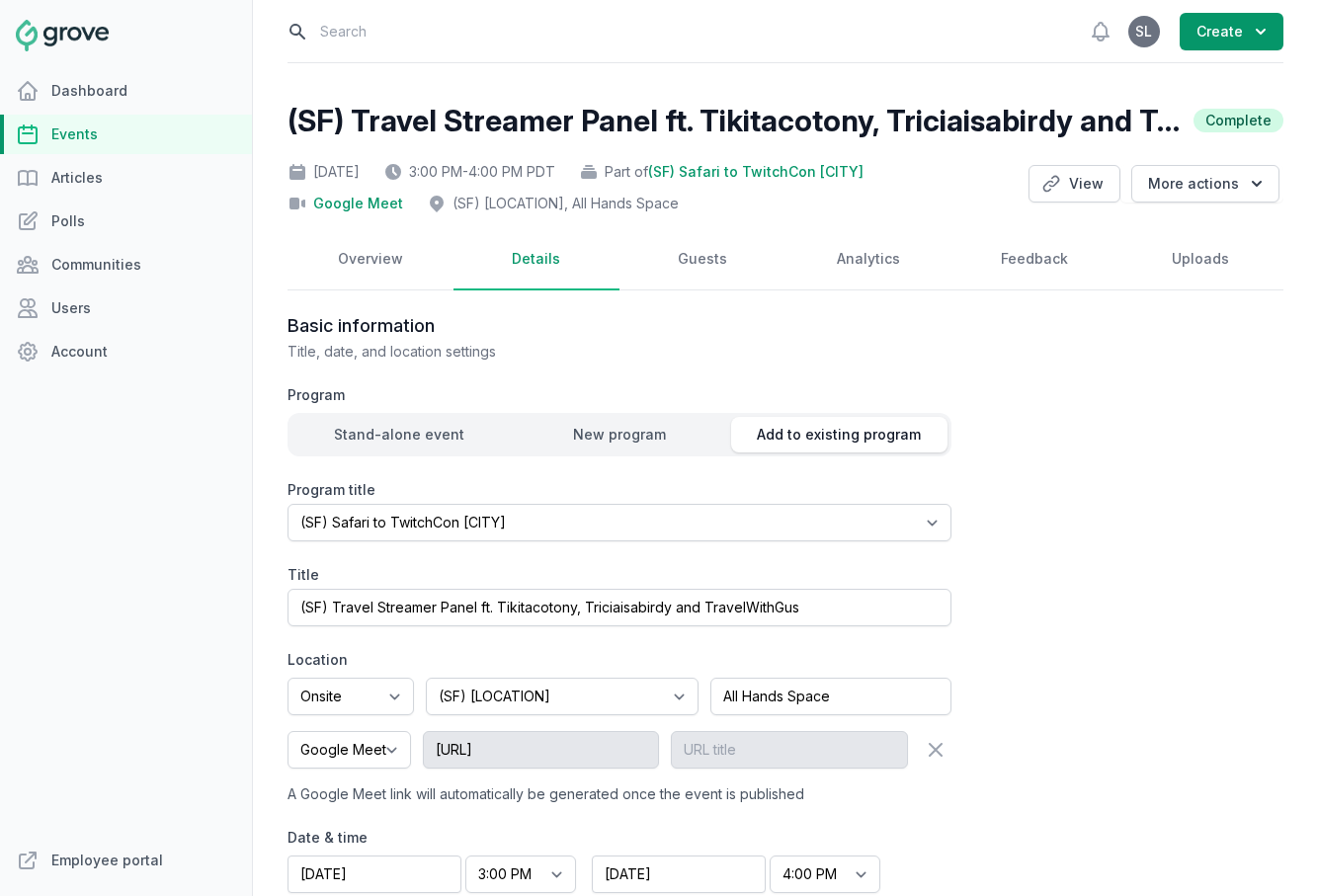 click at bounding box center (674, 31) 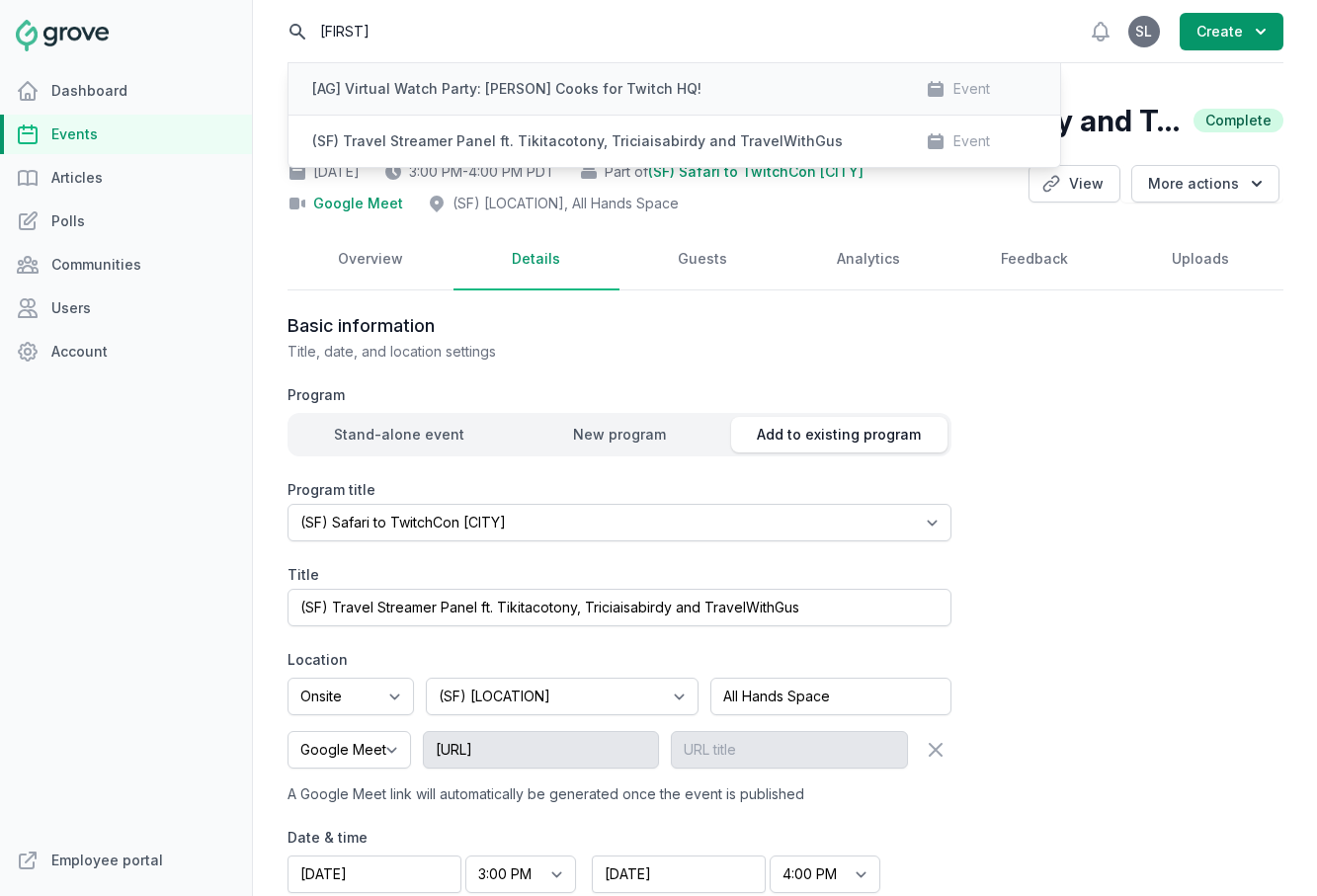 type on "[FIRST]" 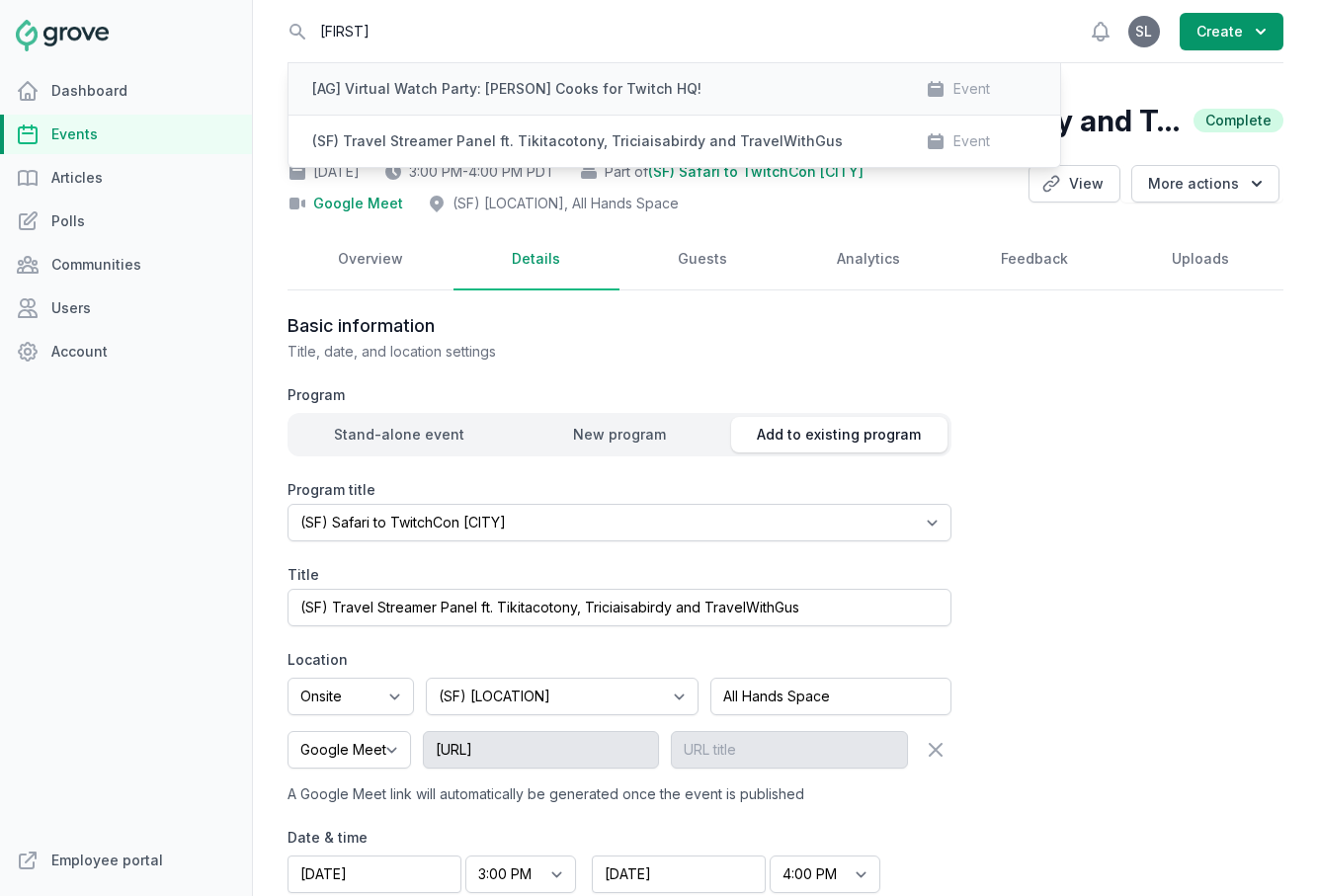 click on "[AG] Virtual Watch Party: [PERSON] Cooks for Twitch HQ!" at bounding box center (507, 89) 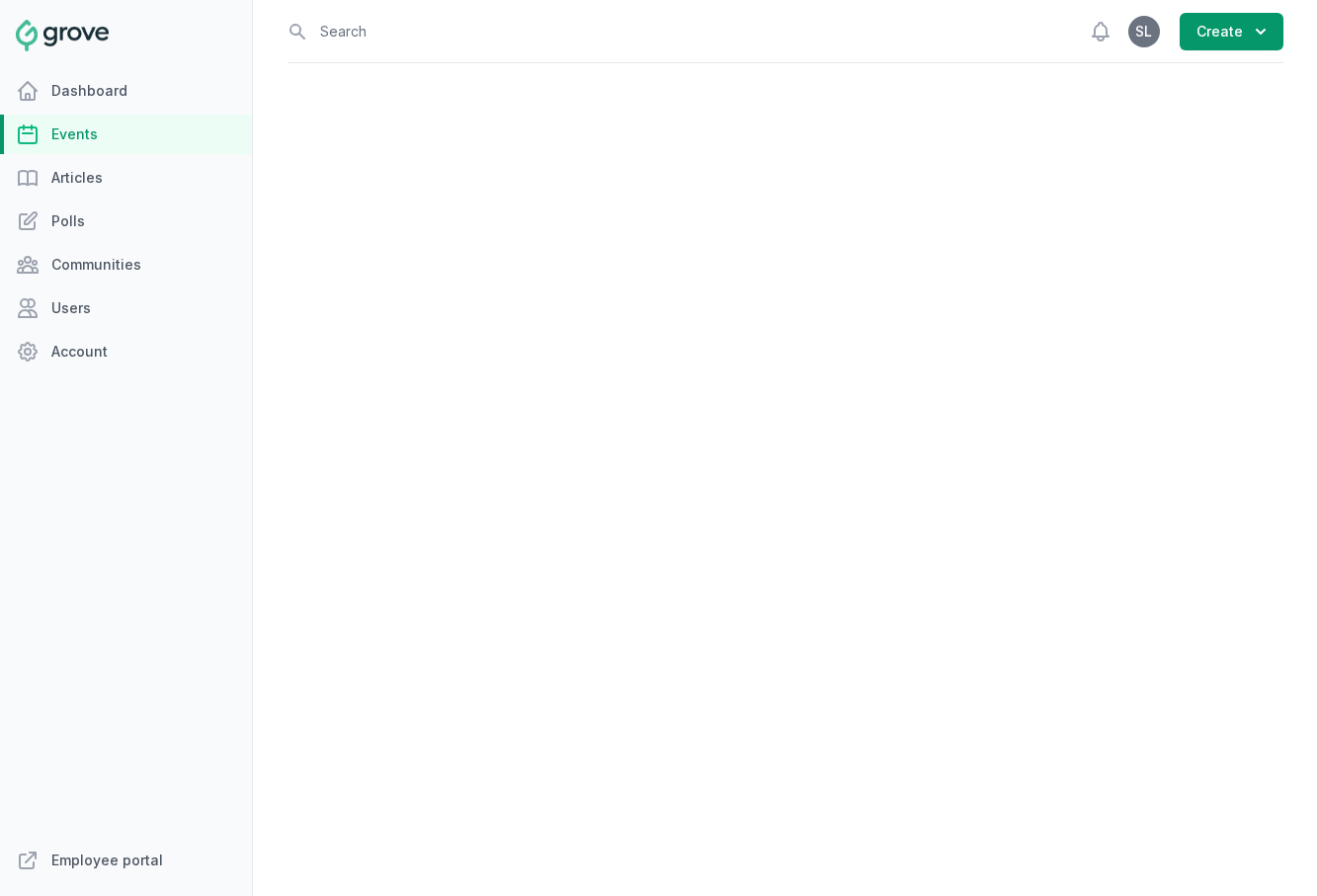 select on "43" 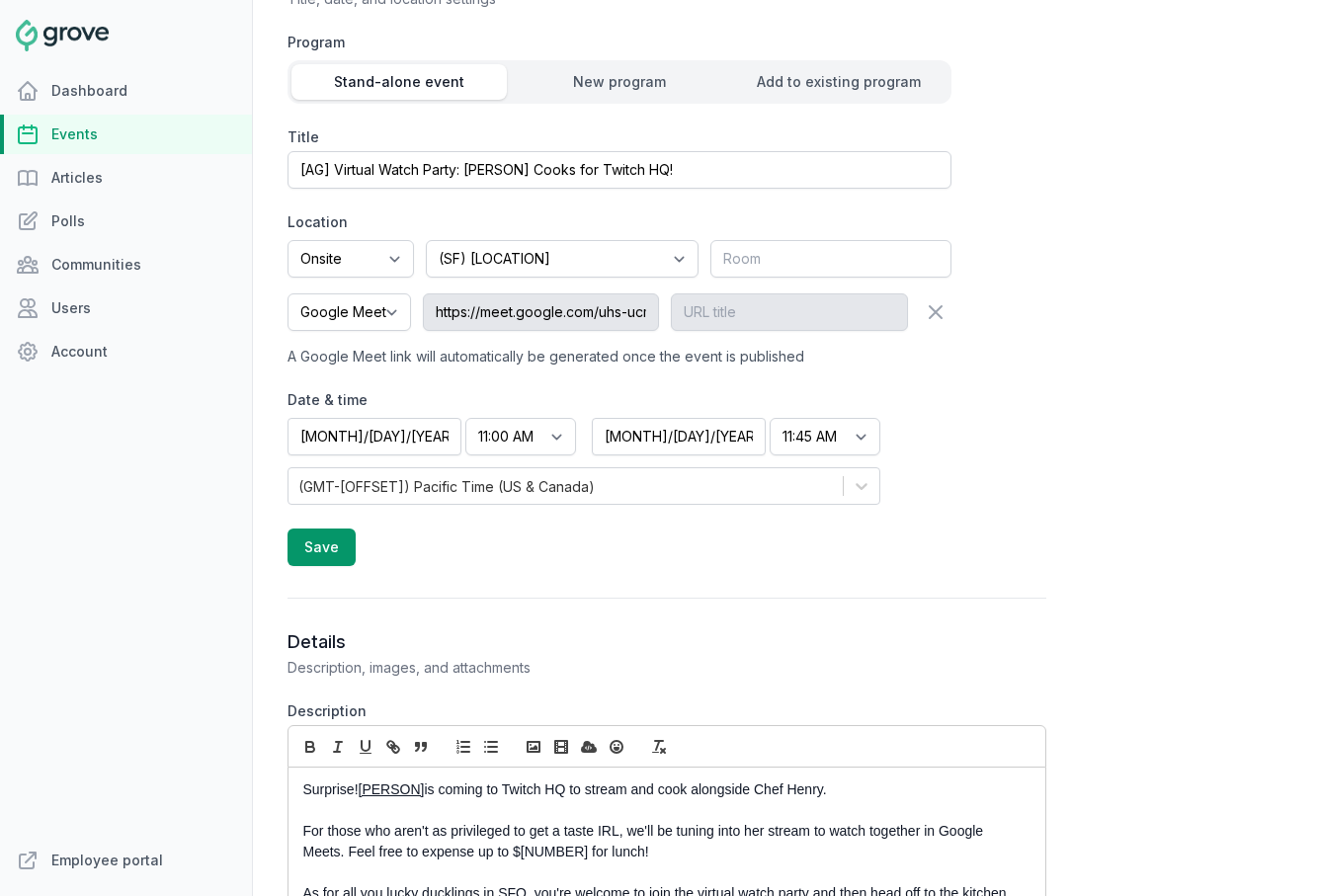 scroll, scrollTop: 554, scrollLeft: 0, axis: vertical 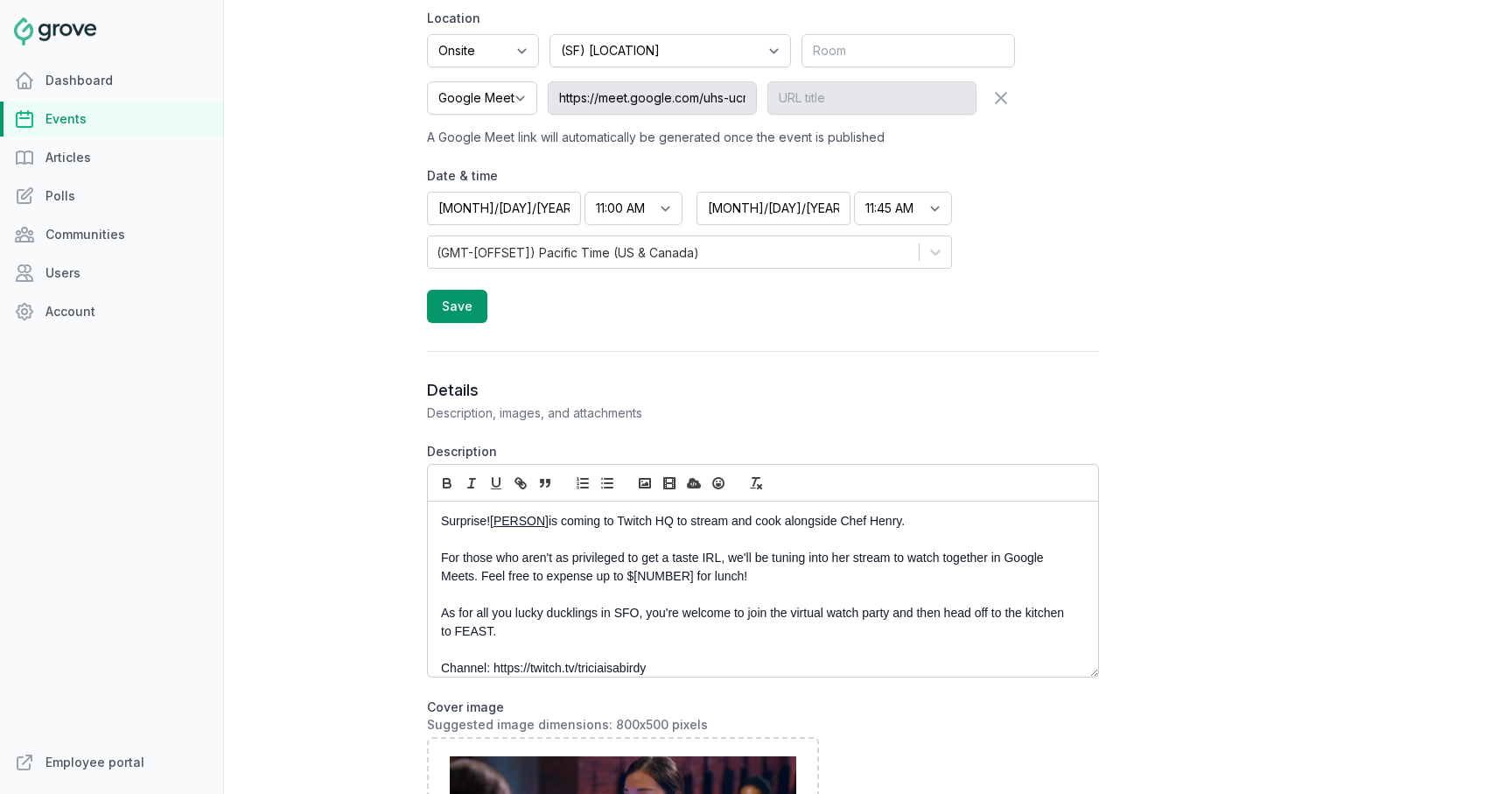 click on "Events" at bounding box center (111, 119) 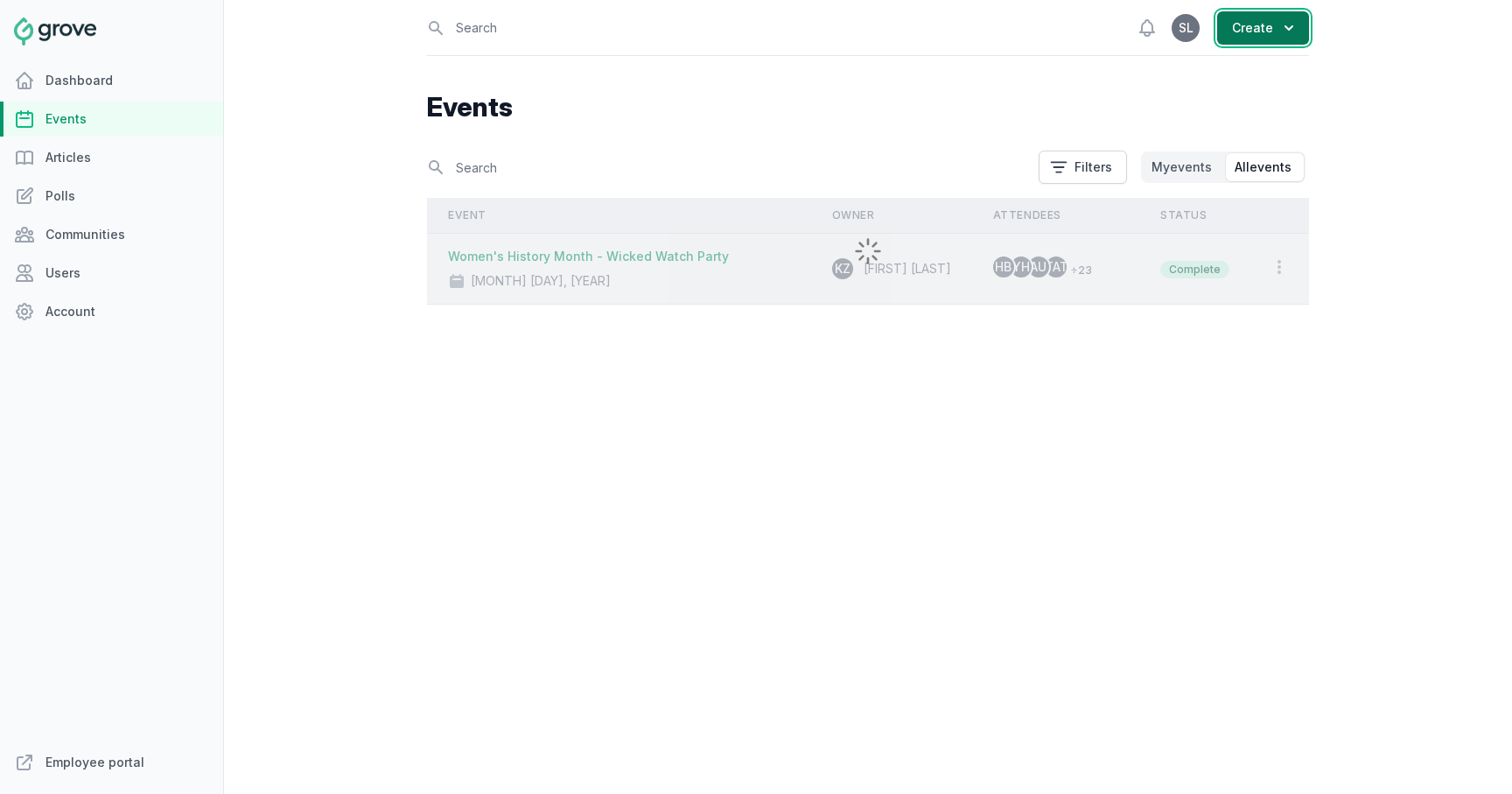 click on "Create" at bounding box center [1263, 28] 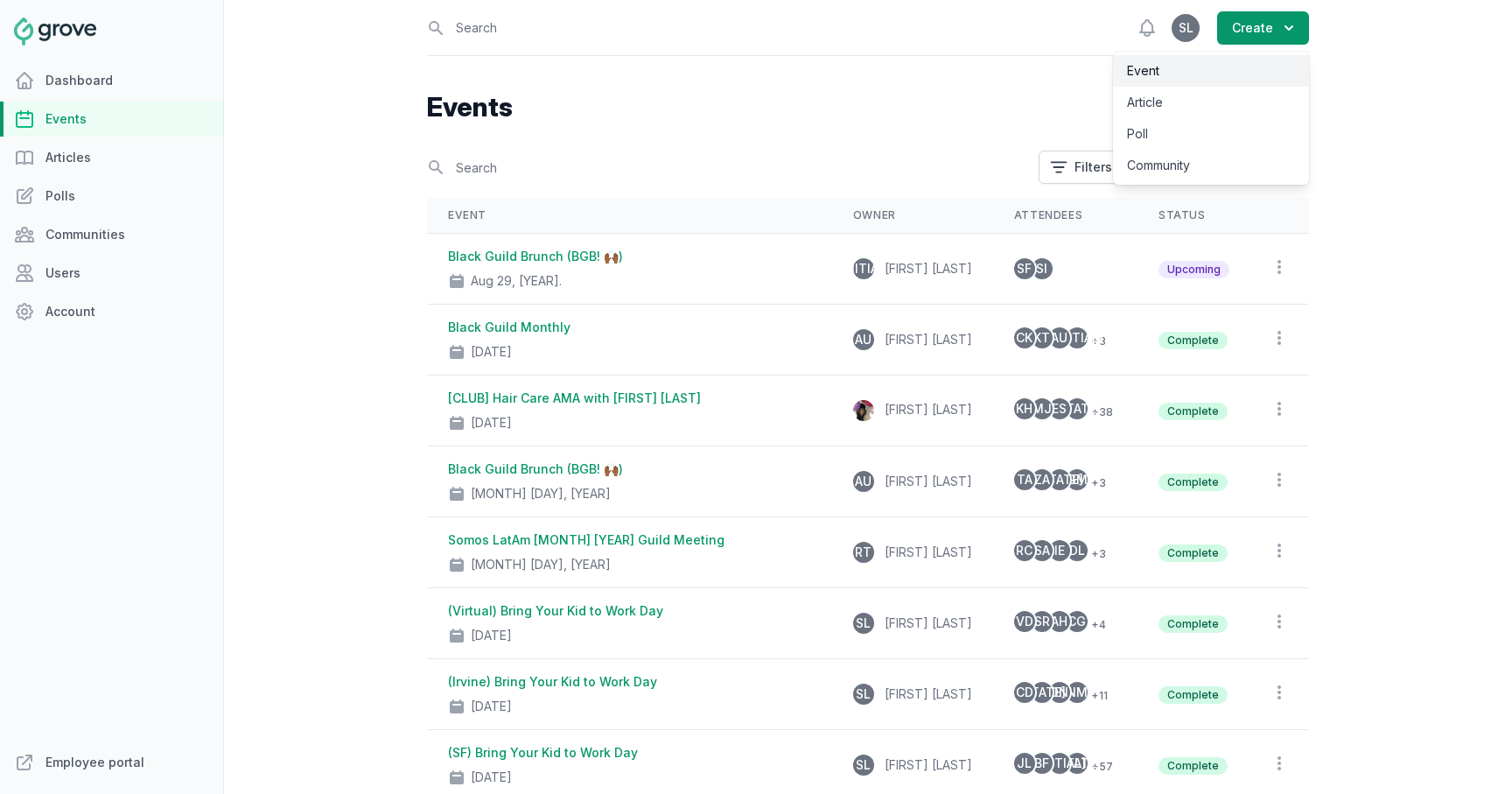 click on "Event" at bounding box center [1211, 71] 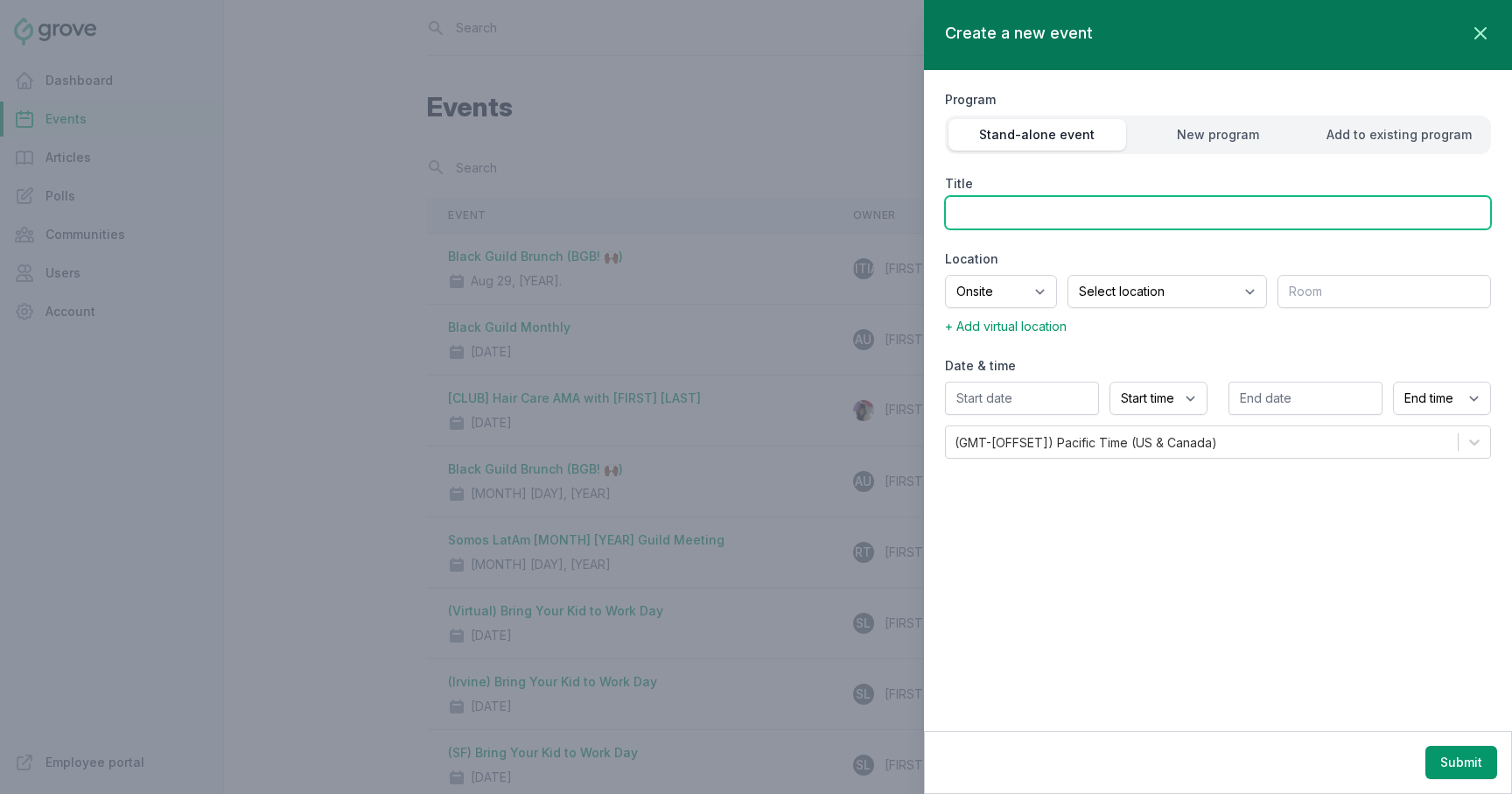 click on "Title" at bounding box center (1218, 213) 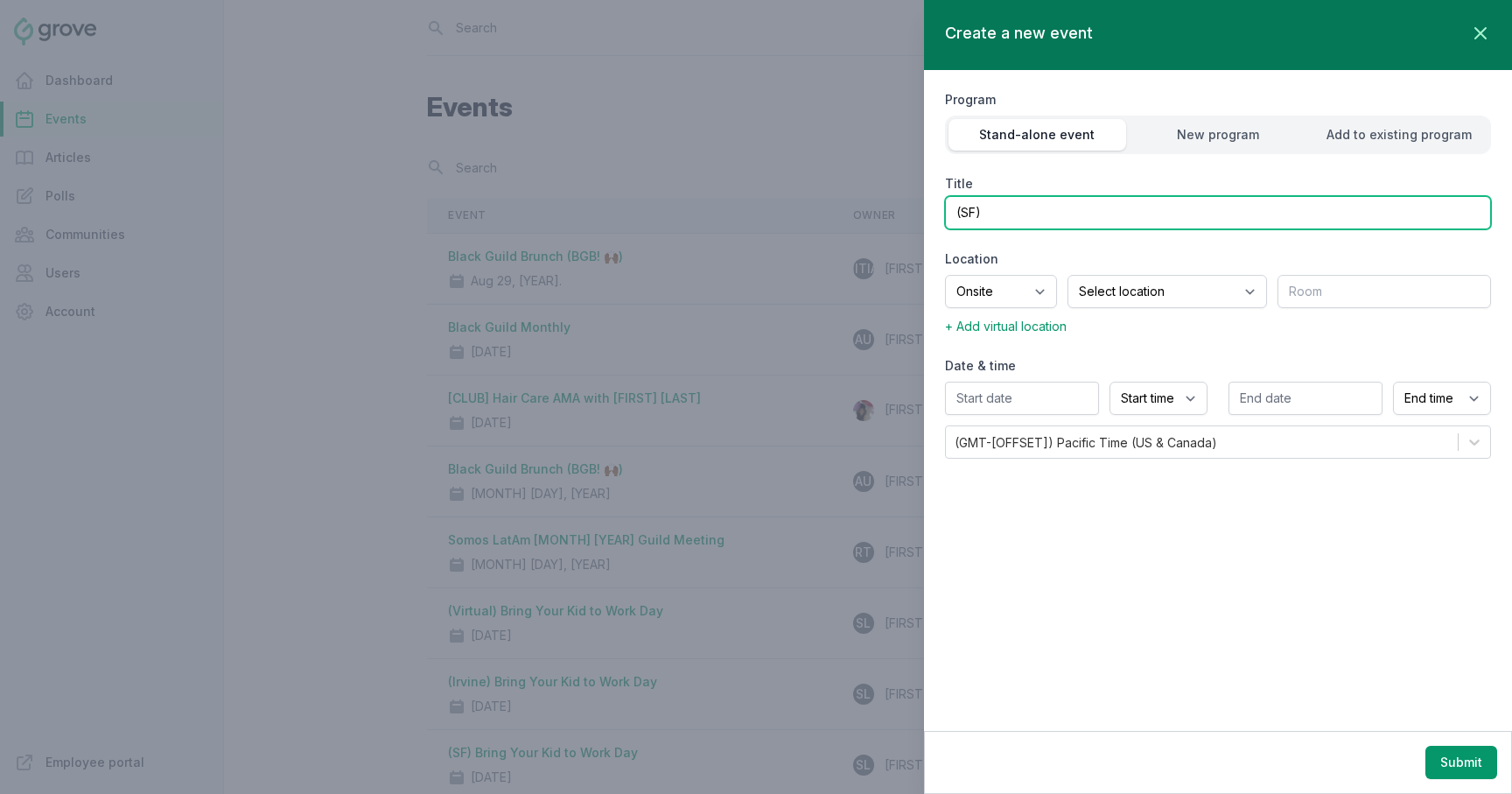 paste on "As we gear up for TwitchCon North America in San Diego, we are hosting an exclusive happy hour at our San Francisco HQ to celebrate the 10th Anniversary of TwitchCon!  Join us for an intimate evening bringing together Twitch employees and select creators to commemorate 10 incredible years of TwitchCon.  We will also be celebrating Latin Heritage Month hosted by SOMOS LATAM Guild.  When: Thursday, September 25, 2025  Time:  [Optional] 3:00 - 4:00 PM PST:  Streamer Panel "A Decade of TwitchCon: Celebrating Creators and Their Streamer Journey" hosted by Krystal Herring, Head of Global Events  4:00 PM - 7:00 PM PST: Happy Hour  Where: Twitch San Francisco HQ ([NUMBER] [STREET], [CITY], [STATE]) Space is limited! We kindly ask that you RSVP by Sep 12, 2025.  **This event is invite only**  ** Please bring your ID for check-in **    What you can expect from our happy hour:  Networking with creators and Twitch employees TwitchCon Trivia w/ prizes Curated Latin-inspired menu of small bites and desserts Bar ..." 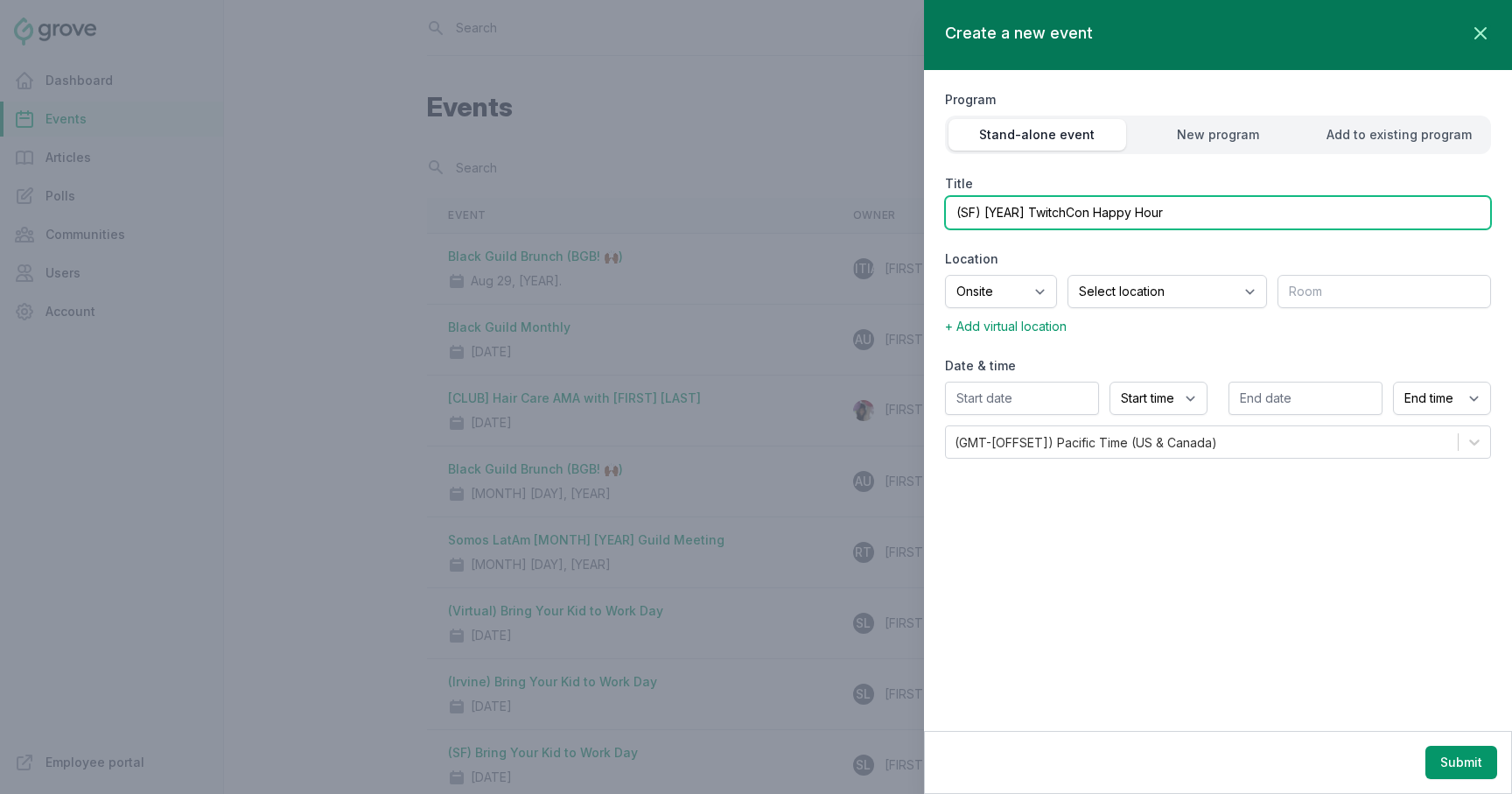 type on "(SF) [YEAR] TwitchCon Happy Hour" 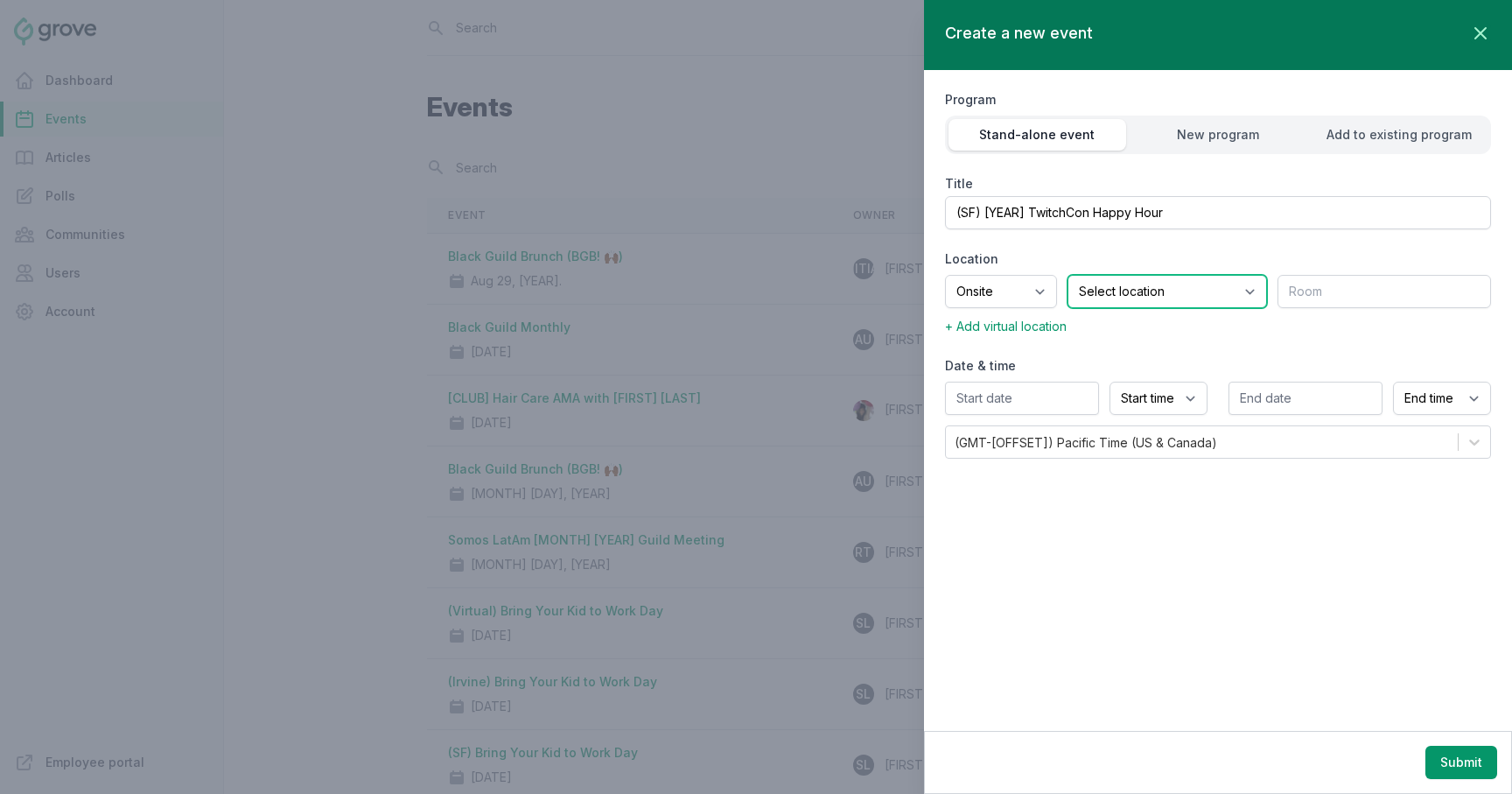click on "Select location SEA81 Oscar ([CITY], [STATE]) LHR32 ([CITY], [UK]) SNA17 ([CITY], [STATE]) LAX74 ([CITY], [CA]) LGA16 ([CITY], [NY]) SFO19 ([CITY], [CA])" at bounding box center (1167, 292) 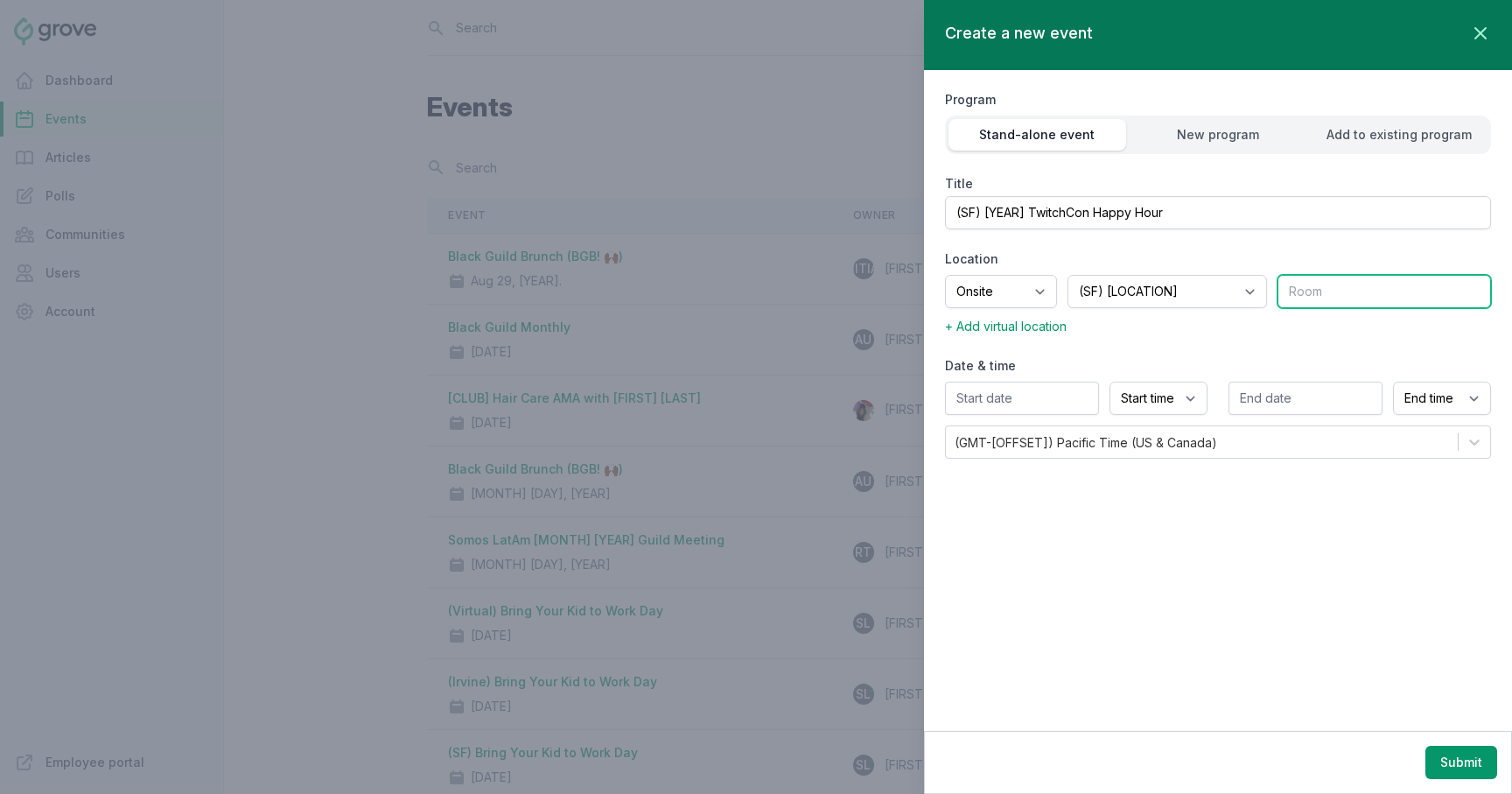 click at bounding box center (1384, 292) 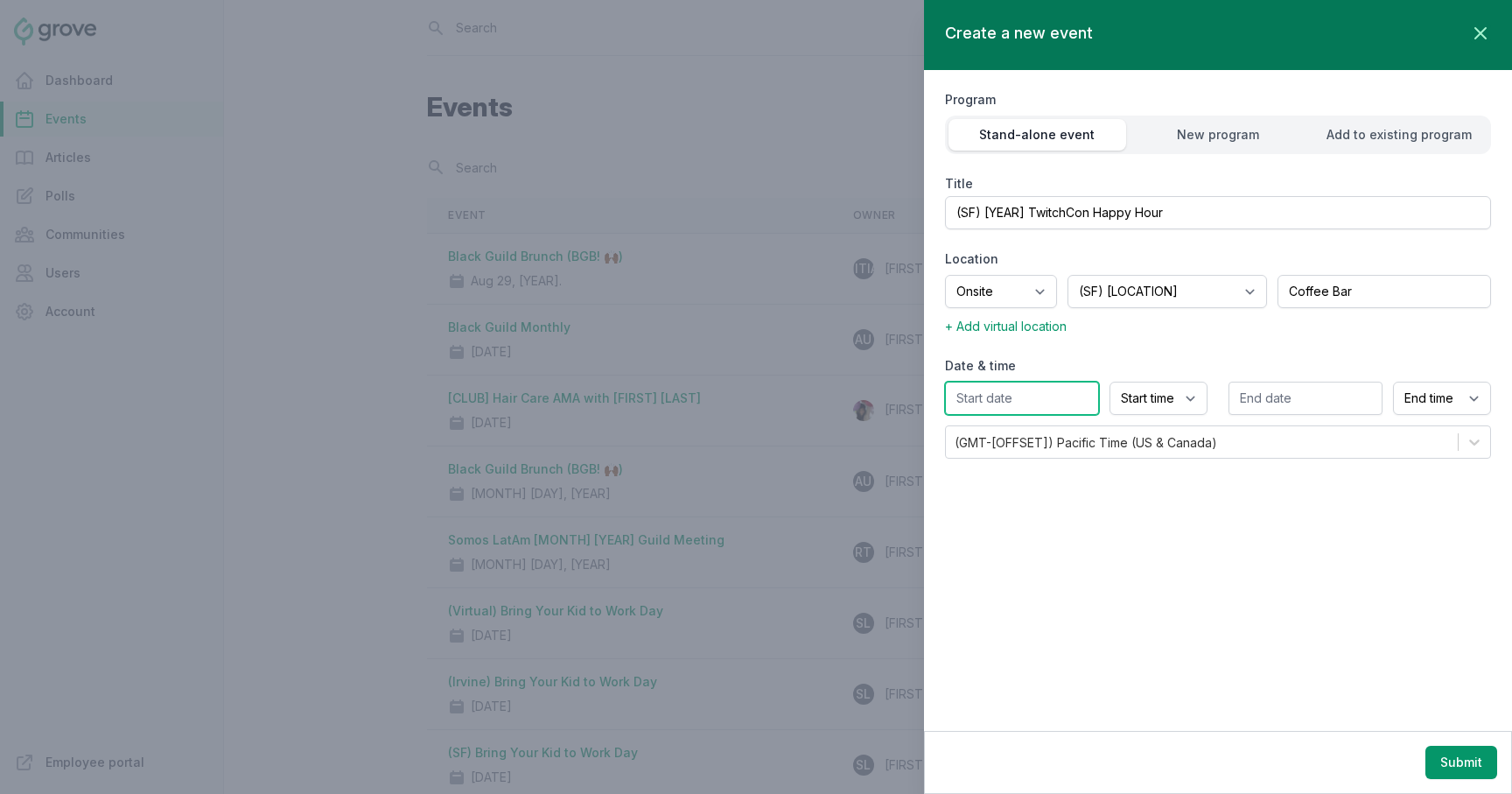 click at bounding box center [1022, 398] 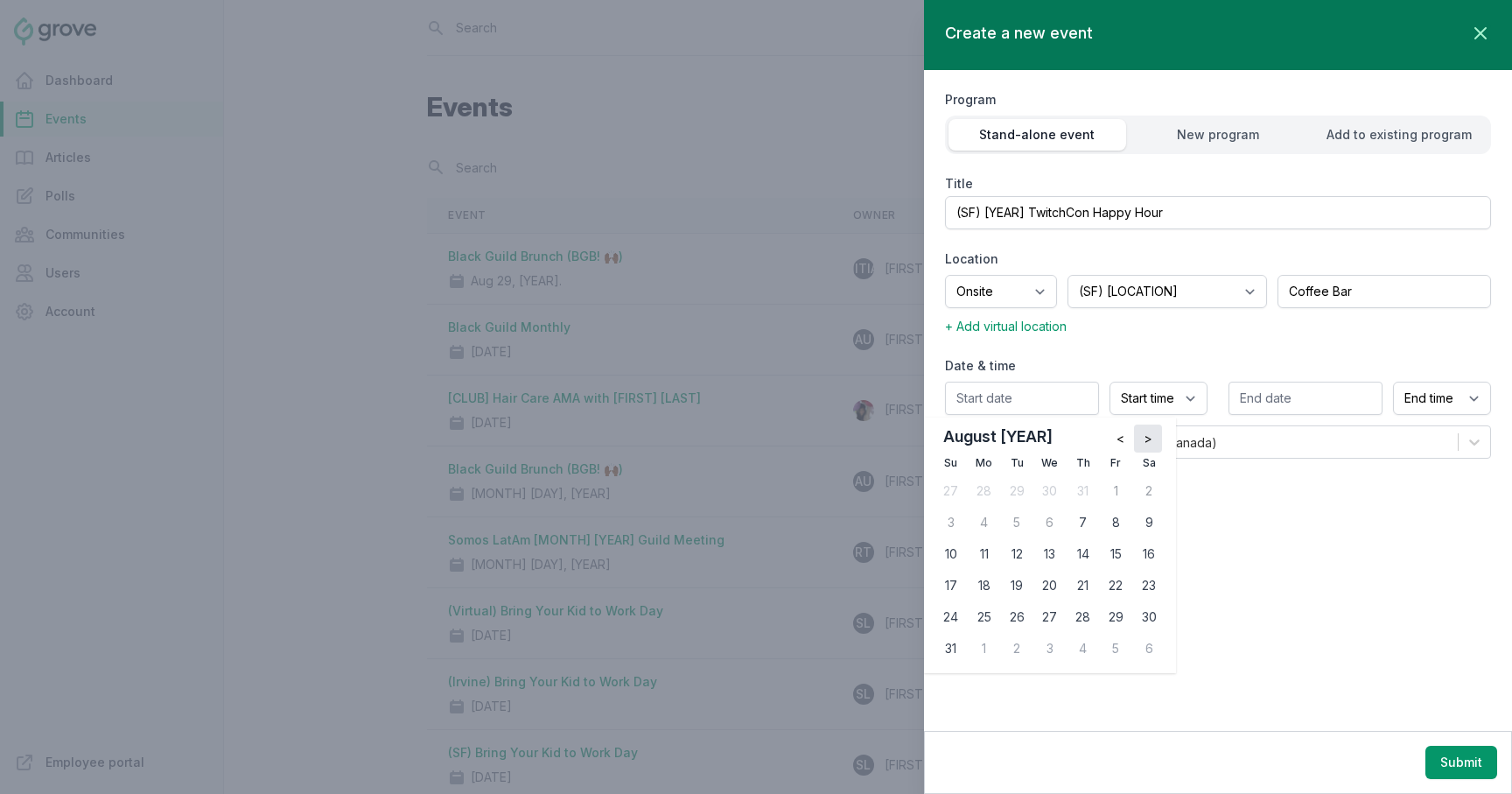 click on ">" at bounding box center [1148, 439] 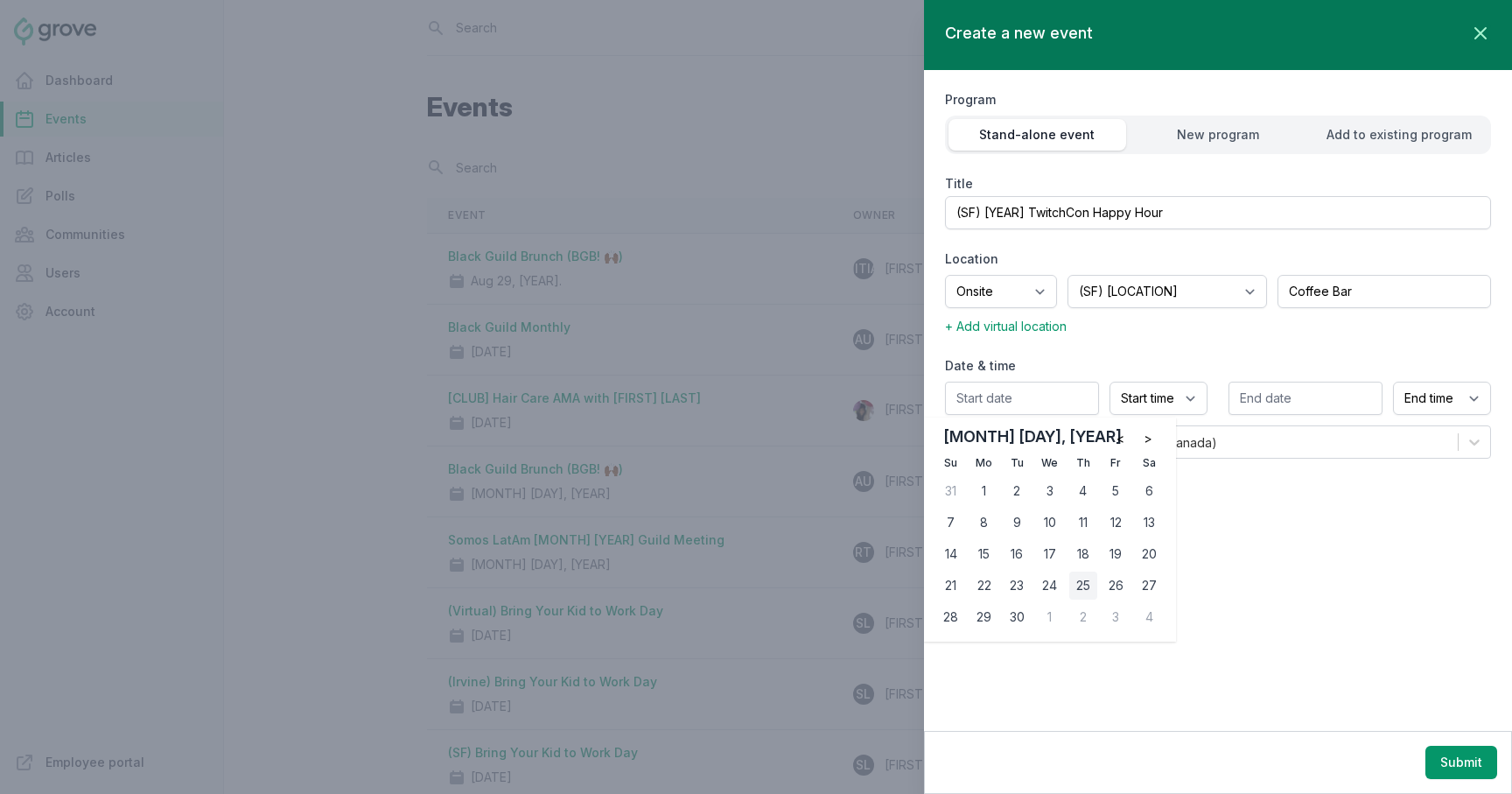 click on "25" at bounding box center (1083, 586) 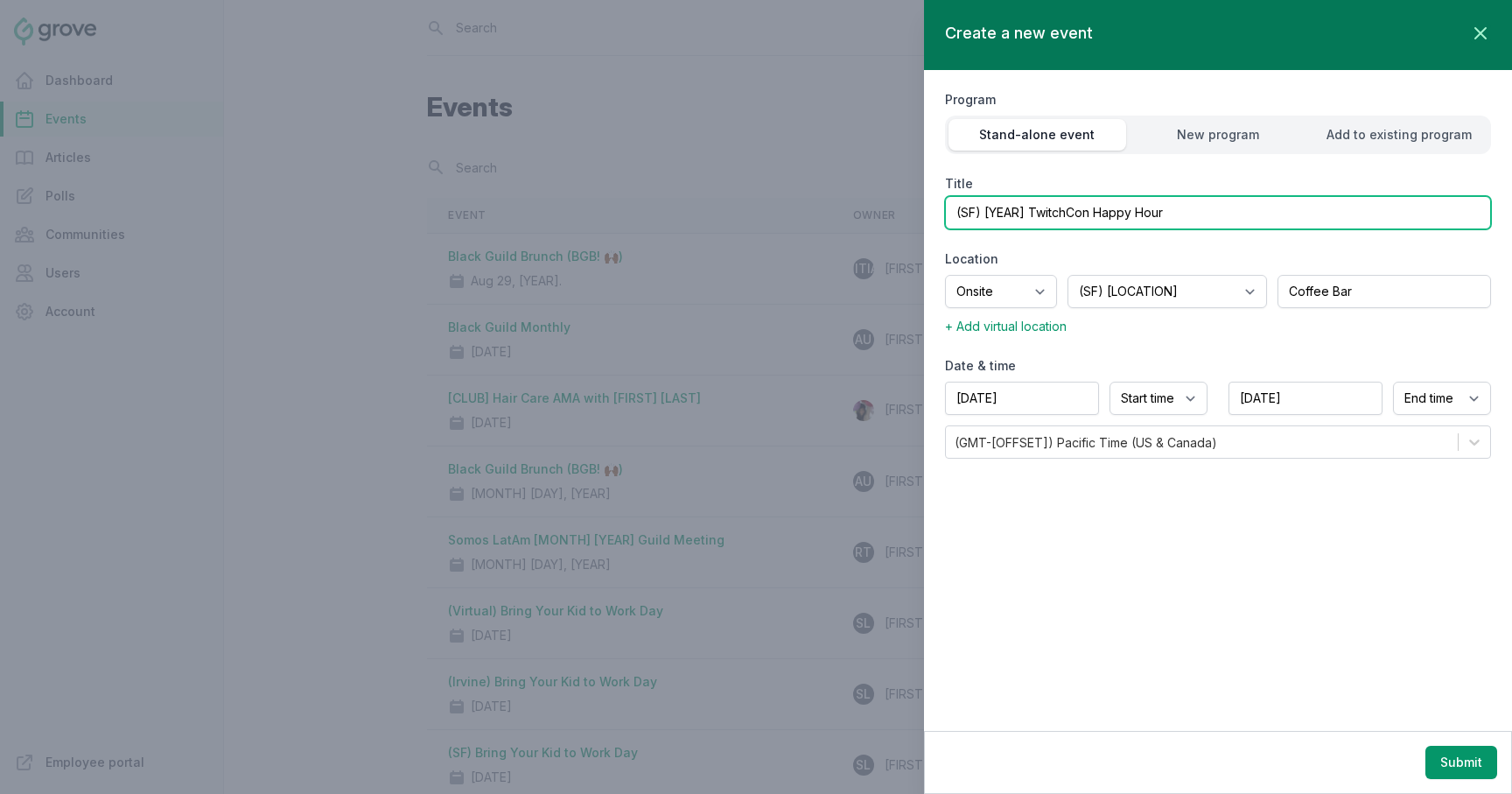 click on "(SF) [YEAR] TwitchCon Happy Hour" at bounding box center [1218, 213] 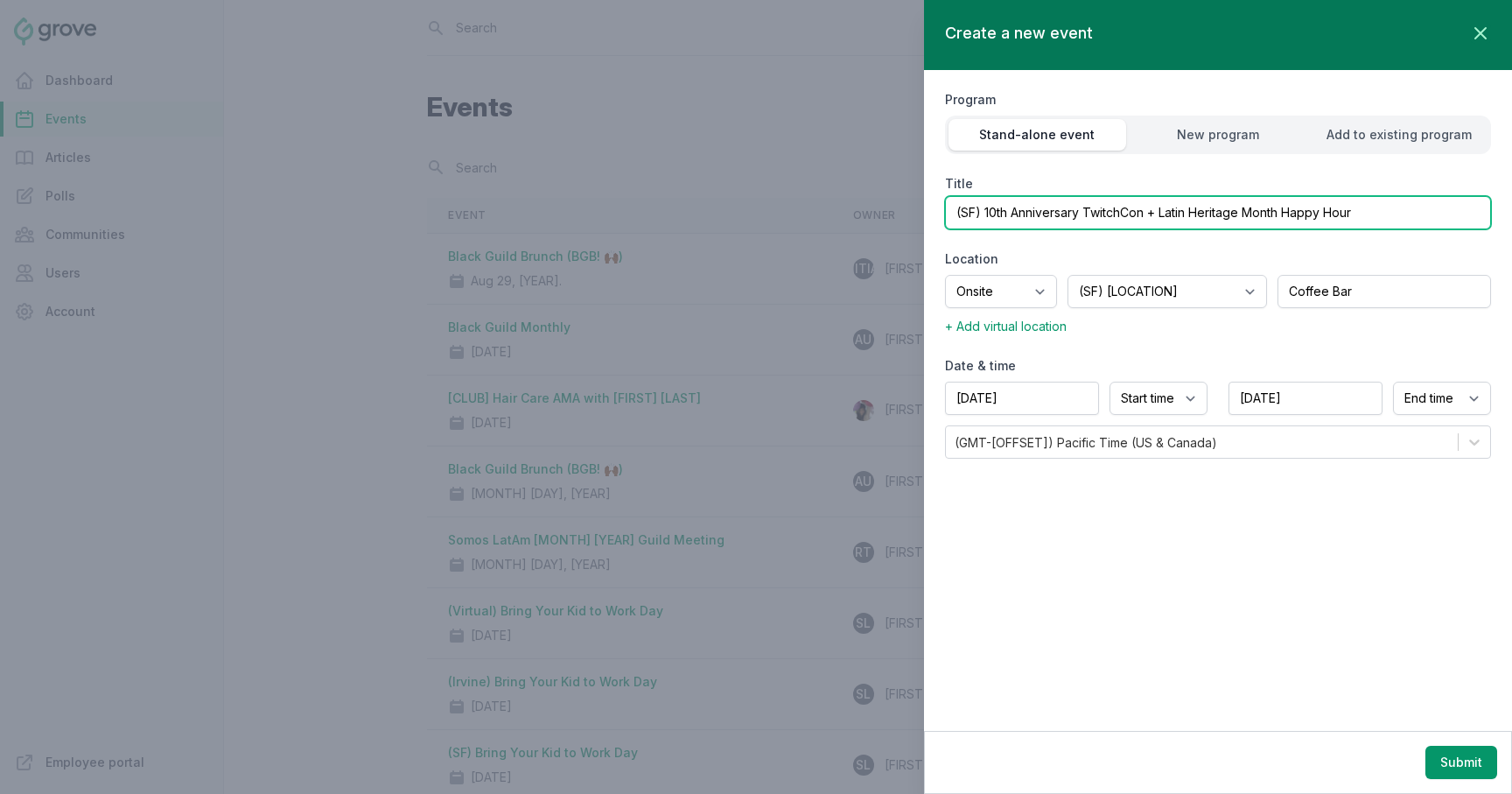type on "(SF) 10th Anniversary TwitchCon + Latin Heritage Month Happy Hour" 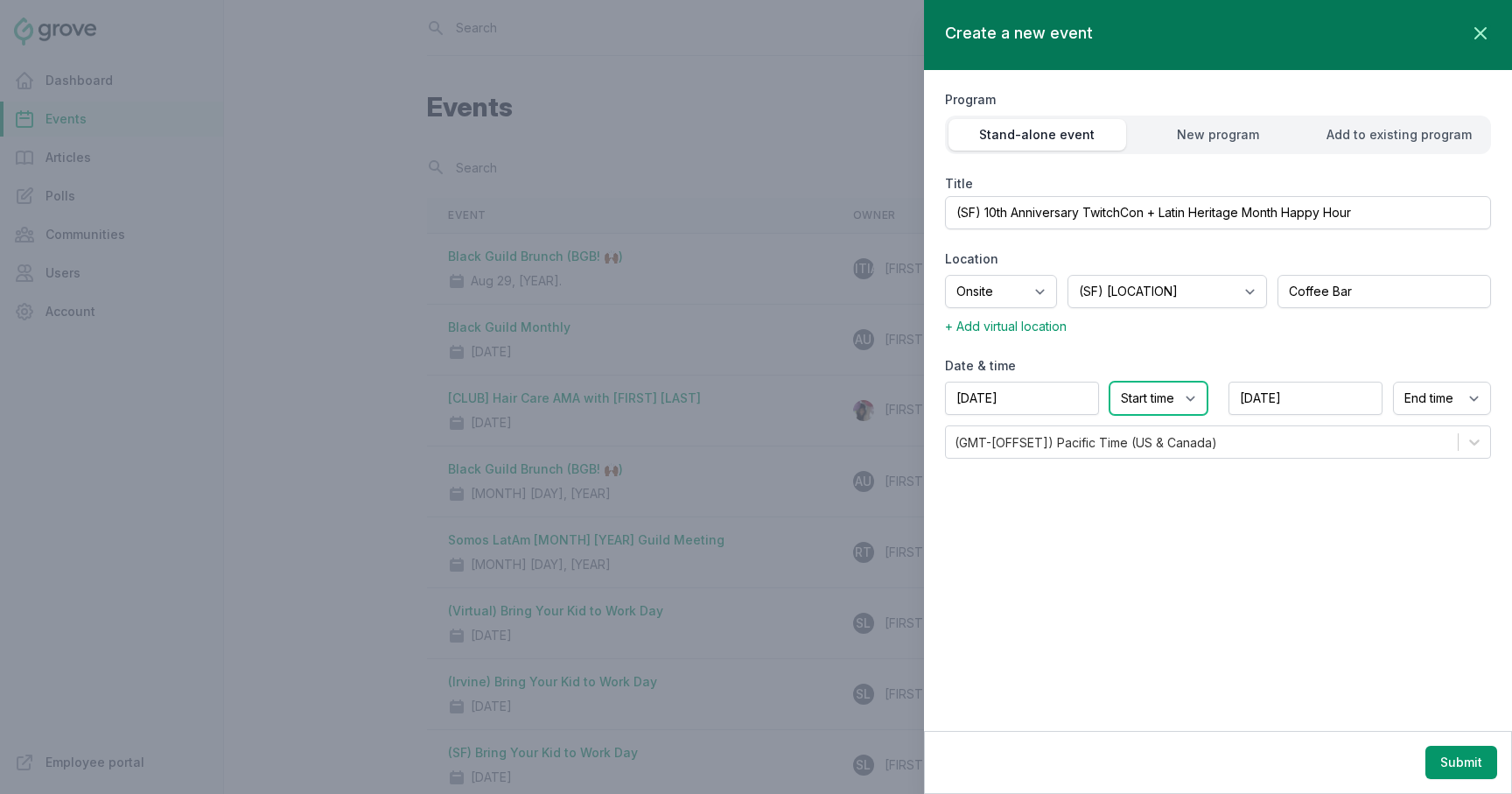click on "Start time 12:00 AM 12:15 AM 12:30 AM 12:45 AM 1:00 AM 1:15 AM 1:30 AM 1:45 AM 2:00 AM 2:15 AM 2:30 AM 2:45 AM 3:00 AM 3:15 AM 3:30 AM 3:45 AM 4:00 AM 4:15 AM 4:30 AM 4:45 AM 5:00 AM 5:15 AM 5:30 AM 5:45 AM 6:00 AM 6:15 AM 6:30 AM 6:45 AM 7:00 AM 7:15 AM 7:30 AM 7:45 AM 8:00 AM 8:15 AM 8:30 AM 8:45 AM 9:00 AM 9:15 AM 9:30 AM 9:45 AM 10:00 AM 10:15 AM 10:30 AM 10:45 AM 11:00 AM 11:15 AM 11:30 AM 11:45 AM 12:00 PM 12:15 PM 12:30 PM 12:45 PM 1:00 PM 1:15 PM 1:30 PM 1:45 PM 2:00 PM 2:15 PM 2:30 PM 2:45 PM 3:00 PM 3:15 PM 3:30 PM 3:45 PM 4:00 PM 4:15 PM 4:30 PM 4:45 PM 5:00 PM 5:15 PM 5:30 PM 5:45 PM 6:00 PM 6:15 PM 6:30 PM 6:45 PM 7:00 PM 7:15 PM 7:30 PM 7:45 PM 8:00 PM 8:15 PM 8:30 PM 8:45 PM 9:00 PM 9:15 PM 9:30 PM 9:45 PM 10:00 PM 10:15 PM 10:30 PM 10:45 PM 11:00 PM 11:15 PM 11:30 PM 11:45 PM" at bounding box center [1158, 398] 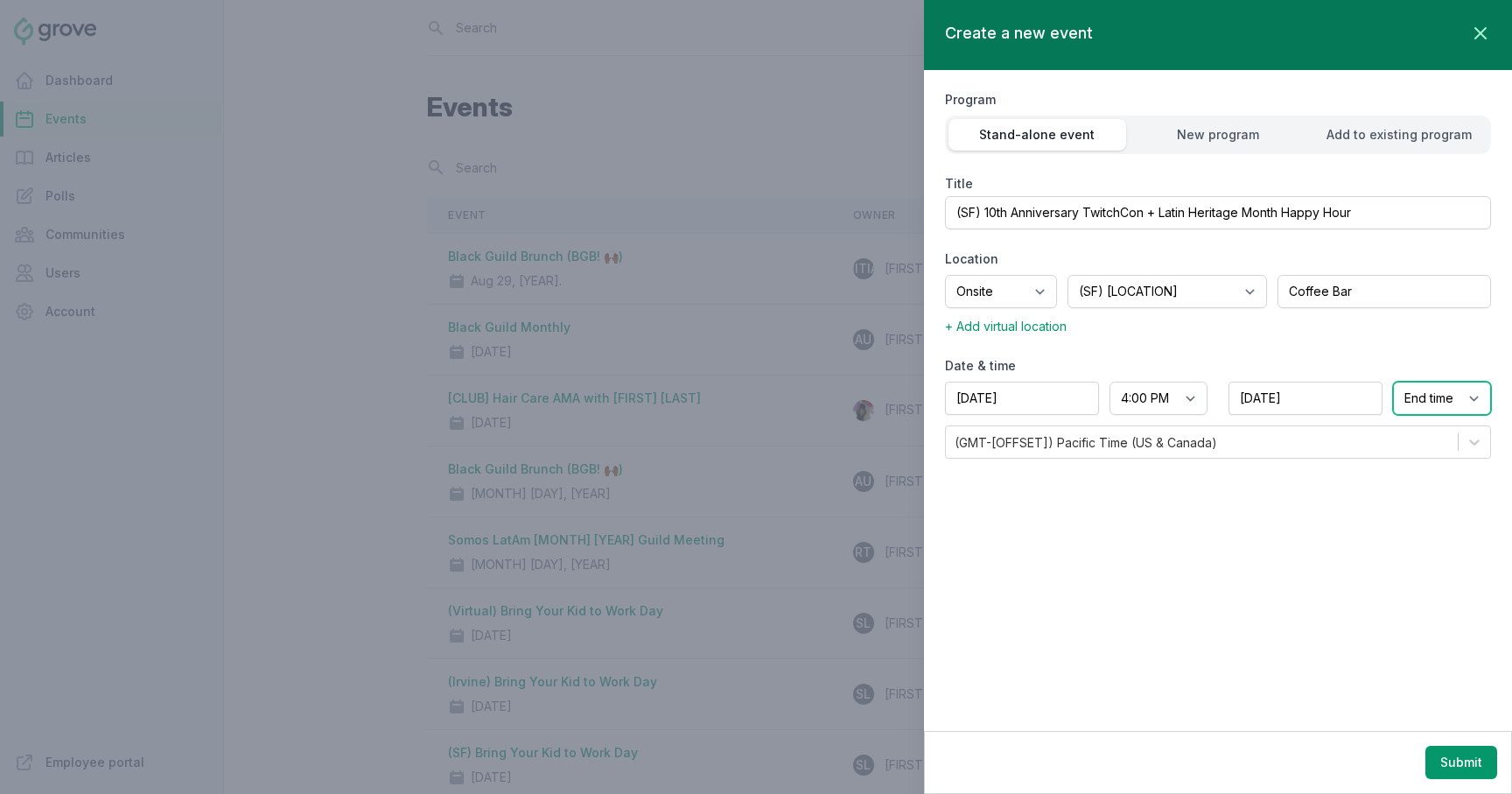 click on "End time 12:00 AM 12:15 AM 12:30 AM 12:45 AM 1:00 AM 1:15 AM 1:30 AM 1:45 AM 2:00 AM 2:15 AM 2:30 AM 2:45 AM 3:00 AM 3:15 AM 3:30 AM 3:45 AM 4:00 AM 4:15 AM 4:30 AM 4:45 AM 5:00 AM 5:15 AM 5:30 AM 5:45 AM 6:00 AM 6:15 AM 6:30 AM 6:45 AM 7:00 AM 7:15 AM 7:30 AM 7:45 AM 8:00 AM 8:15 AM 8:30 AM 8:45 AM 9:00 AM 9:15 AM 9:30 AM 9:45 AM 10:00 AM 10:15 AM 10:30 AM 10:45 AM 11:00 AM 11:15 AM 11:30 AM 11:45 AM 12:00 PM 12:15 PM 12:30 PM 12:45 PM 1:00 PM 1:15 PM 1:30 PM 1:45 PM 2:00 PM 2:15 PM 2:30 PM 2:45 PM 3:00 PM 3:15 PM 3:30 PM 3:45 PM 4:00 PM 4:15 PM 4:30 PM 4:45 PM 5:00 PM 5:15 PM 5:30 PM 5:45 PM 6:00 PM 6:15 PM 6:30 PM 6:45 PM 7:00 PM 7:15 PM 7:30 PM 7:45 PM 8:00 PM 8:15 PM 8:30 PM 8:45 PM 9:00 PM 9:15 PM 9:30 PM 9:45 PM 10:00 PM 10:15 PM 10:30 PM 10:45 PM 11:00 PM 11:15 PM 11:30 PM 11:45 PM" at bounding box center [1442, 398] 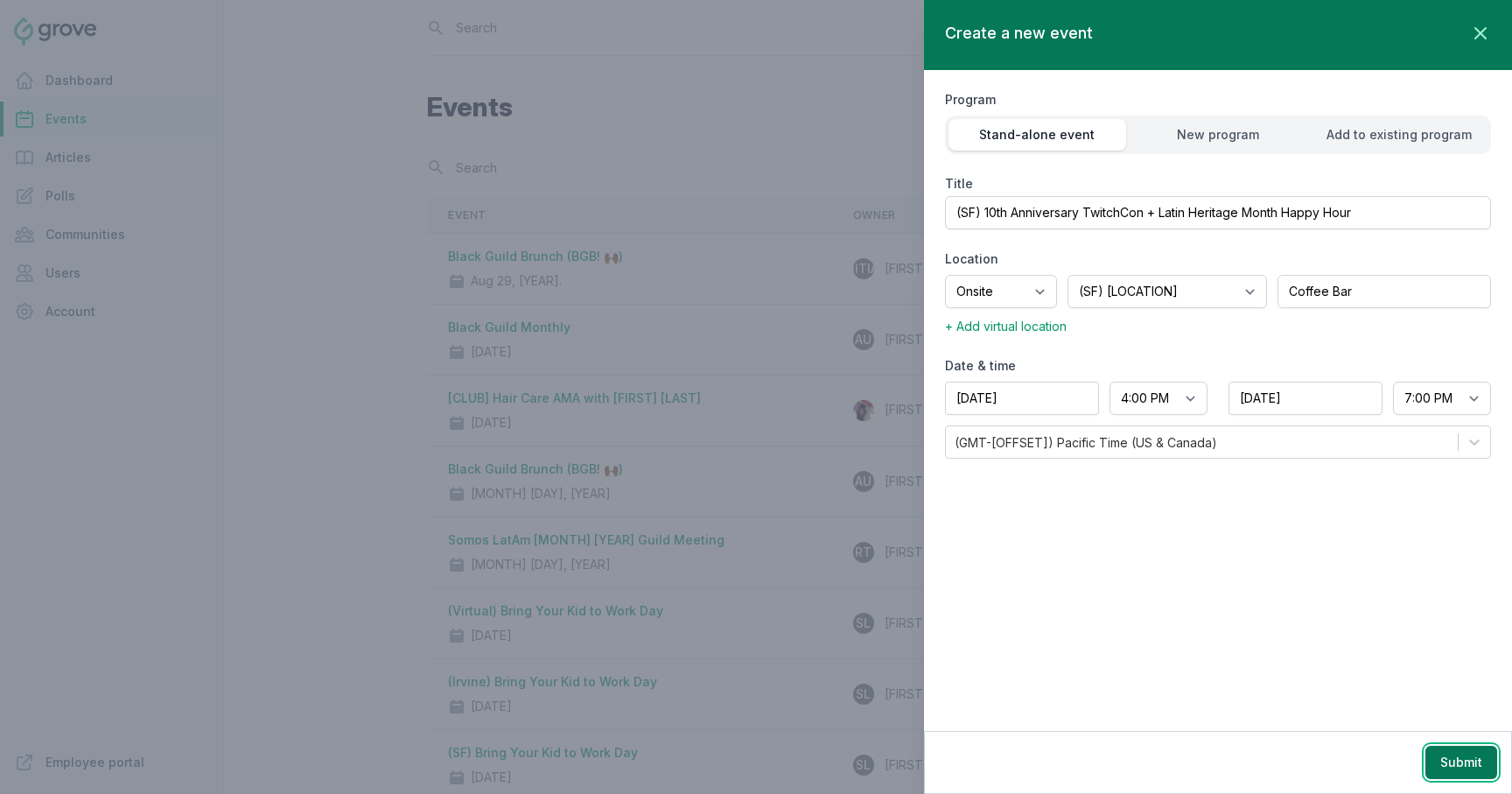 click on "Submit" at bounding box center (1461, 762) 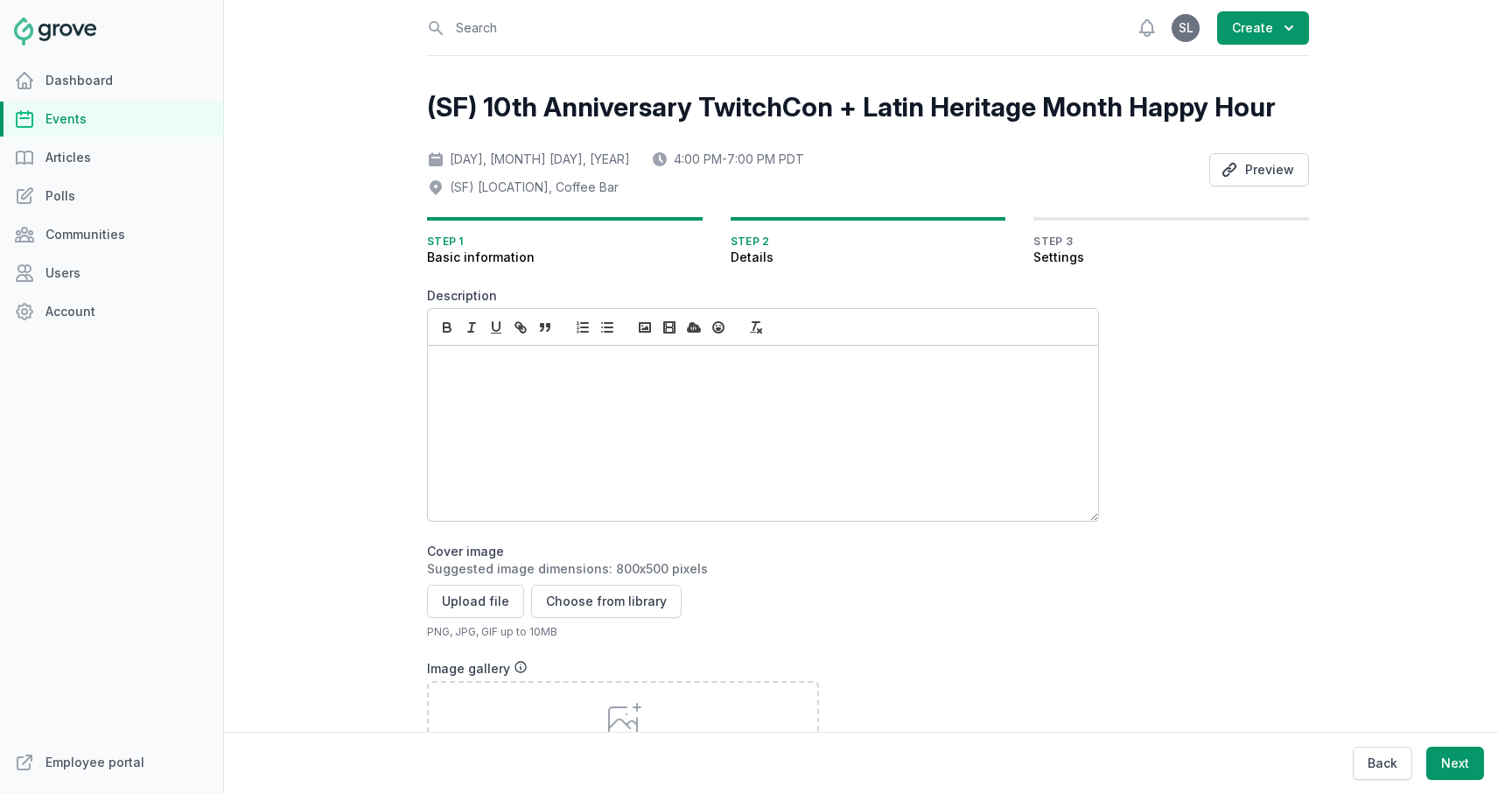 click at bounding box center (763, 433) 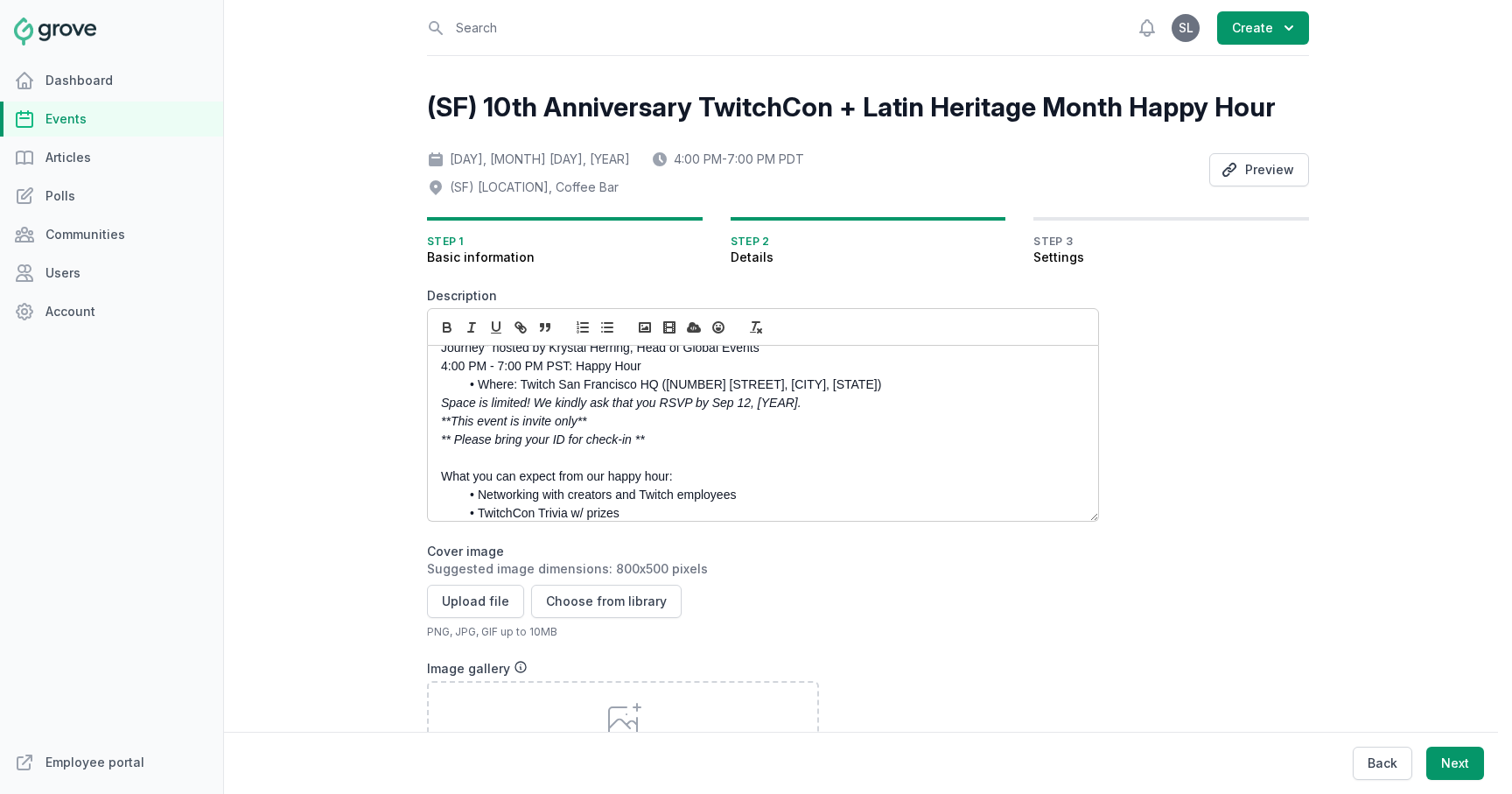 scroll, scrollTop: 0, scrollLeft: 0, axis: both 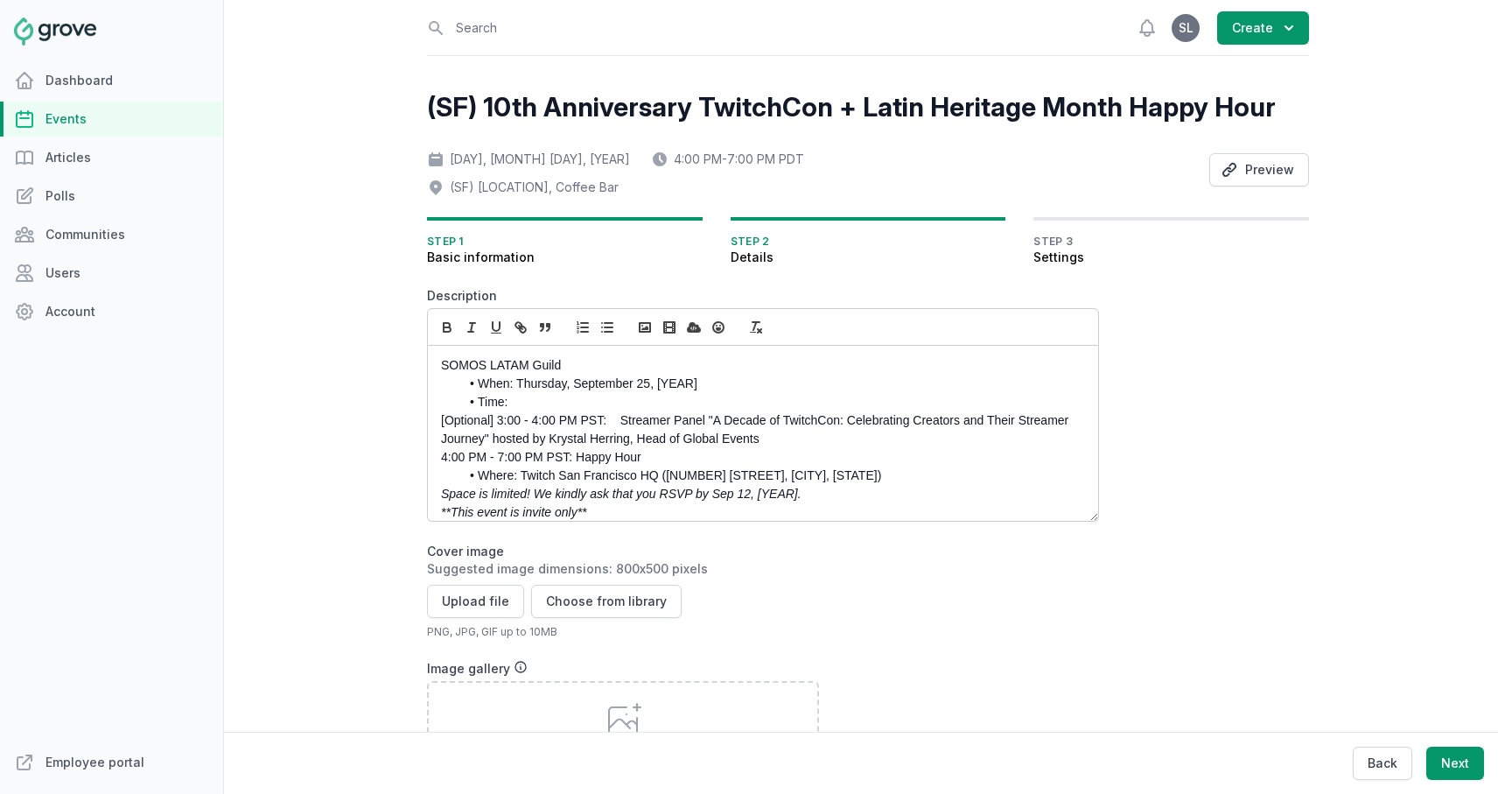 drag, startPoint x: 496, startPoint y: 387, endPoint x: 410, endPoint y: 387, distance: 86 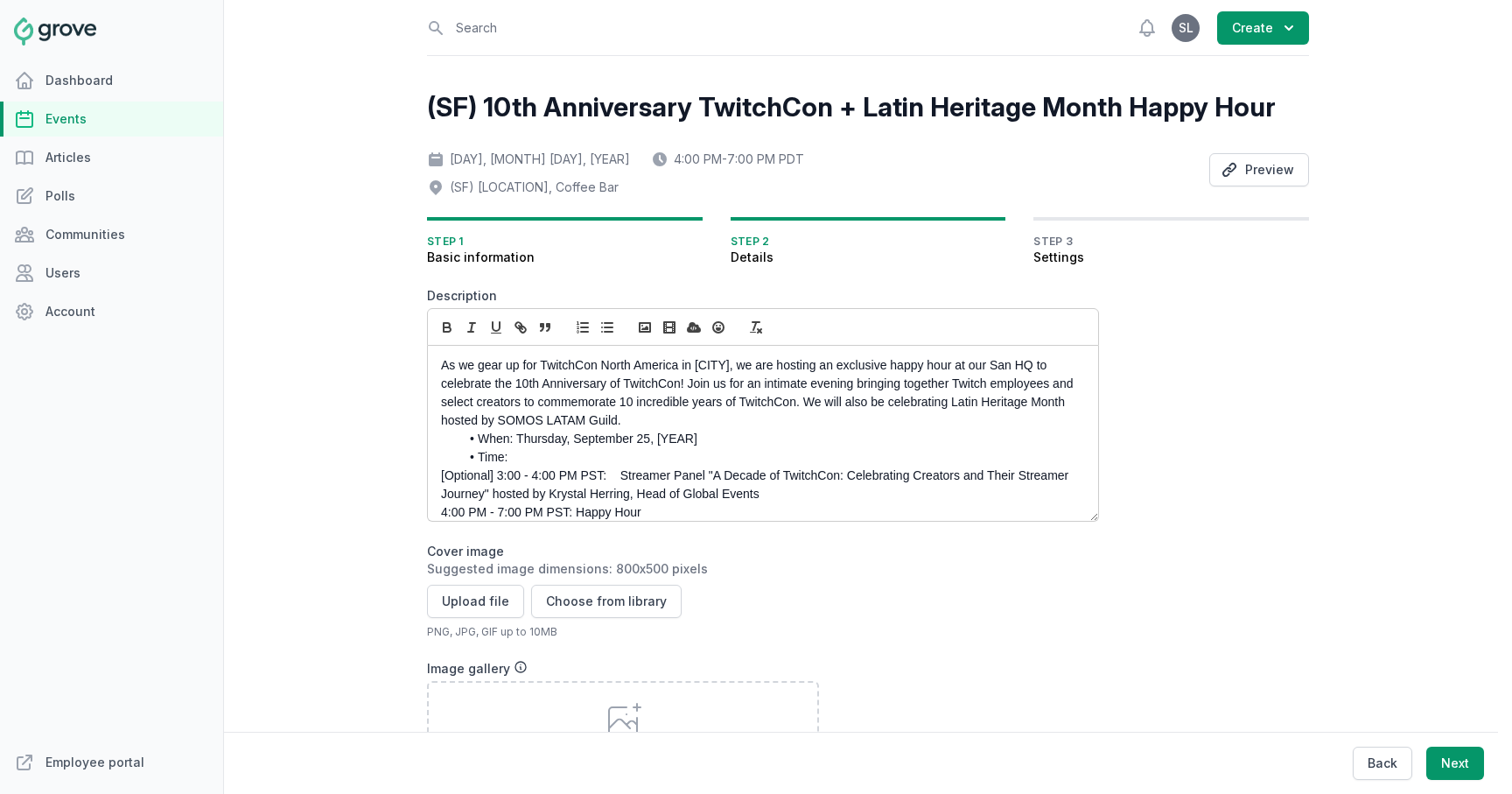 type 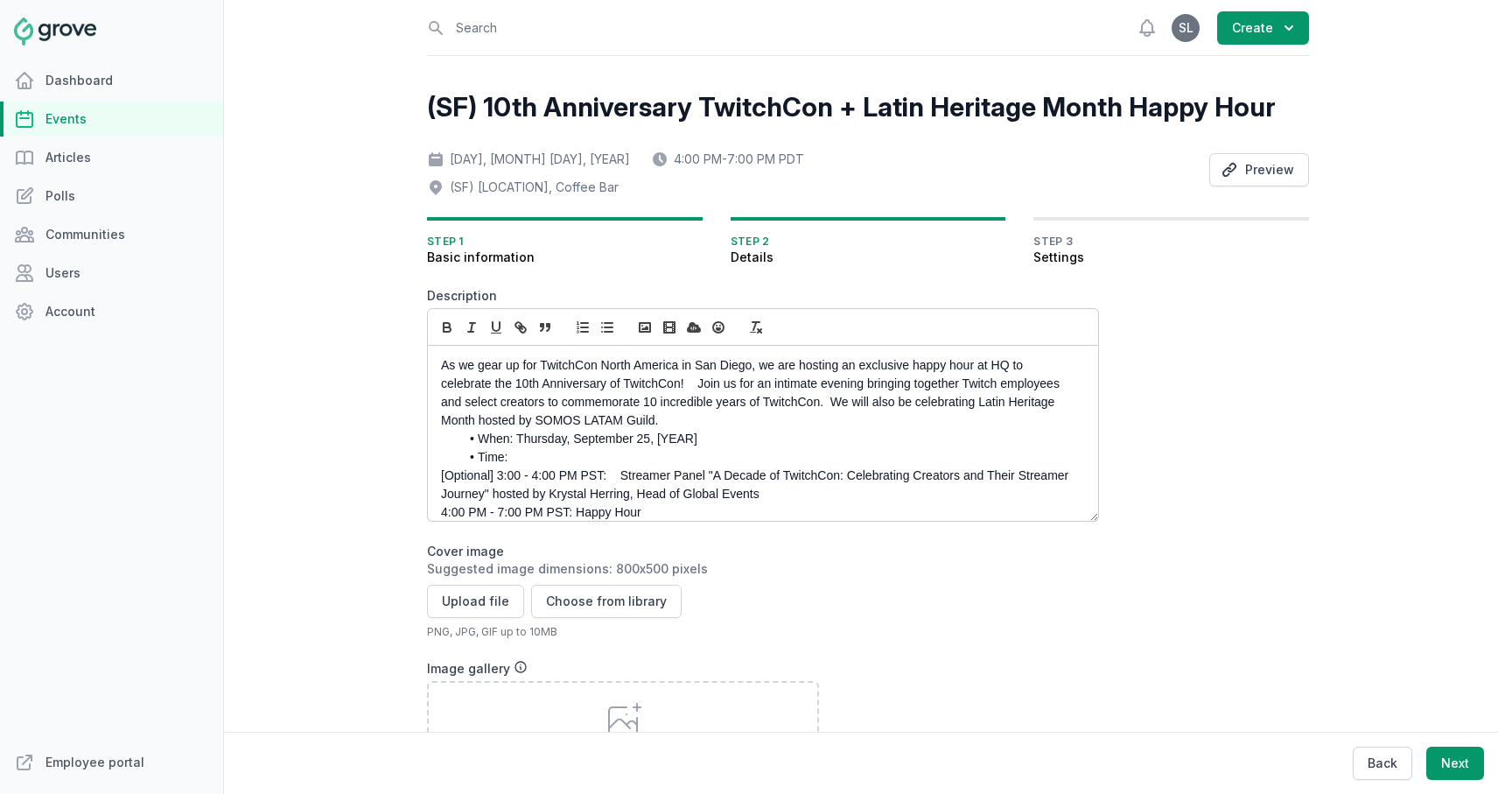 click on "As we gear up for TwitchCon North America in San Diego, we are hosting an exclusive happy hour at HQ to celebrate the 10th Anniversary of TwitchCon!    Join us for an intimate evening bringing together Twitch employees and select creators to commemorate 10 incredible years of TwitchCon.  We will also be celebrating Latin Heritage Month hosted by SOMOS LATAM Guild." at bounding box center (758, 393) 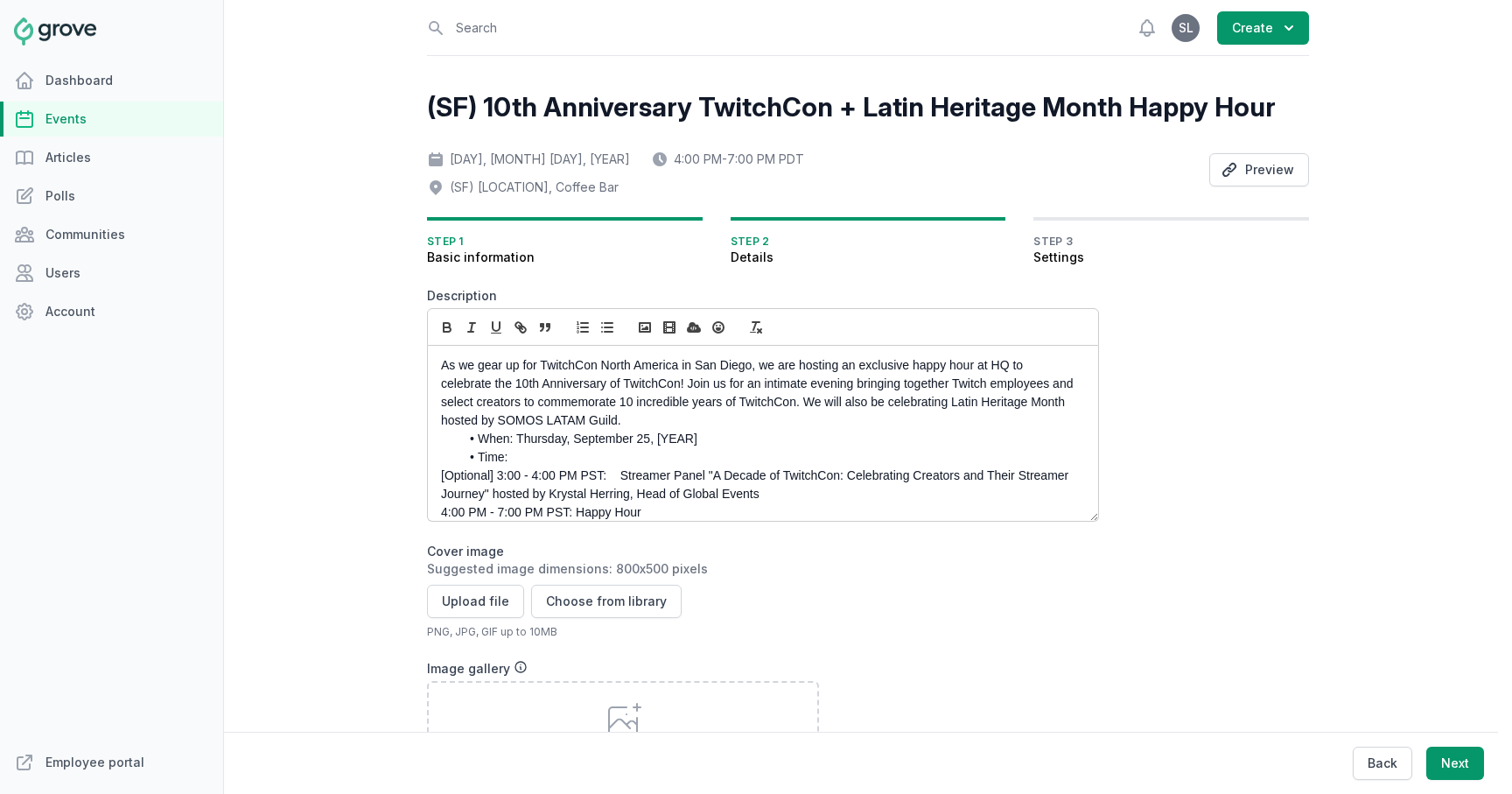 drag, startPoint x: 810, startPoint y: 404, endPoint x: 810, endPoint y: 418, distance: 14 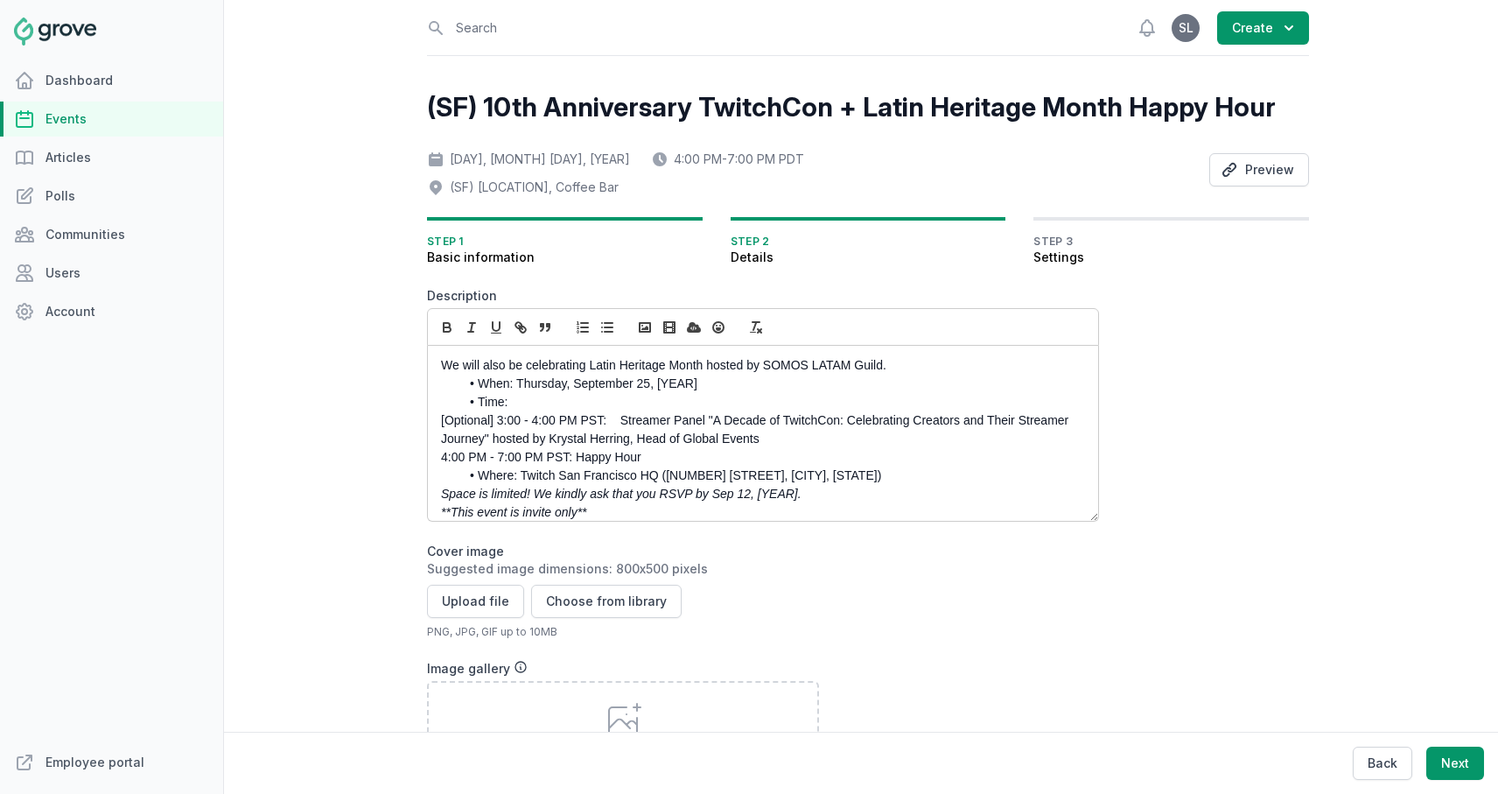 click on "We will also be celebrating Latin Heritage Month hosted by SOMOS LATAM Guild." at bounding box center [758, 365] 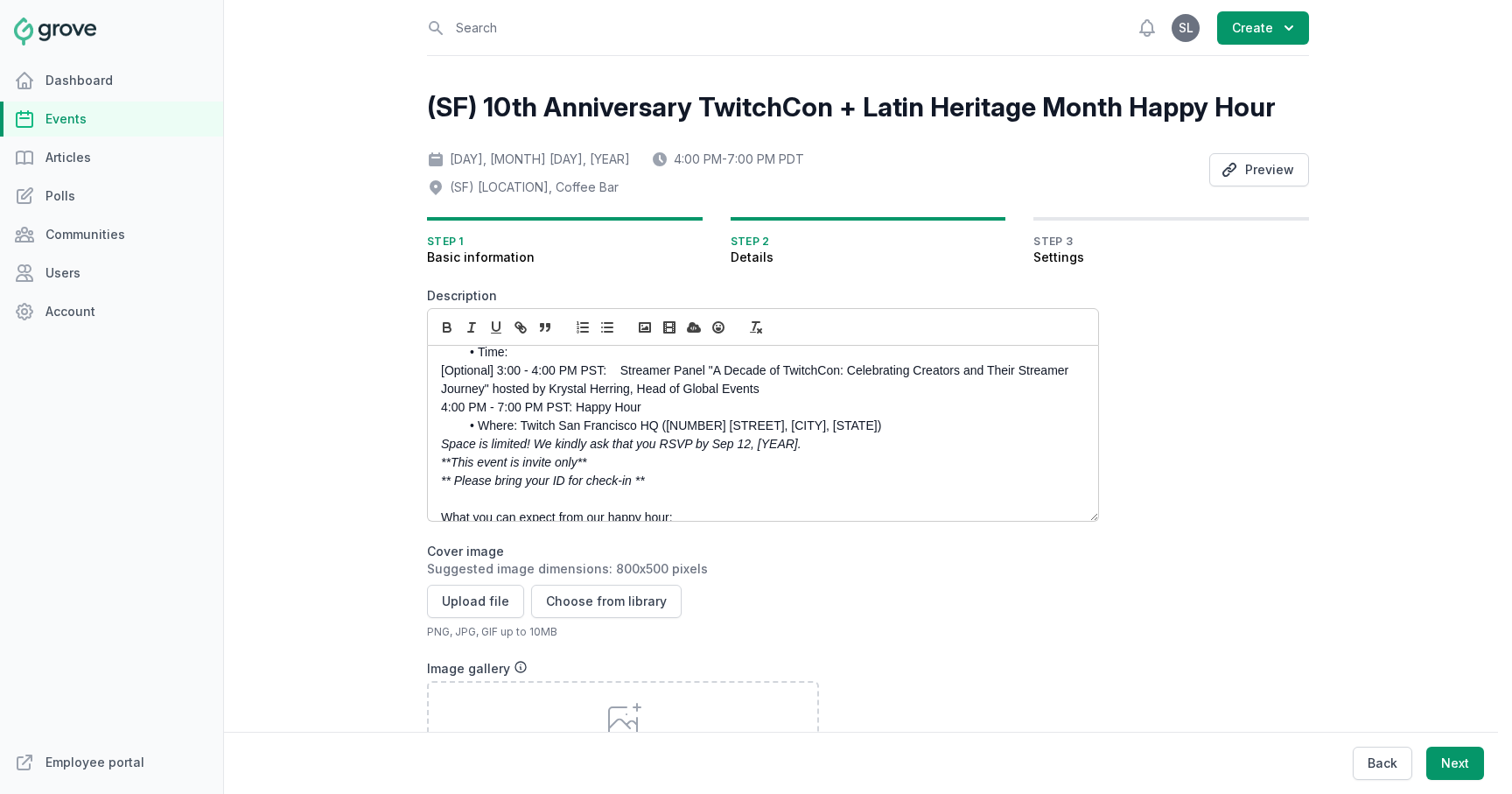click on "4:00 PM - 7:00 PM PST: Happy Hour" at bounding box center (758, 407) 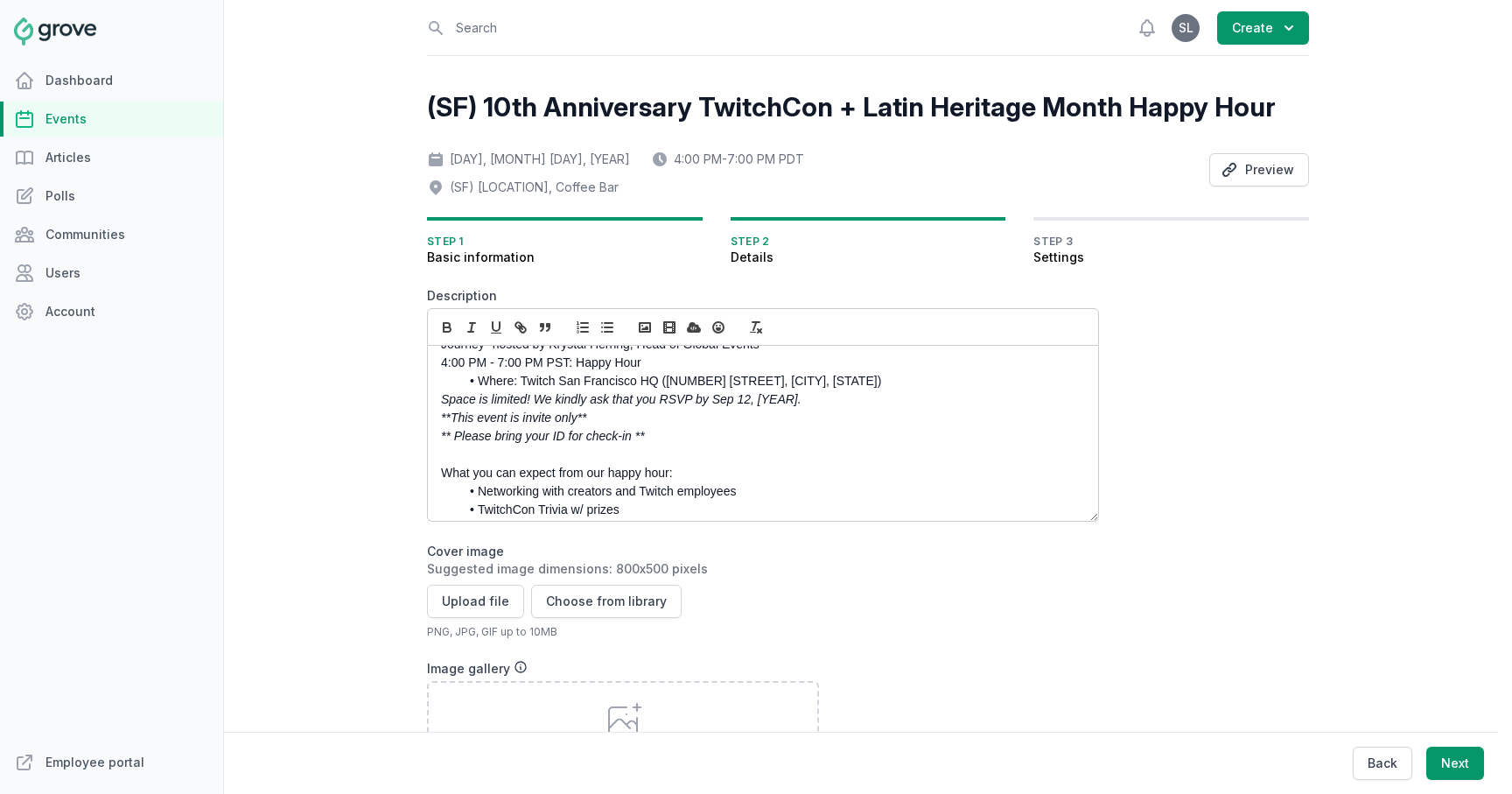 scroll, scrollTop: 109, scrollLeft: 0, axis: vertical 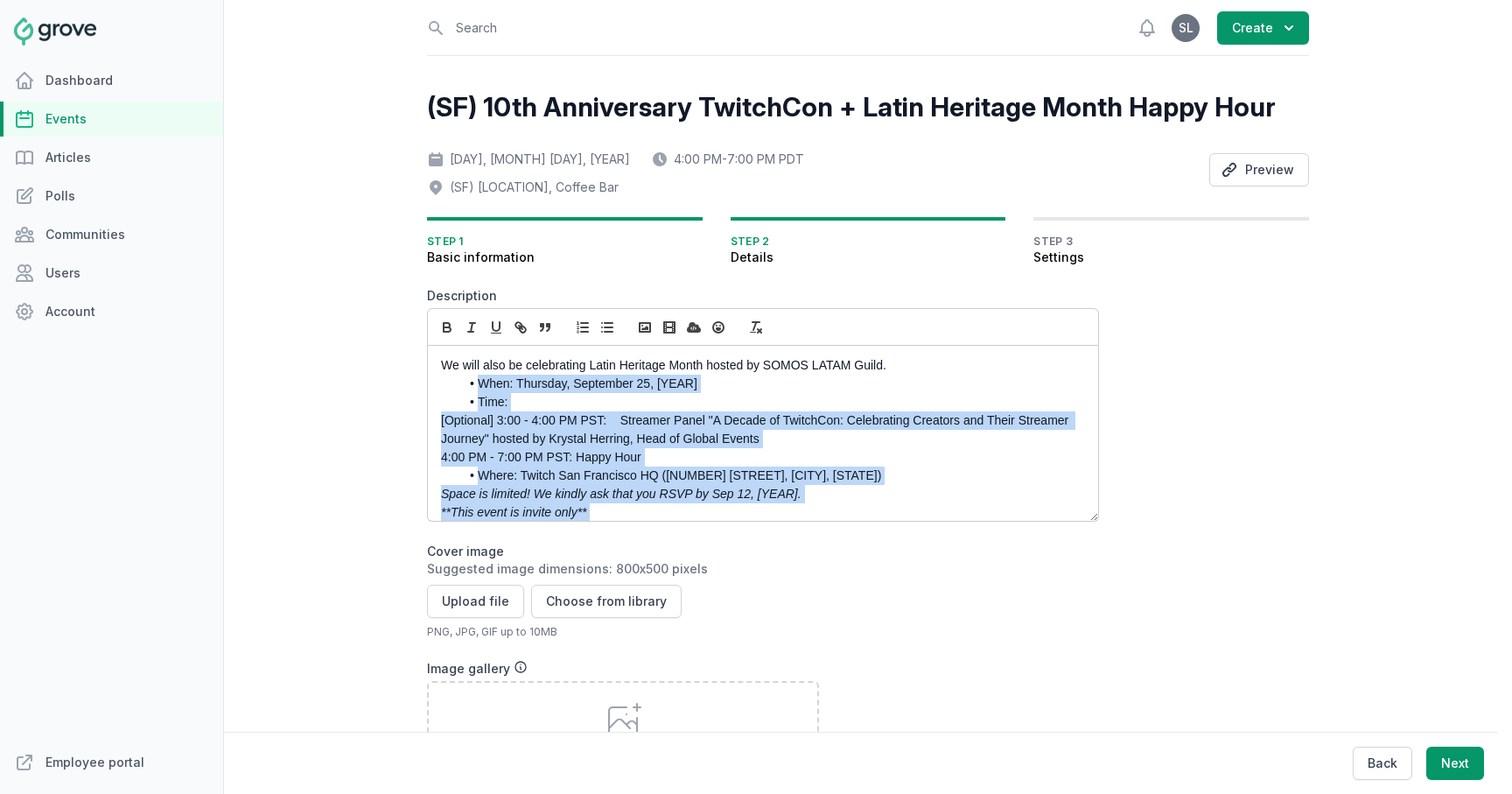 drag, startPoint x: 670, startPoint y: 476, endPoint x: 470, endPoint y: 436, distance: 203.9608 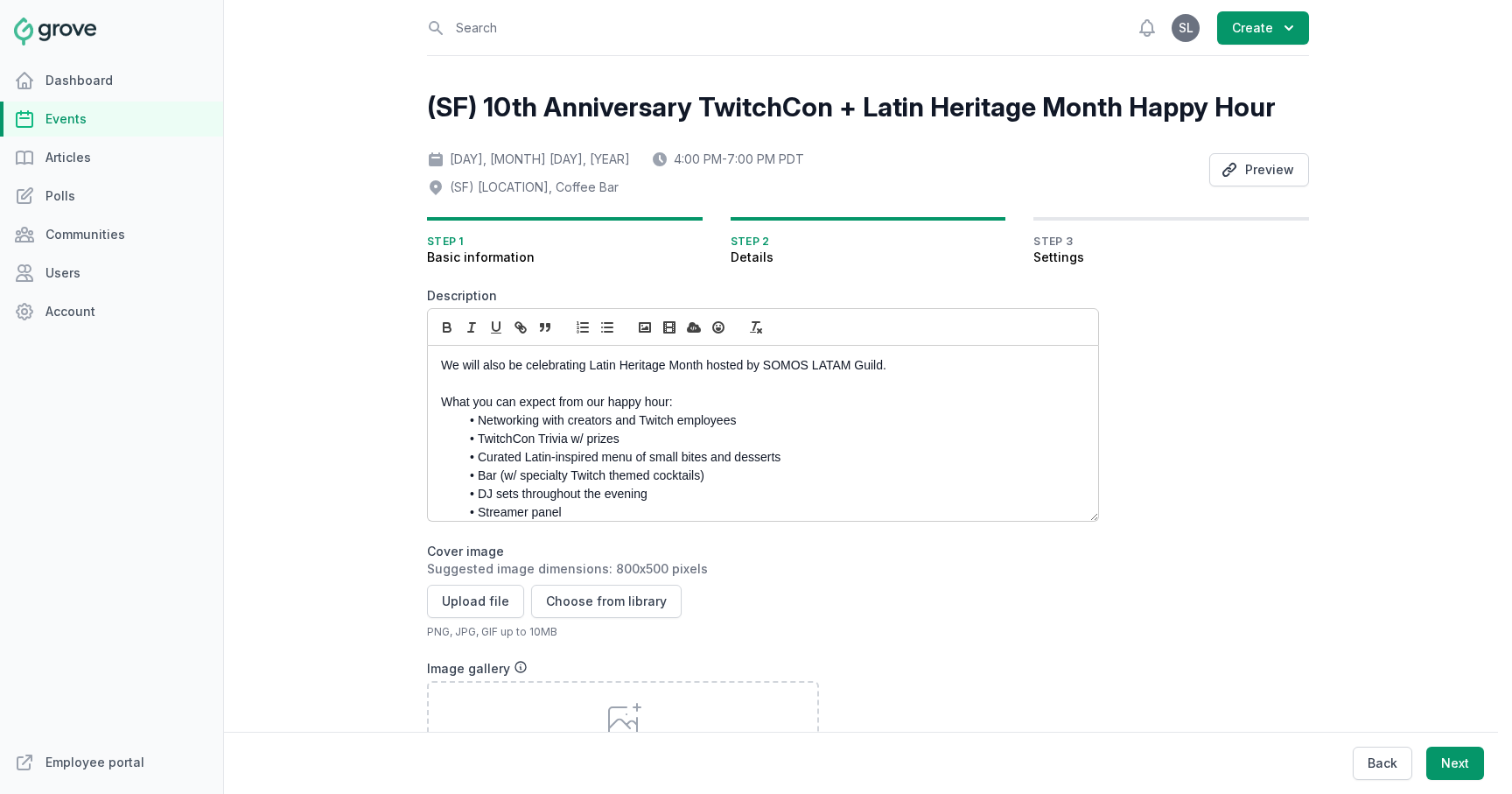 drag, startPoint x: 805, startPoint y: 404, endPoint x: 625, endPoint y: 416, distance: 180.39956 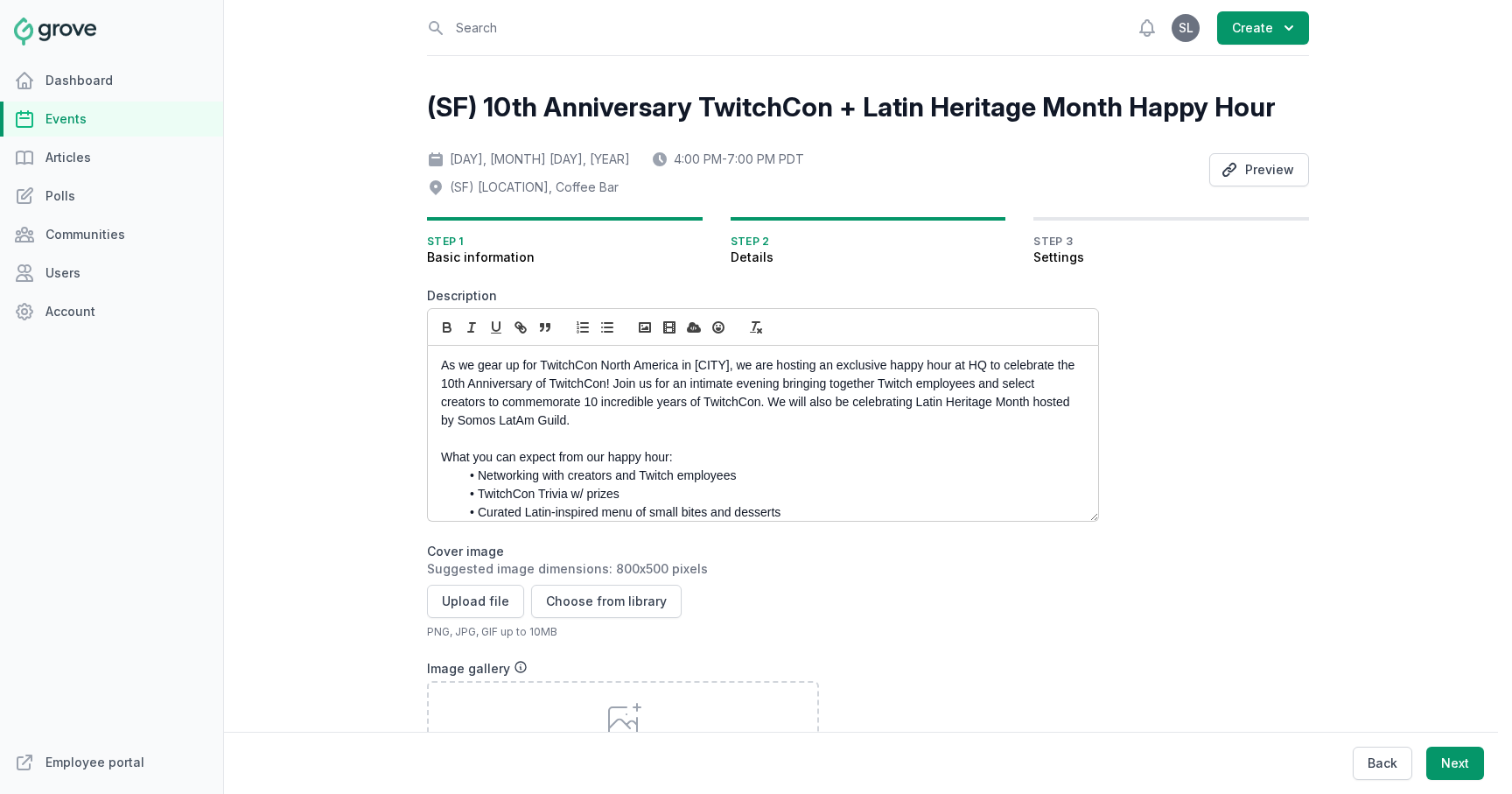 click at bounding box center [758, 439] 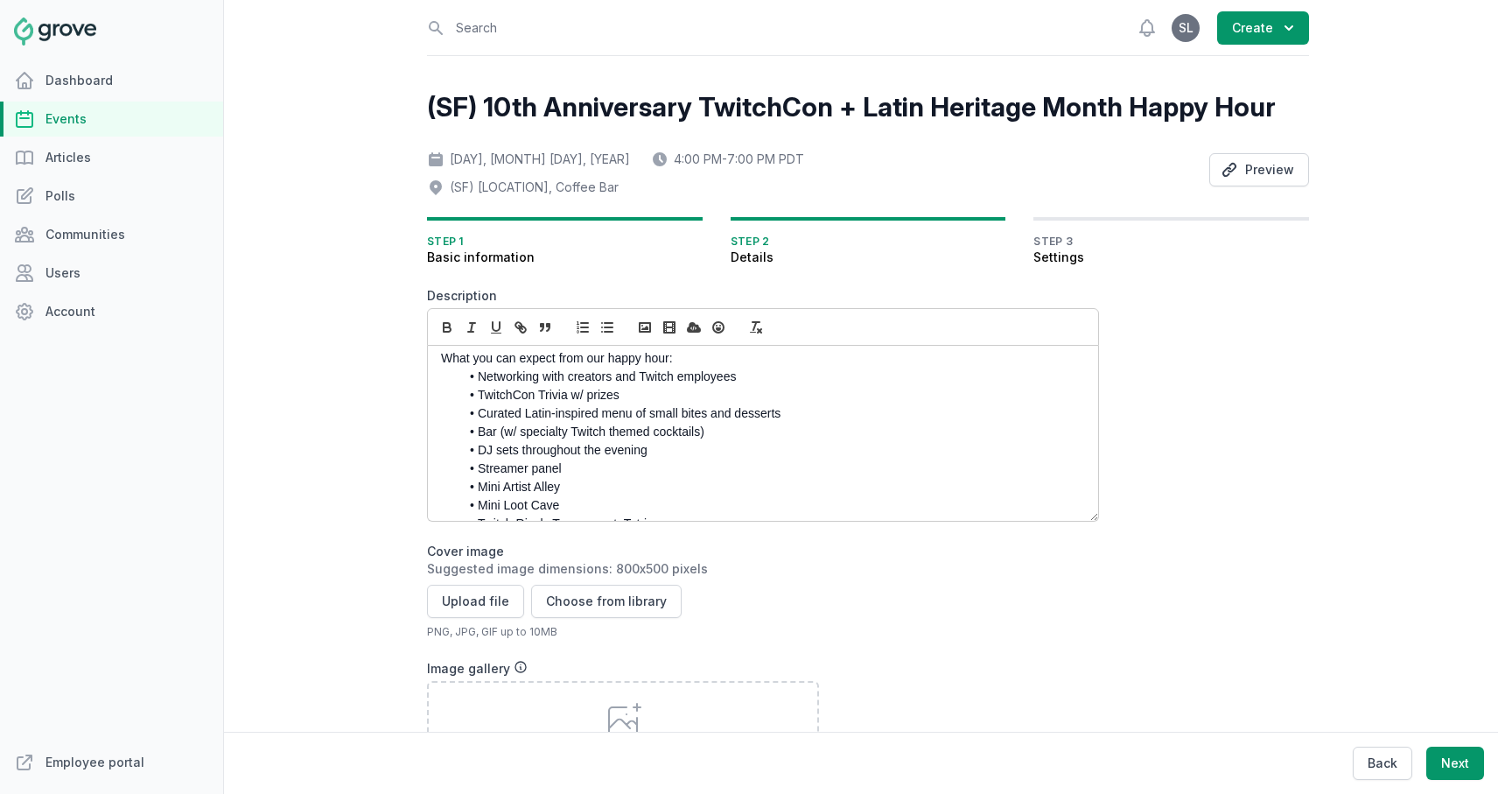 scroll, scrollTop: 101, scrollLeft: 0, axis: vertical 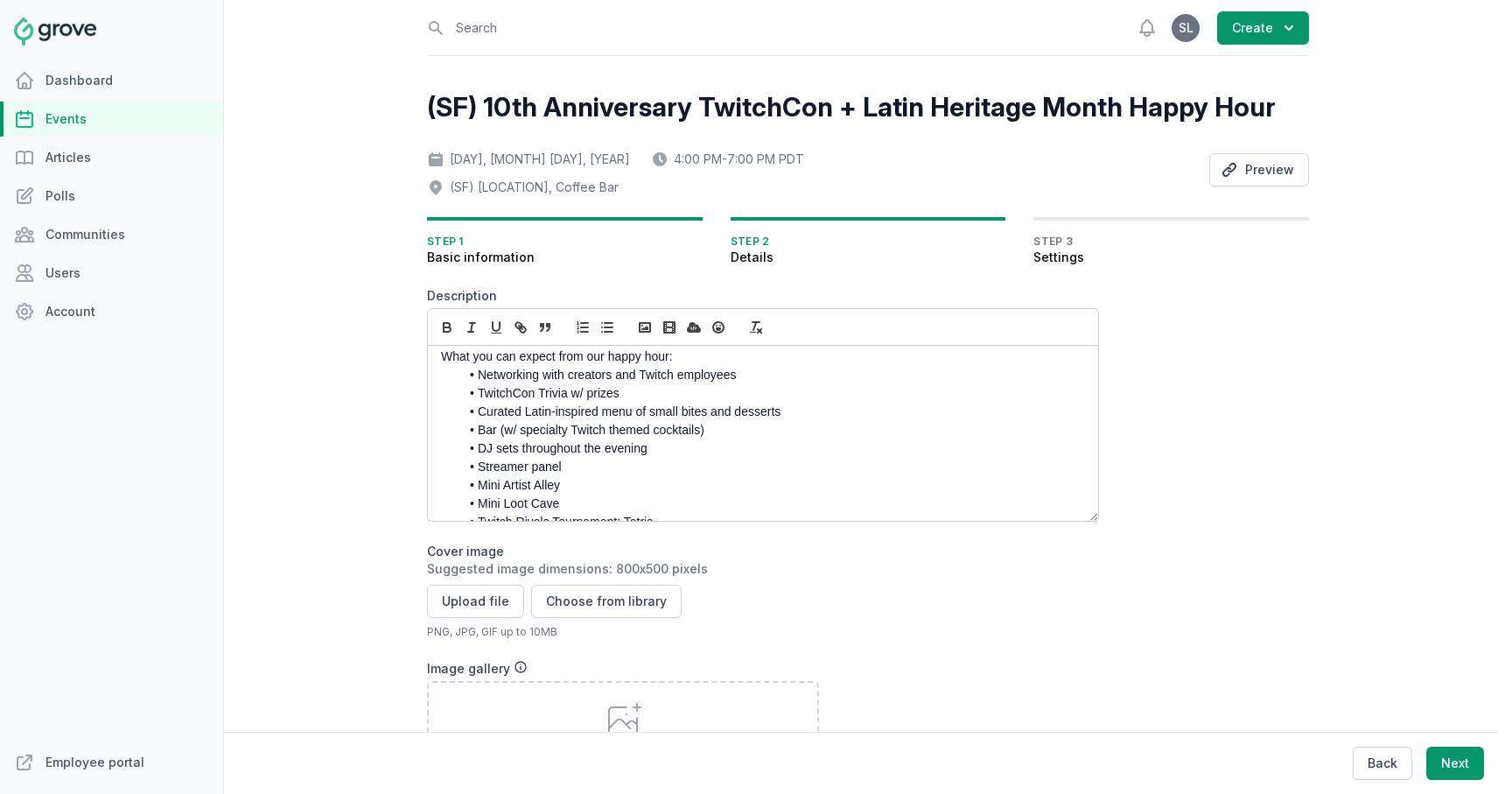 click on "Bar (w/ specialty Twitch themed cocktails)" at bounding box center [767, 430] 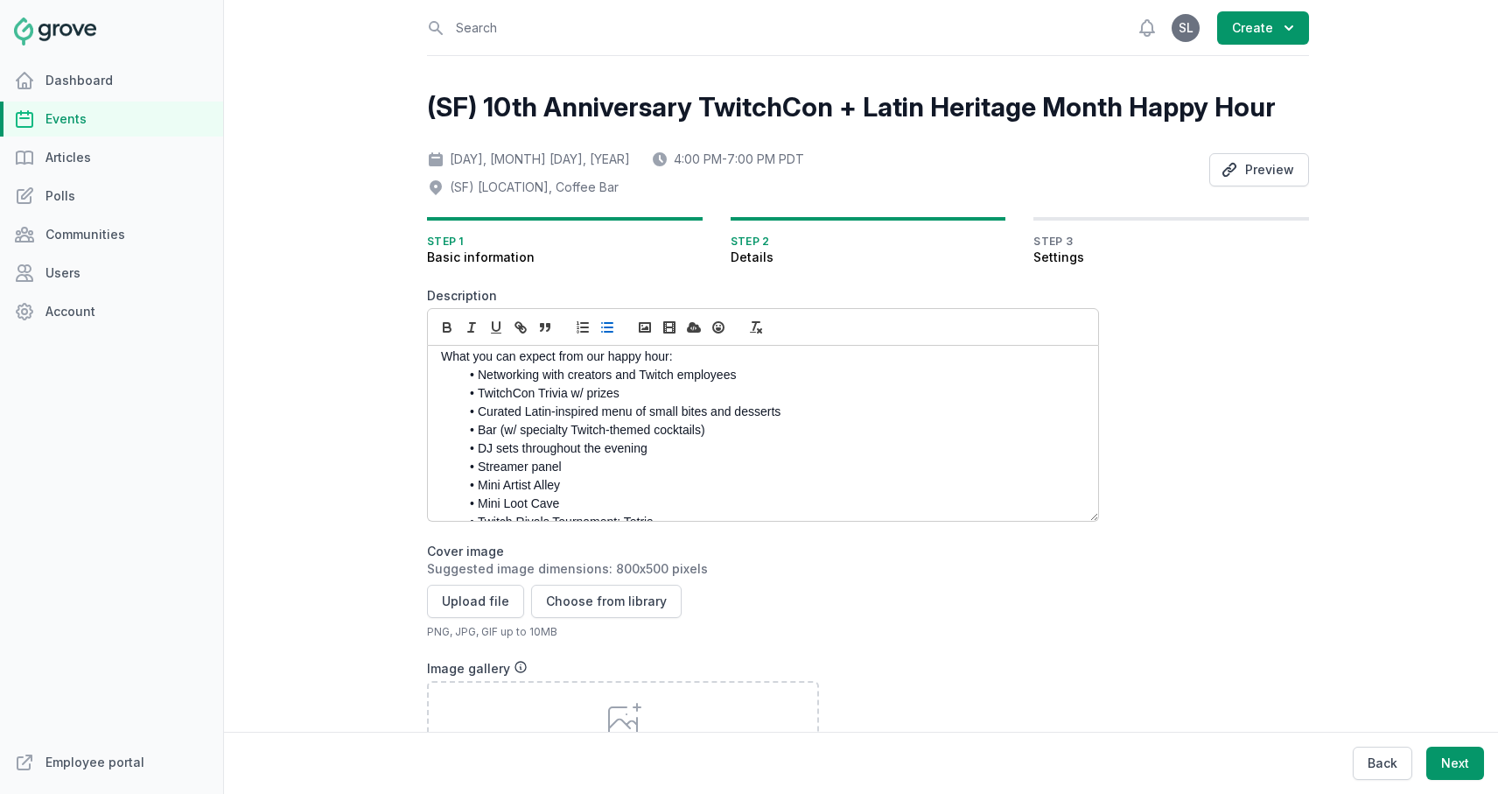 click on "Streamer panel" at bounding box center [767, 467] 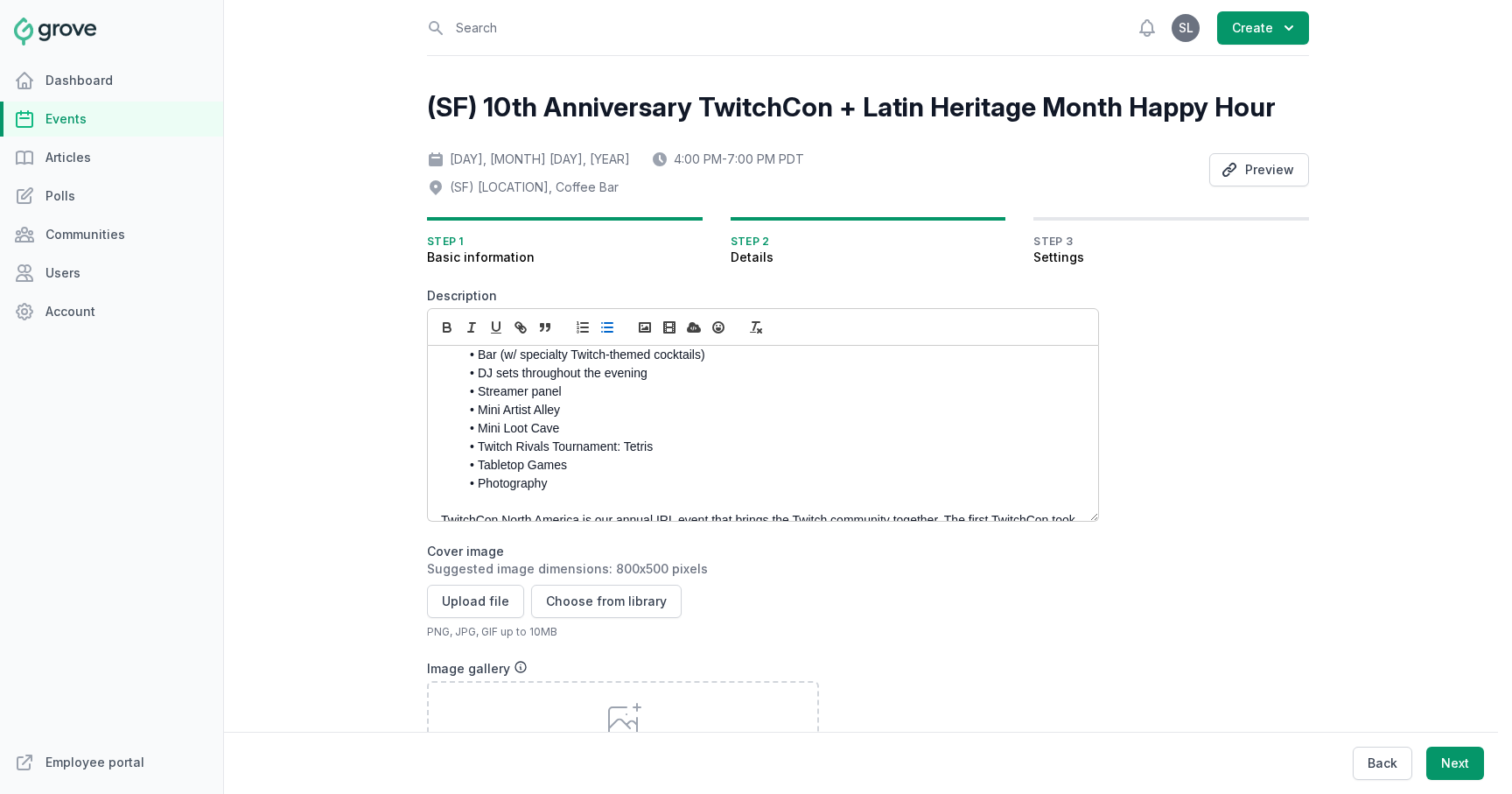 scroll, scrollTop: 178, scrollLeft: 0, axis: vertical 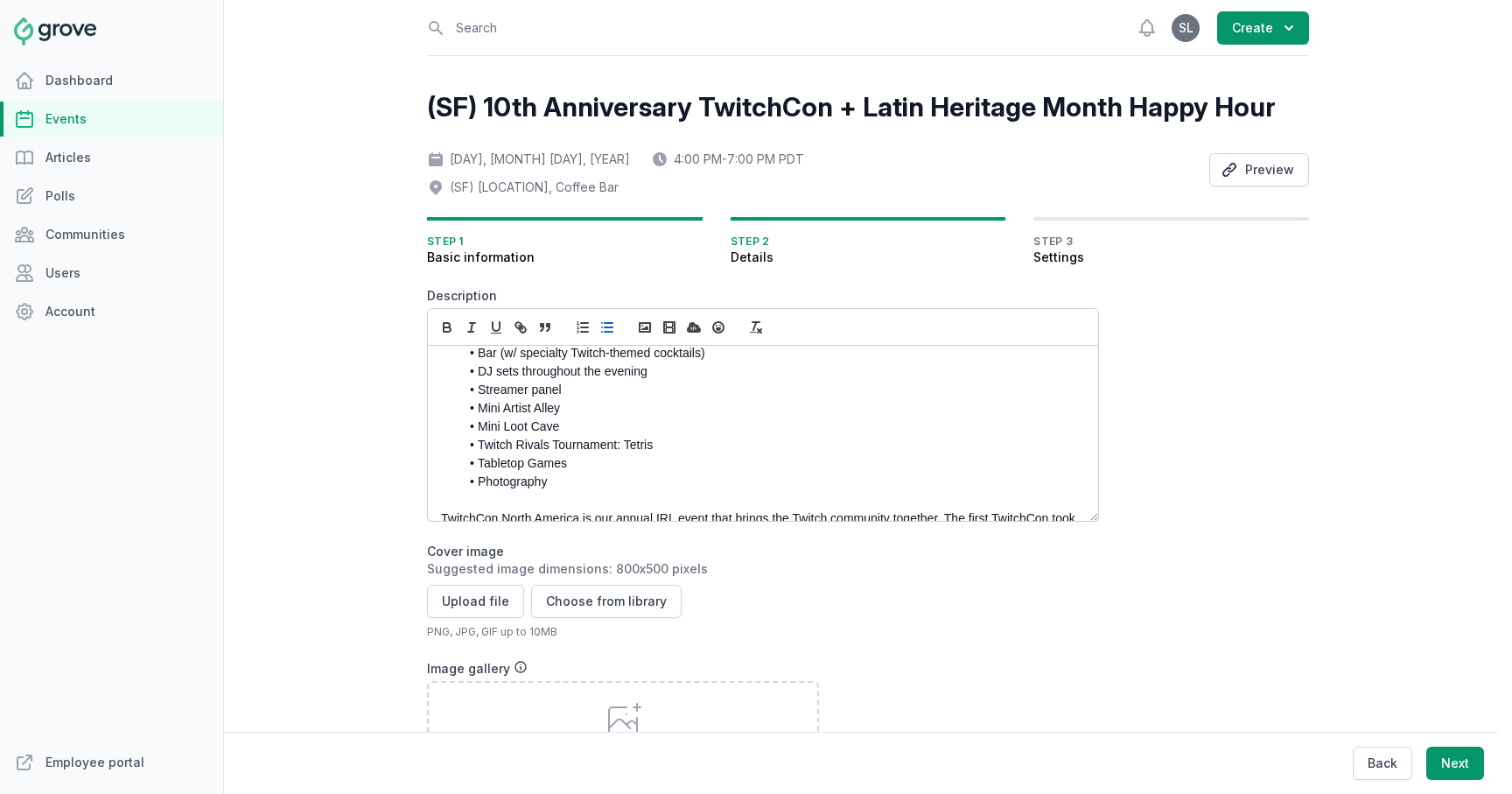 click at bounding box center (758, 500) 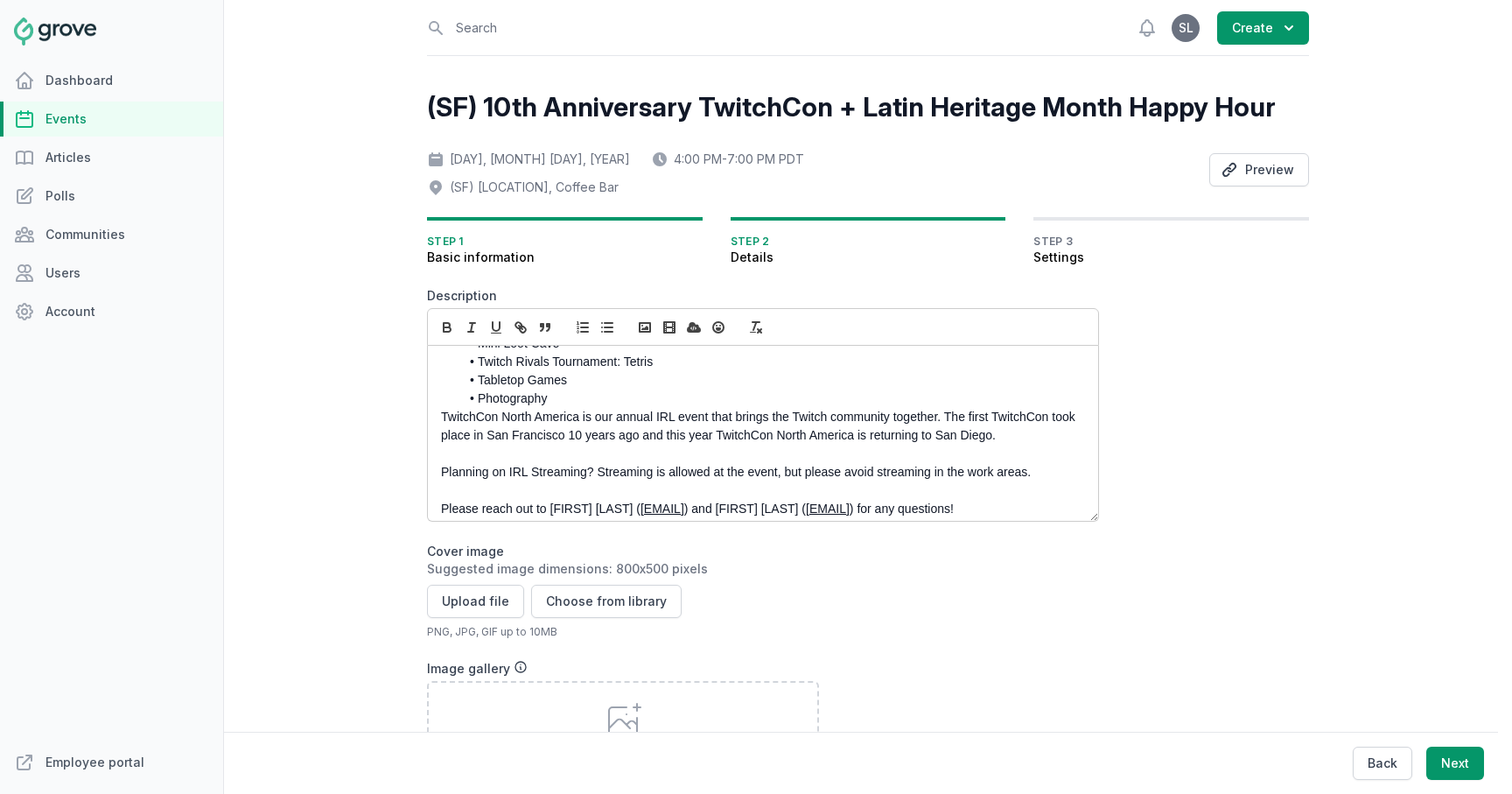 scroll, scrollTop: 0, scrollLeft: 0, axis: both 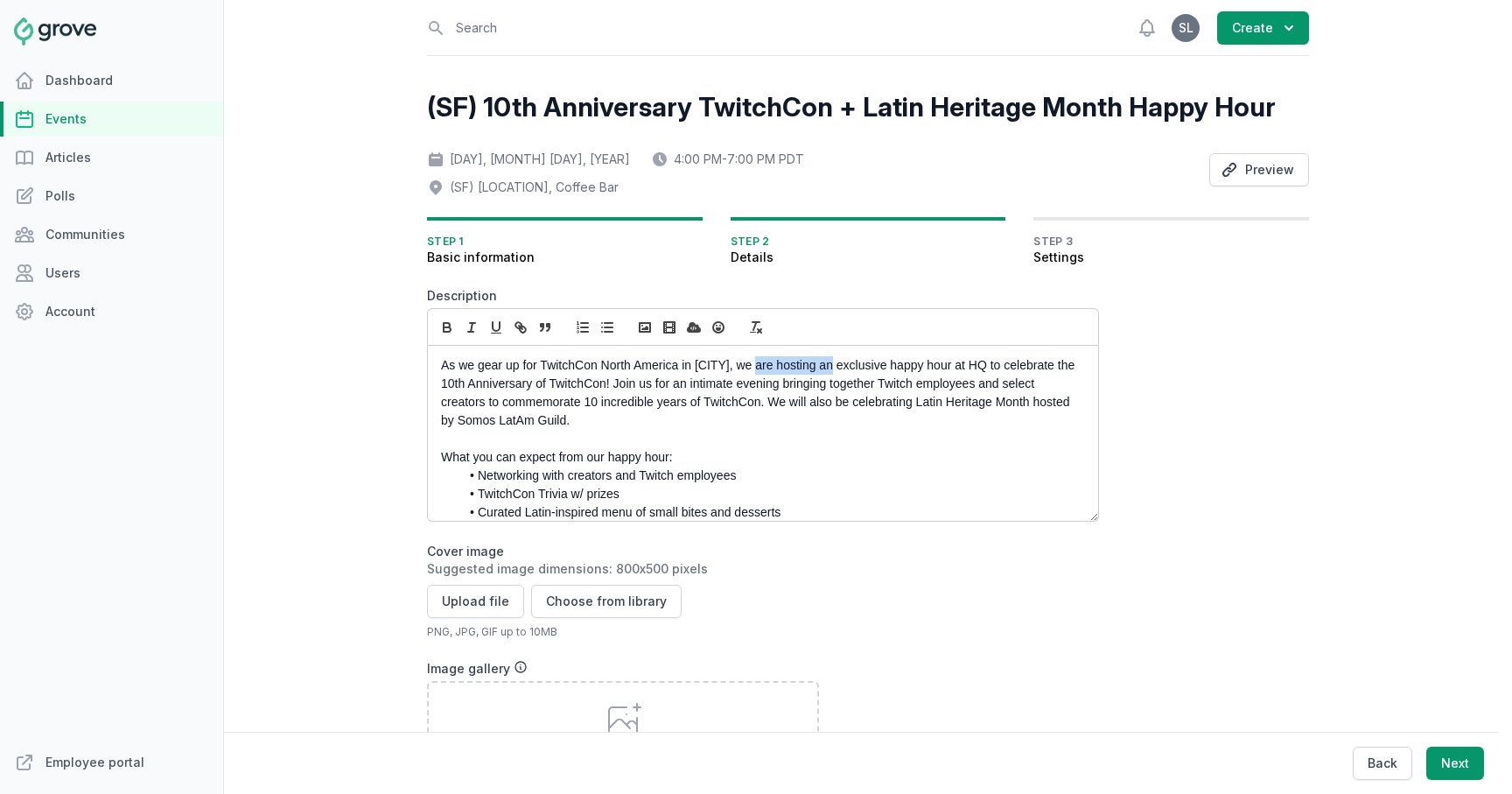 drag, startPoint x: 837, startPoint y: 368, endPoint x: 760, endPoint y: 366, distance: 77.02597 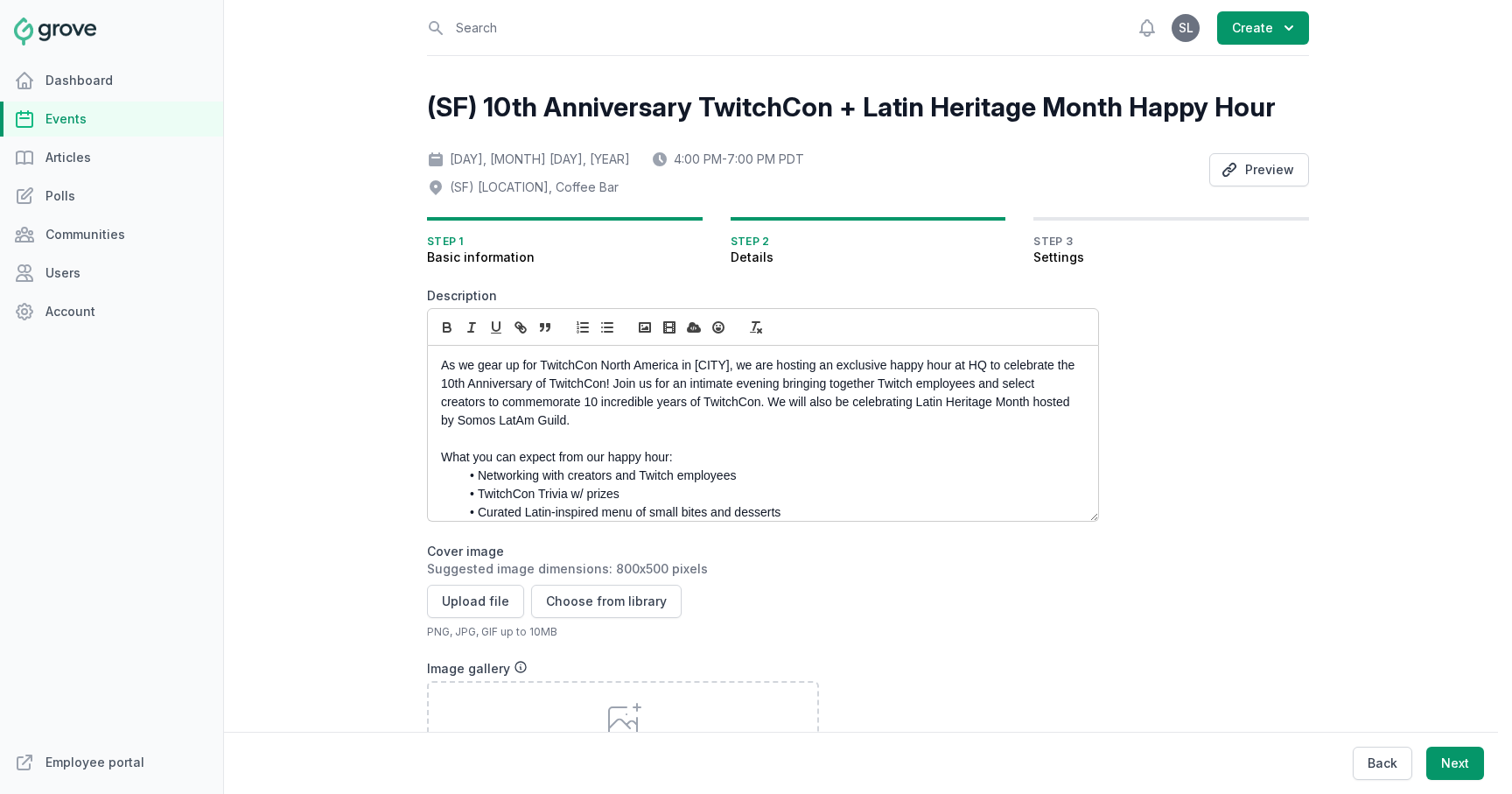 click on "As we gear up for TwitchCon North America in [CITY], we are hosting an exclusive happy hour at HQ to celebrate the 10th Anniversary of TwitchCon! Join us for an intimate evening bringing together Twitch employees and select creators to commemorate 10 incredible years of TwitchCon. We will also be celebrating Latin Heritage Month hosted by Somos LatAm Guild." at bounding box center (758, 393) 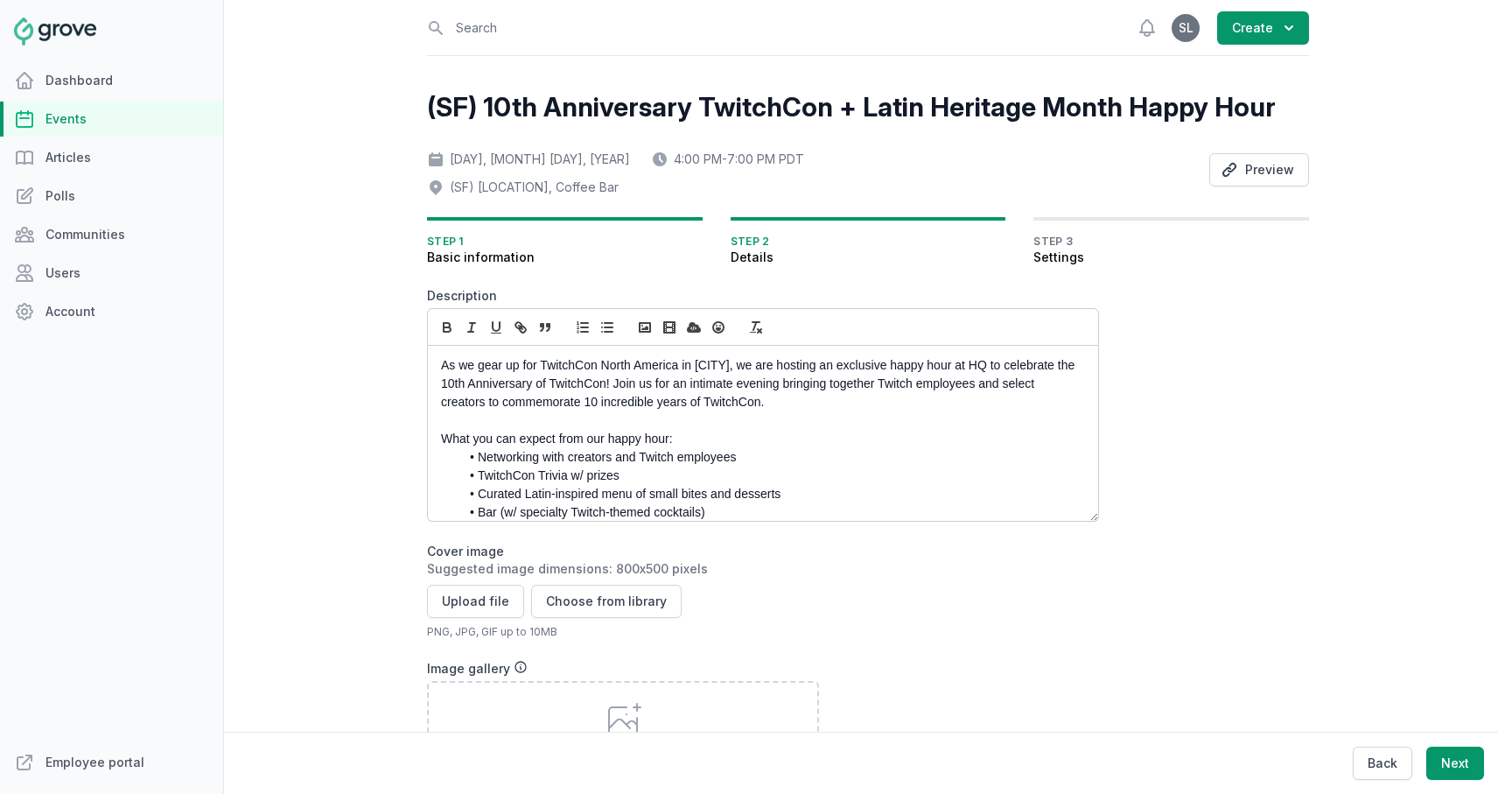 click on "As we gear up for TwitchCon North America in [CITY], we are hosting an exclusive happy hour at HQ to celebrate the 10th Anniversary of TwitchCon! Join us for an intimate evening bringing together Twitch employees and select creators to commemorate 10 incredible years of TwitchCon." at bounding box center (758, 383) 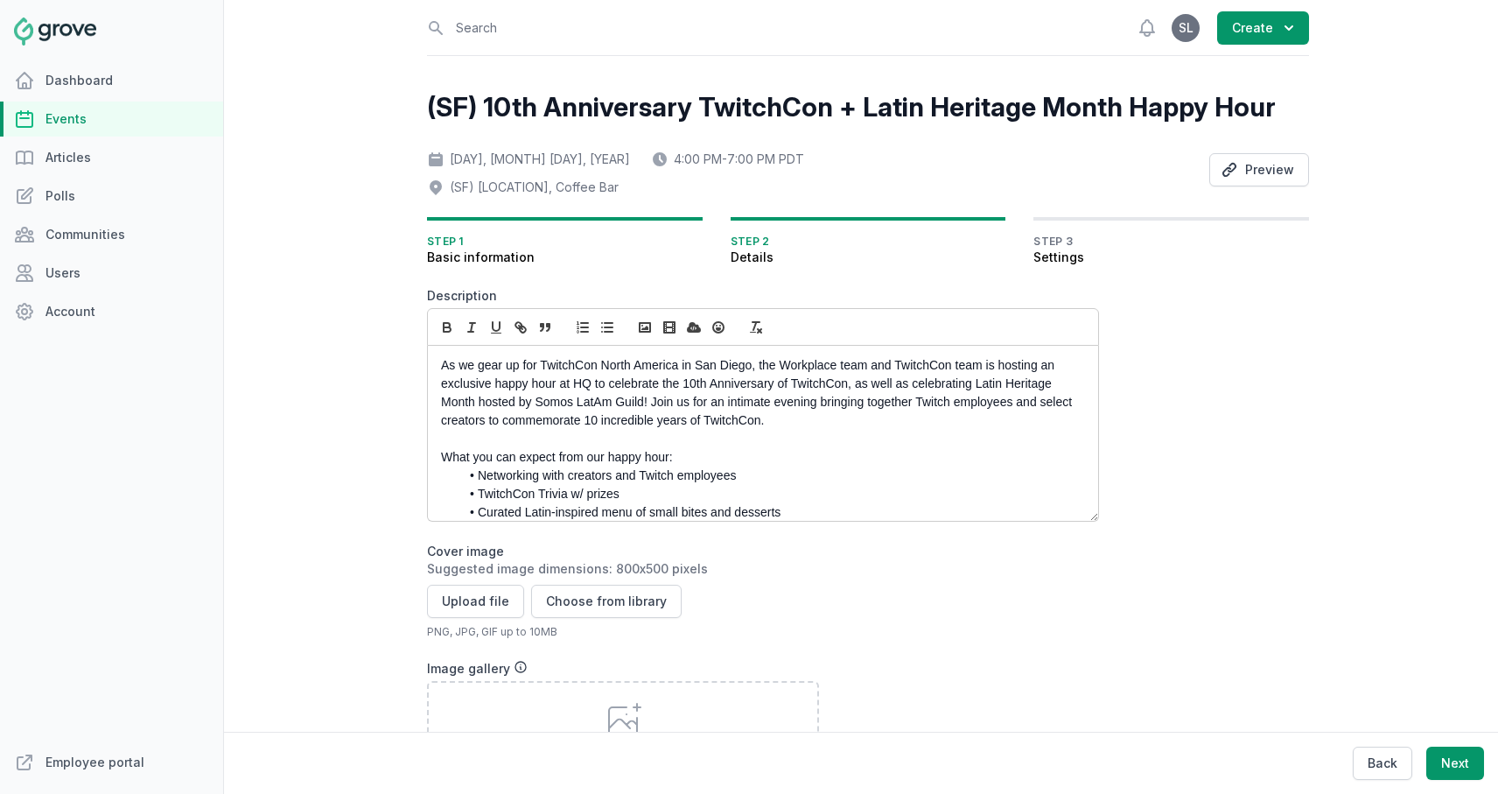 click at bounding box center (758, 439) 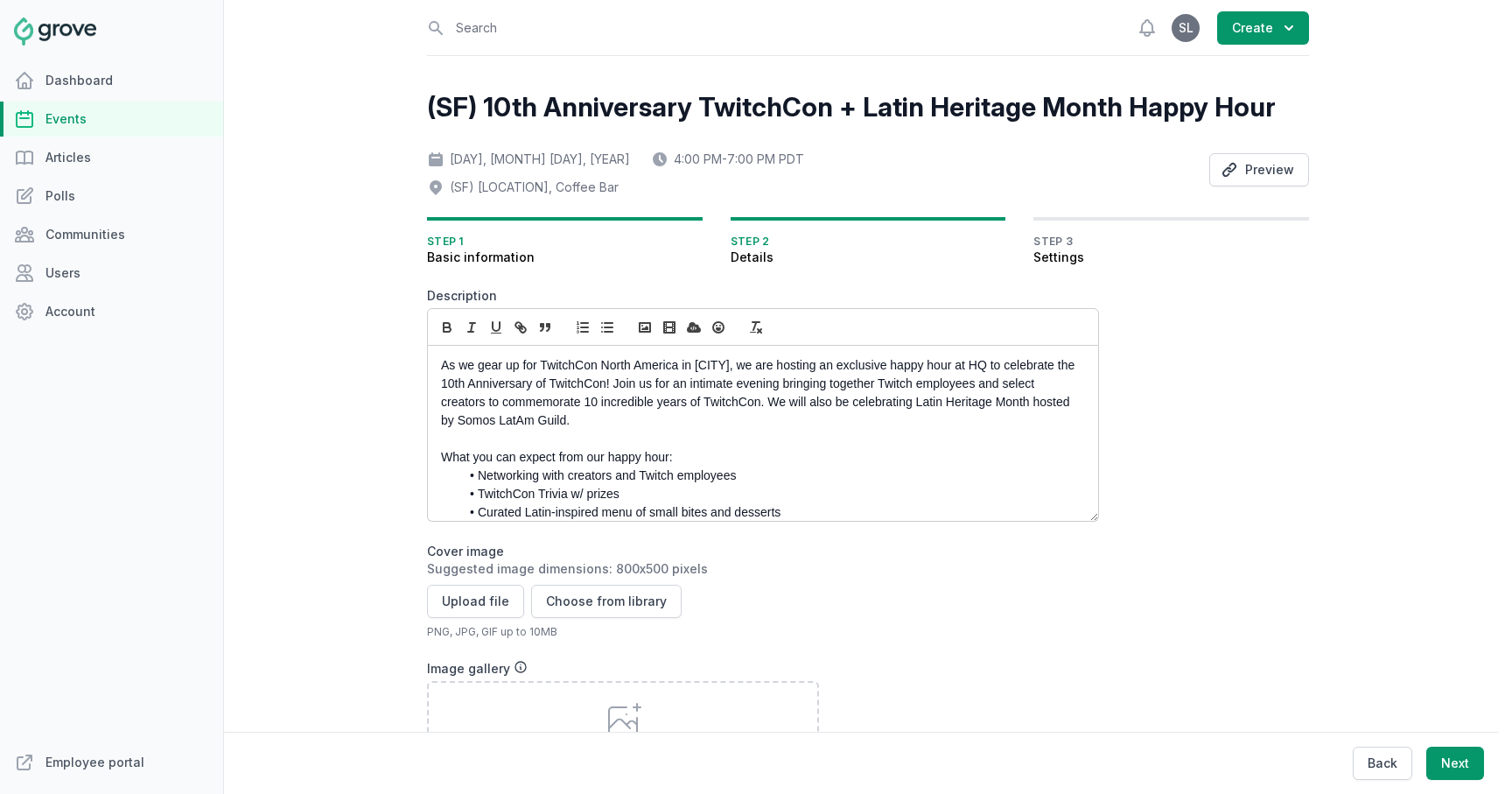 click on "As we gear up for TwitchCon North America in [CITY], we are hosting an exclusive happy hour at HQ to celebrate the 10th Anniversary of TwitchCon! Join us for an intimate evening bringing together Twitch employees and select creators to commemorate 10 incredible years of TwitchCon. We will also be celebrating Latin Heritage Month hosted by Somos LatAm Guild." at bounding box center (758, 393) 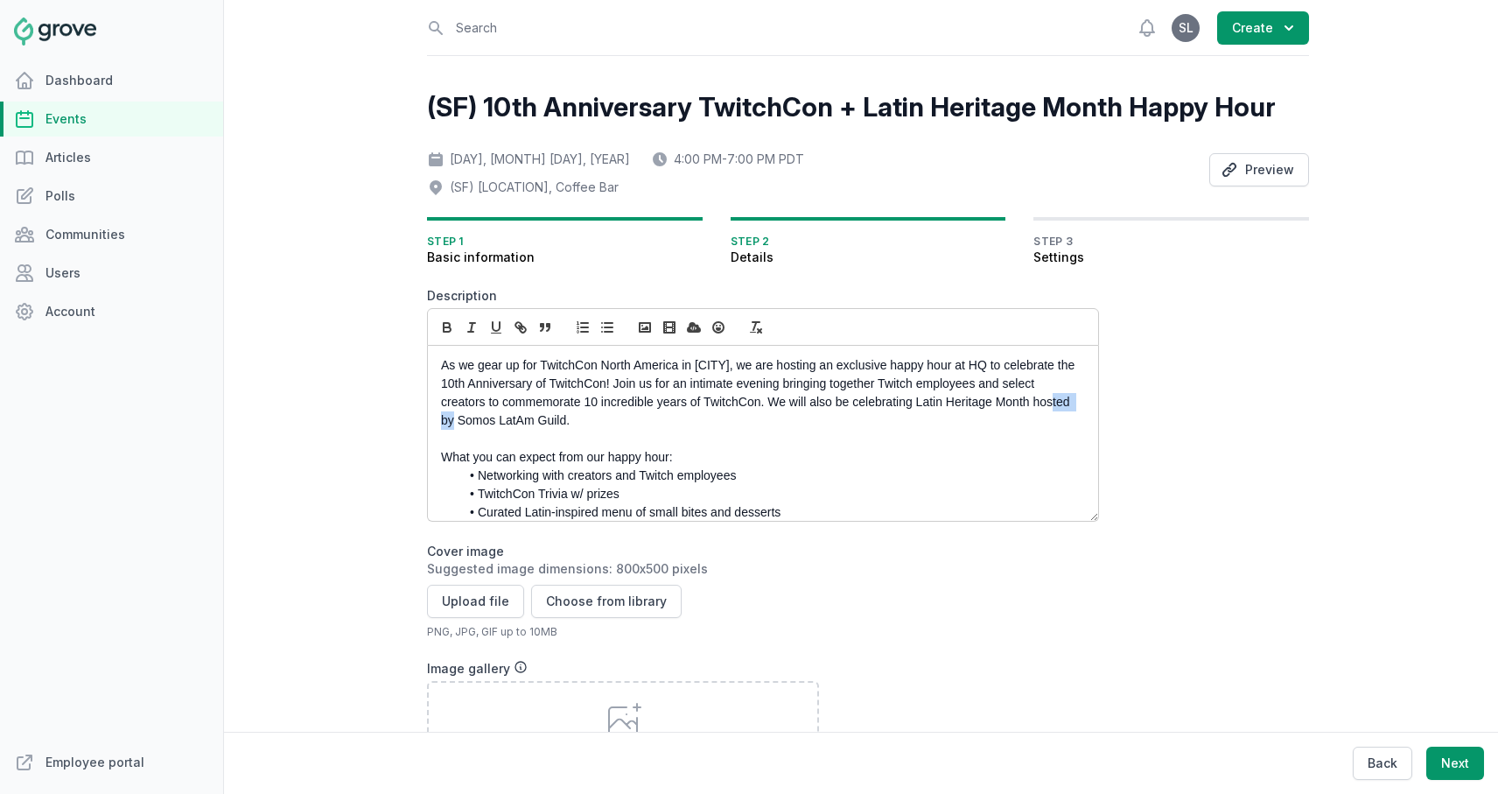 click on "As we gear up for TwitchCon North America in [CITY], we are hosting an exclusive happy hour at HQ to celebrate the 10th Anniversary of TwitchCon! Join us for an intimate evening bringing together Twitch employees and select creators to commemorate 10 incredible years of TwitchCon. We will also be celebrating Latin Heritage Month hosted by Somos LatAm Guild." at bounding box center (758, 393) 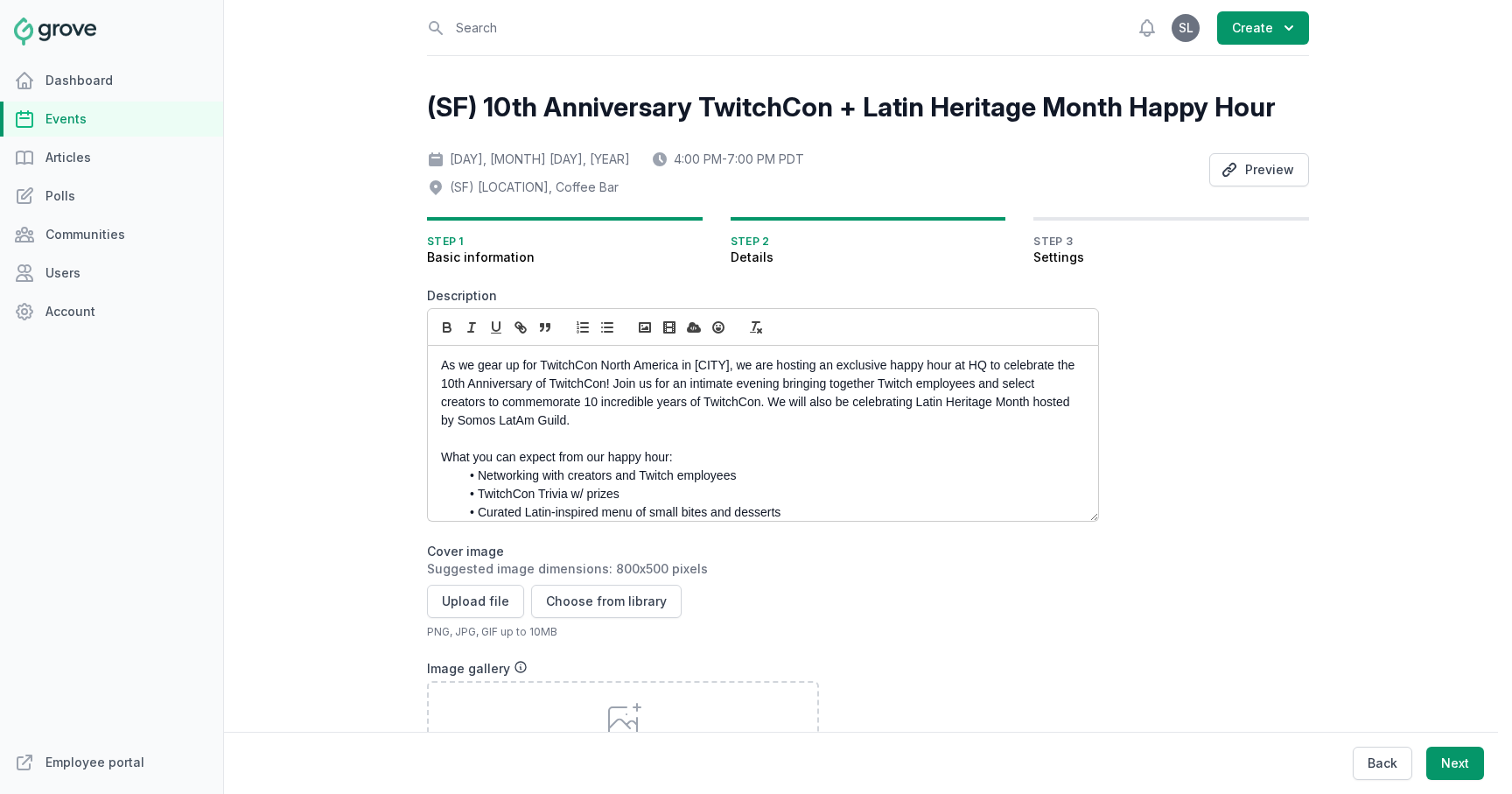 click on "As we gear up for TwitchCon North America in [CITY], we are hosting an exclusive happy hour at HQ to celebrate the 10th Anniversary of TwitchCon! Join us for an intimate evening bringing together Twitch employees and select creators to commemorate 10 incredible years of TwitchCon. We will also be celebrating Latin Heritage Month hosted by Somos LatAm Guild." at bounding box center [758, 393] 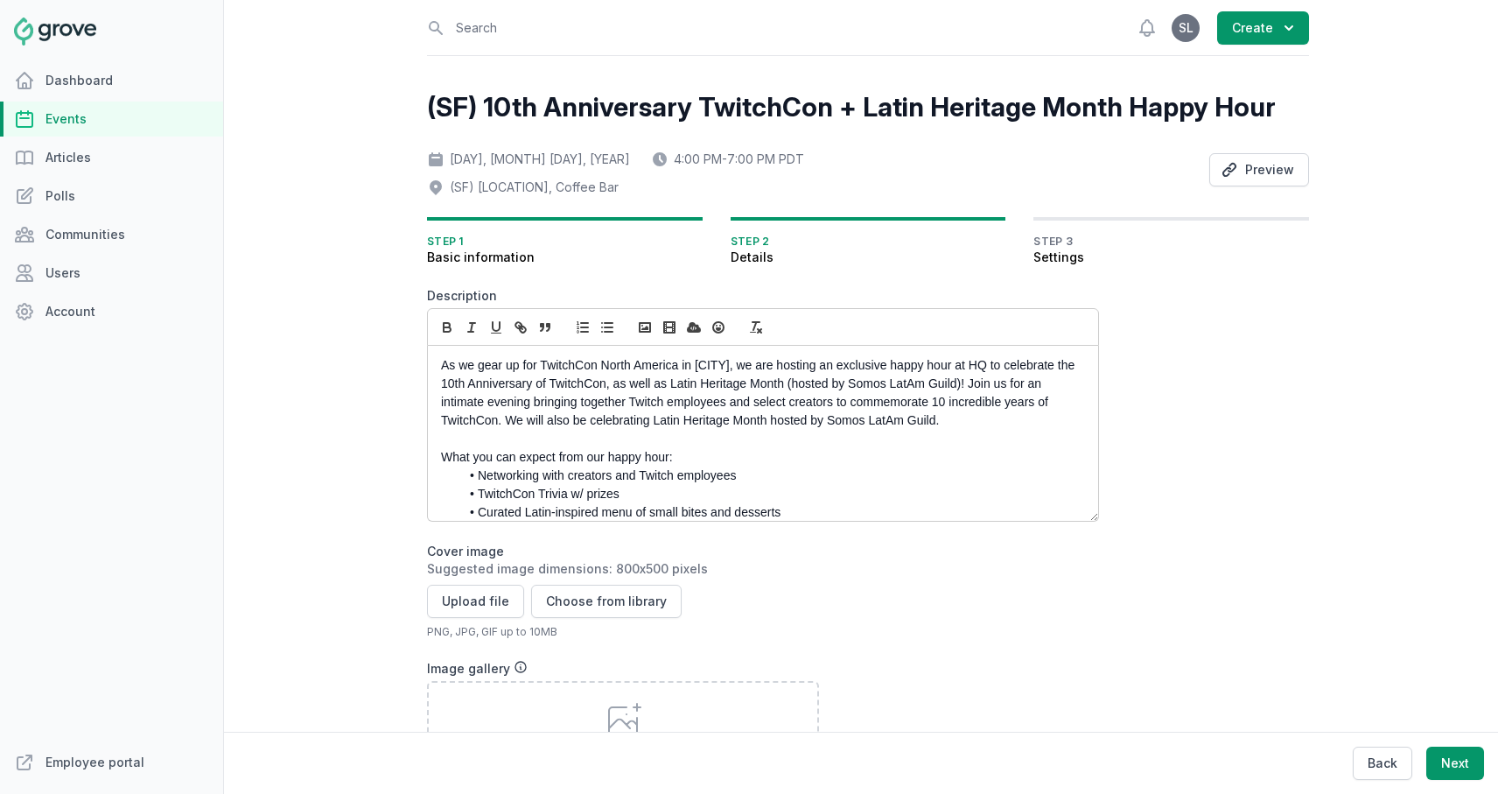drag, startPoint x: 1010, startPoint y: 418, endPoint x: 556, endPoint y: 420, distance: 454.00441 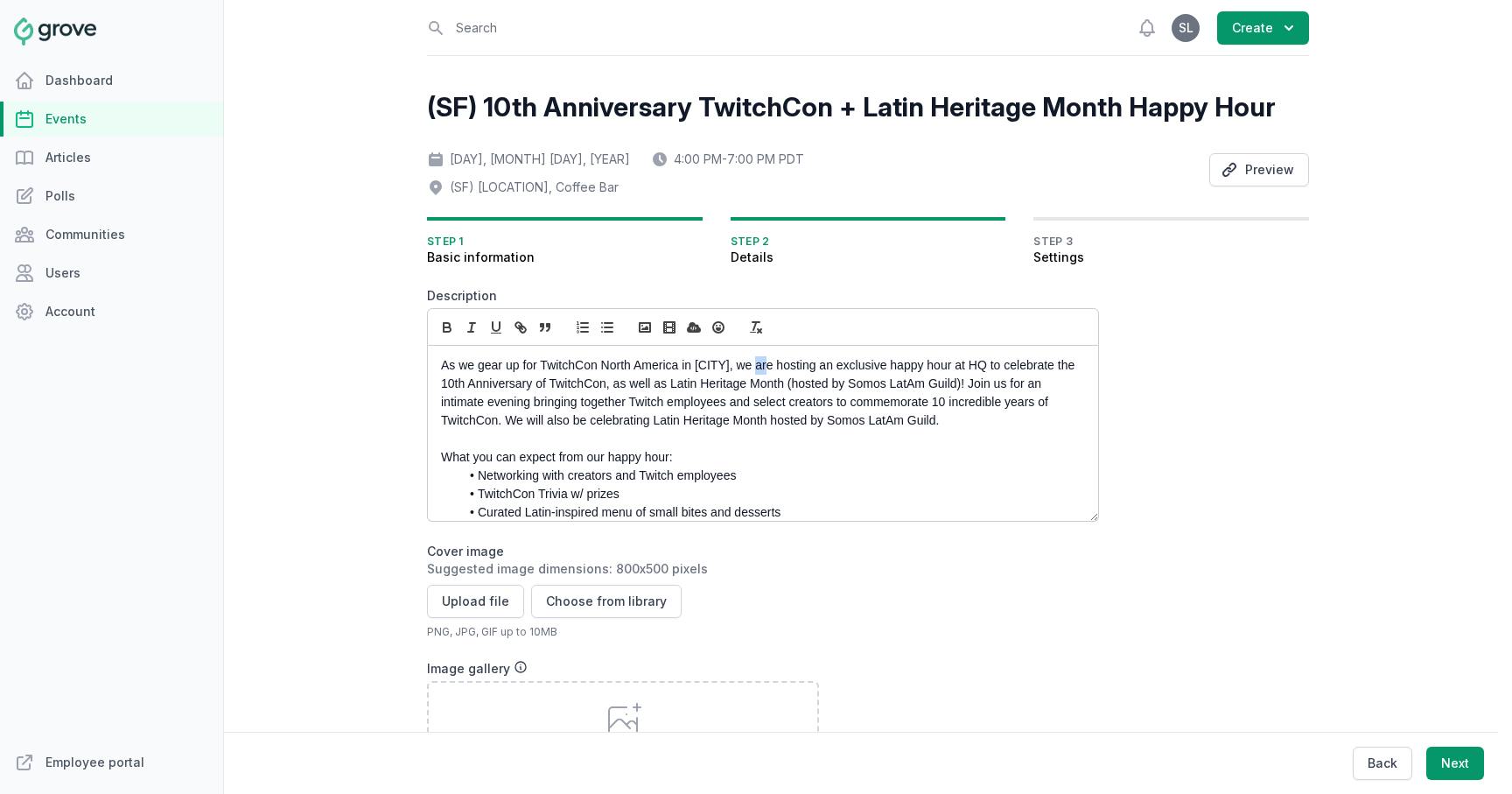 click on "As we gear up for TwitchCon North America in [CITY], we are hosting an exclusive happy hour at HQ to celebrate the 10th Anniversary of TwitchCon, as well as Latin Heritage Month (hosted by Somos LatAm Guild)! Join us for an intimate evening bringing together Twitch employees and select creators to commemorate 10 incredible years of TwitchCon. We will also be celebrating Latin Heritage Month hosted by Somos LatAm Guild." at bounding box center [758, 393] 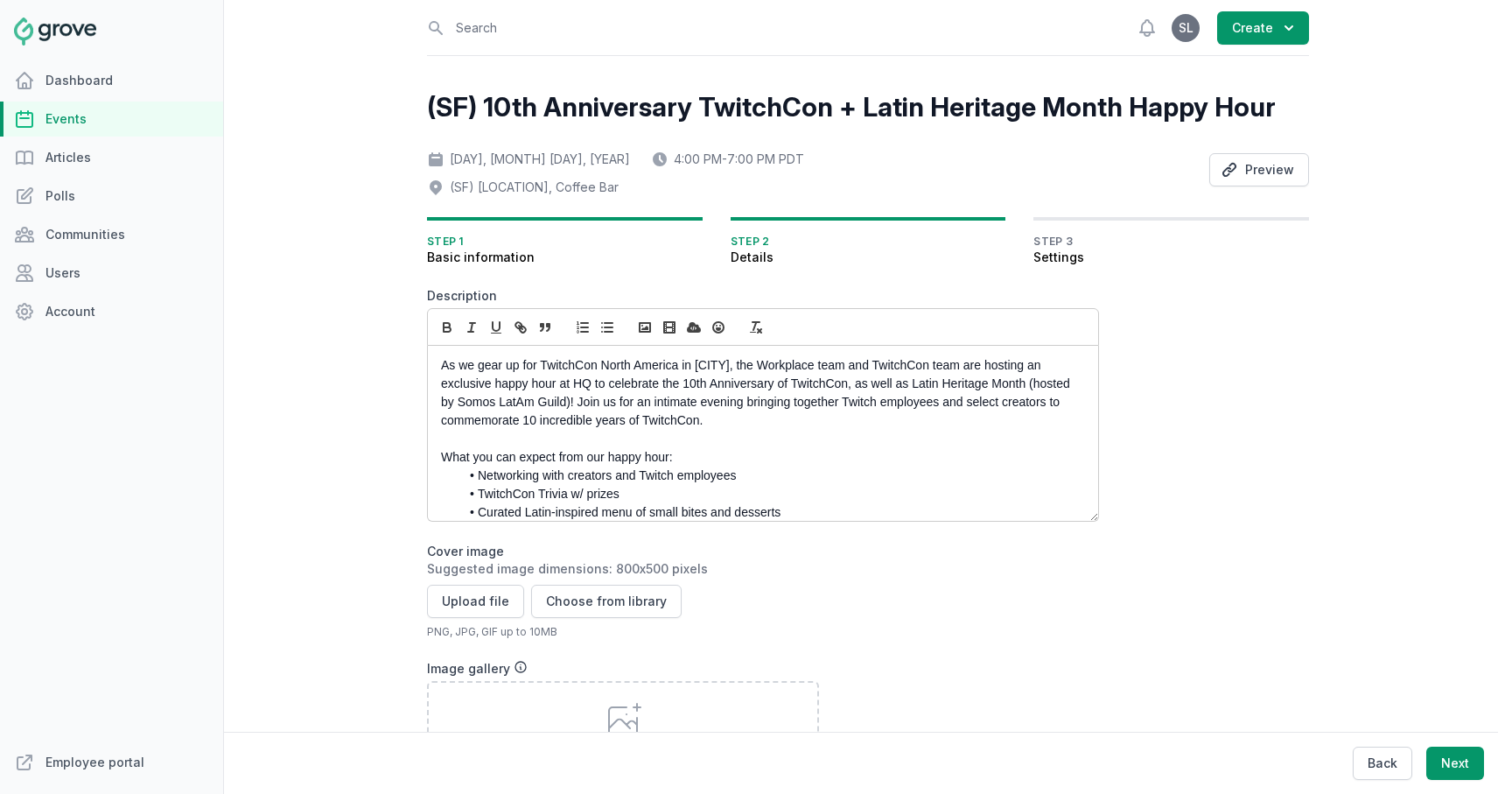 click on "As we gear up for TwitchCon North America in [CITY], the Workplace team and TwitchCon team are hosting an exclusive happy hour at HQ to celebrate the 10th Anniversary of TwitchCon, as well as Latin Heritage Month (hosted by Somos LatAm Guild)! Join us for an intimate evening bringing together Twitch employees and select creators to commemorate 10 incredible years of TwitchCon." at bounding box center (758, 393) 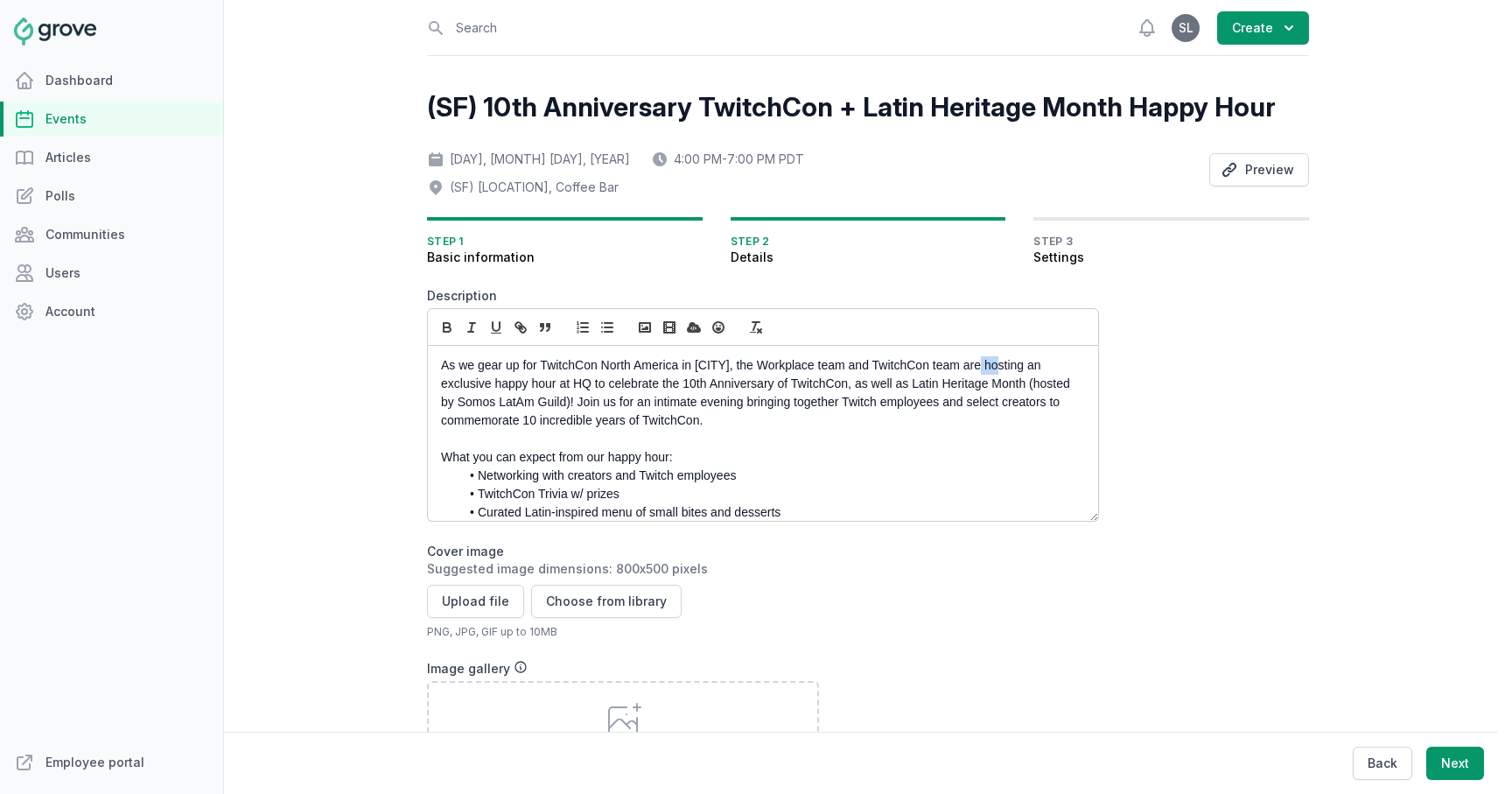 click on "As we gear up for TwitchCon North America in [CITY], the Workplace team and TwitchCon team are hosting an exclusive happy hour at HQ to celebrate the 10th Anniversary of TwitchCon, as well as Latin Heritage Month (hosted by Somos LatAm Guild)! Join us for an intimate evening bringing together Twitch employees and select creators to commemorate 10 incredible years of TwitchCon." at bounding box center [758, 393] 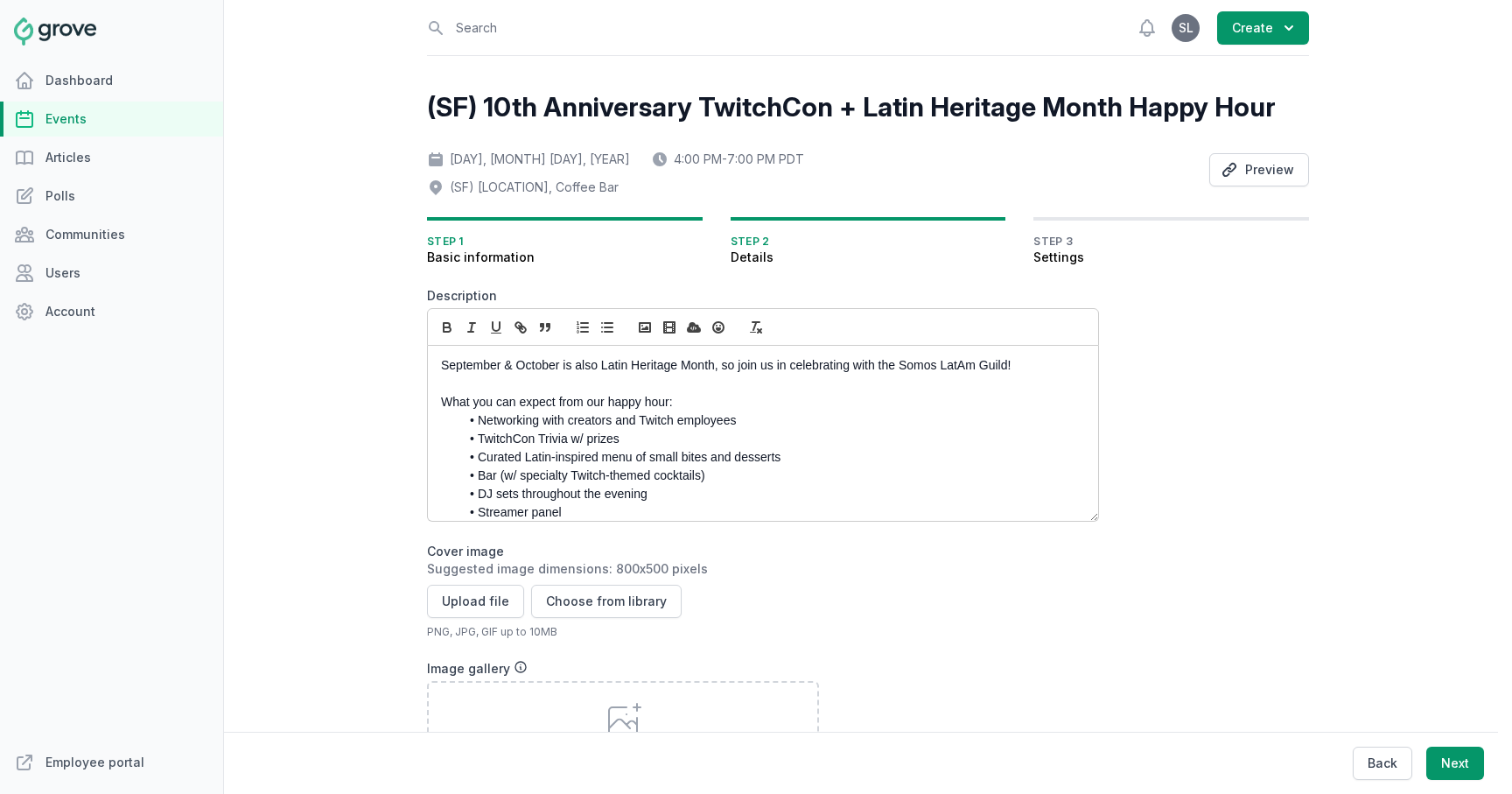 click at bounding box center (758, 383) 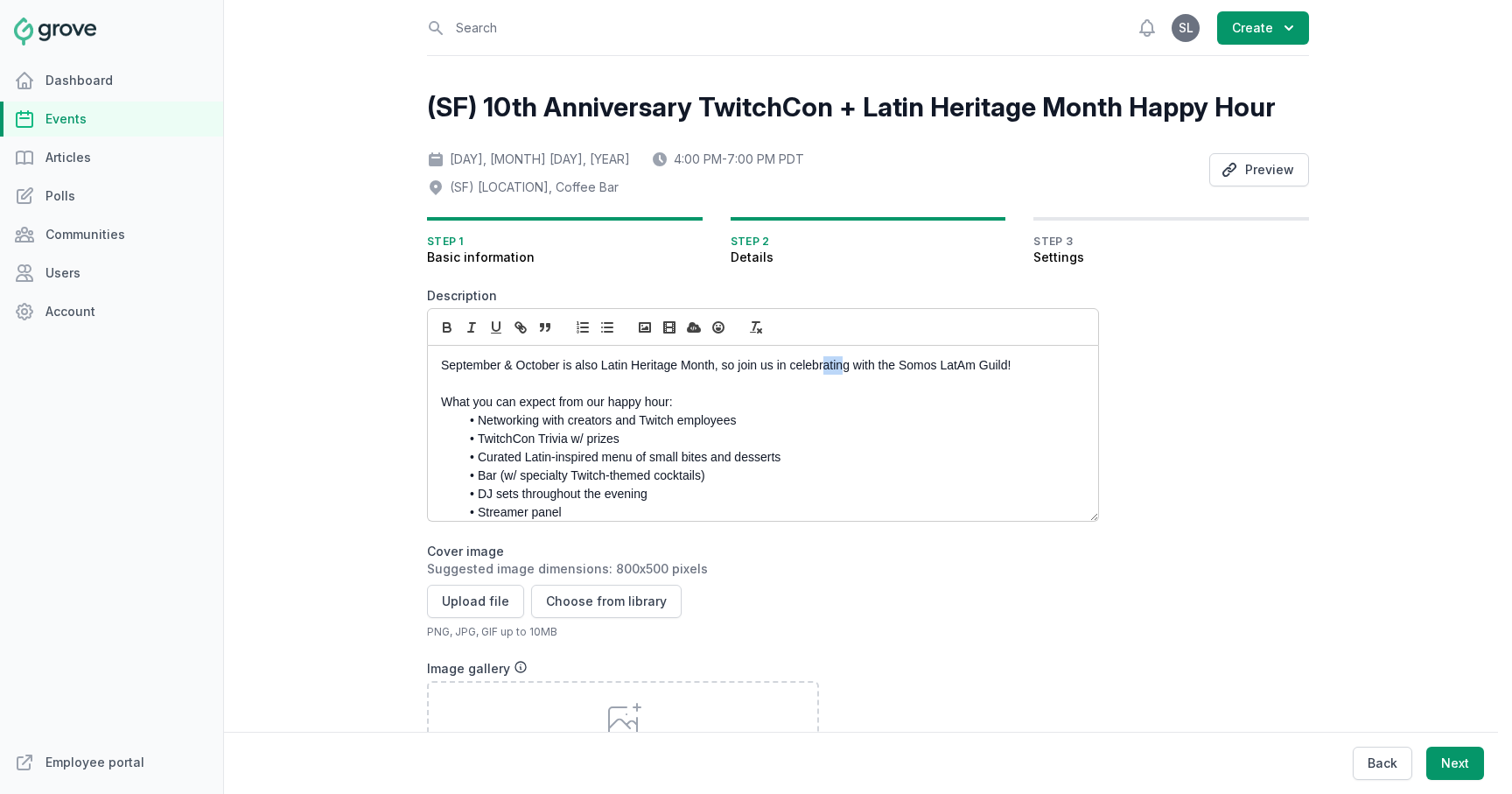 click on "September & October is also Latin Heritage Month, so join us in celebrating with the Somos LatAm Guild!" at bounding box center (758, 365) 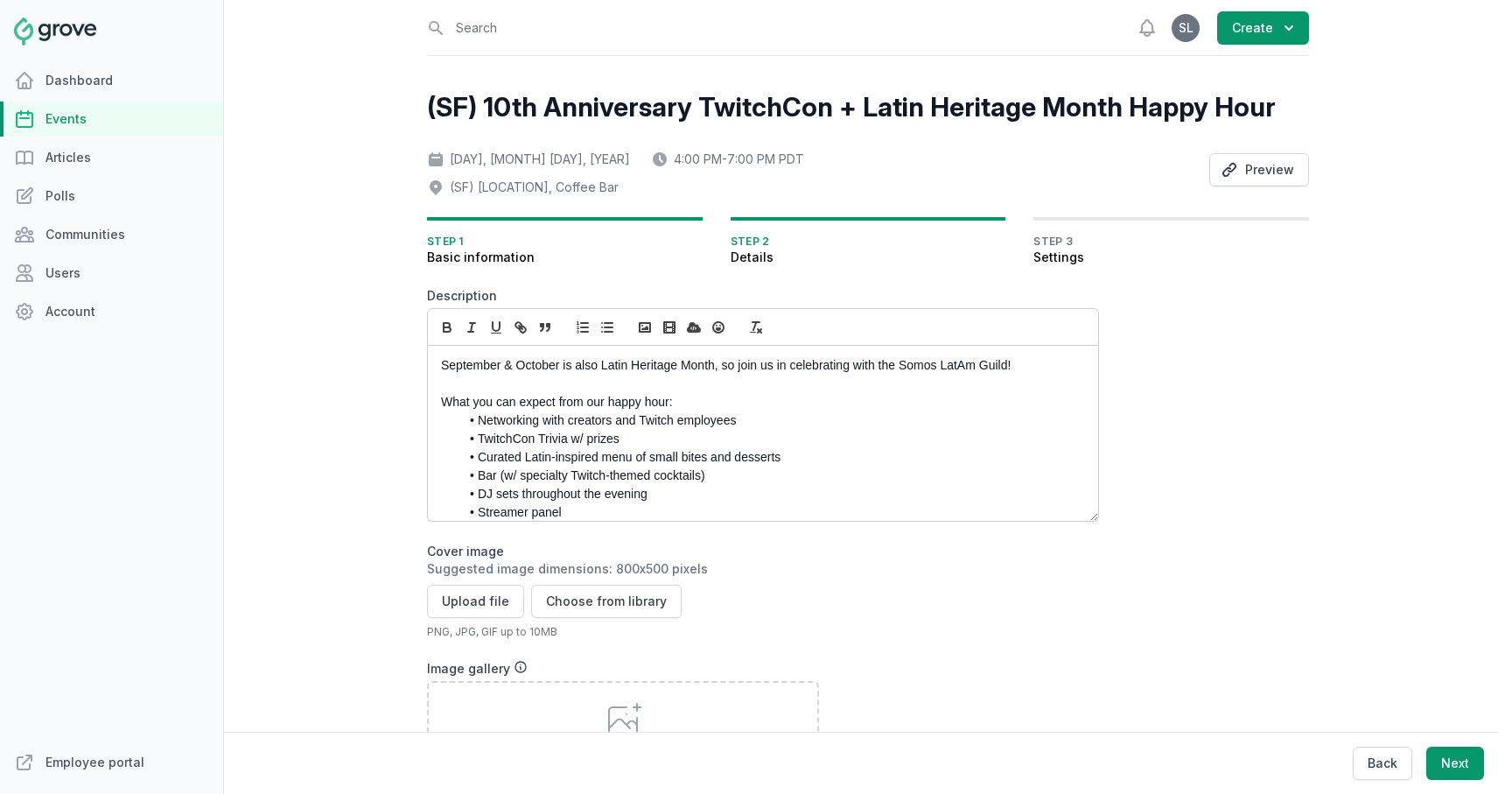 click on "September & October is also Latin Heritage Month, so join us in celebrating with the Somos LatAm Guild!" at bounding box center (758, 365) 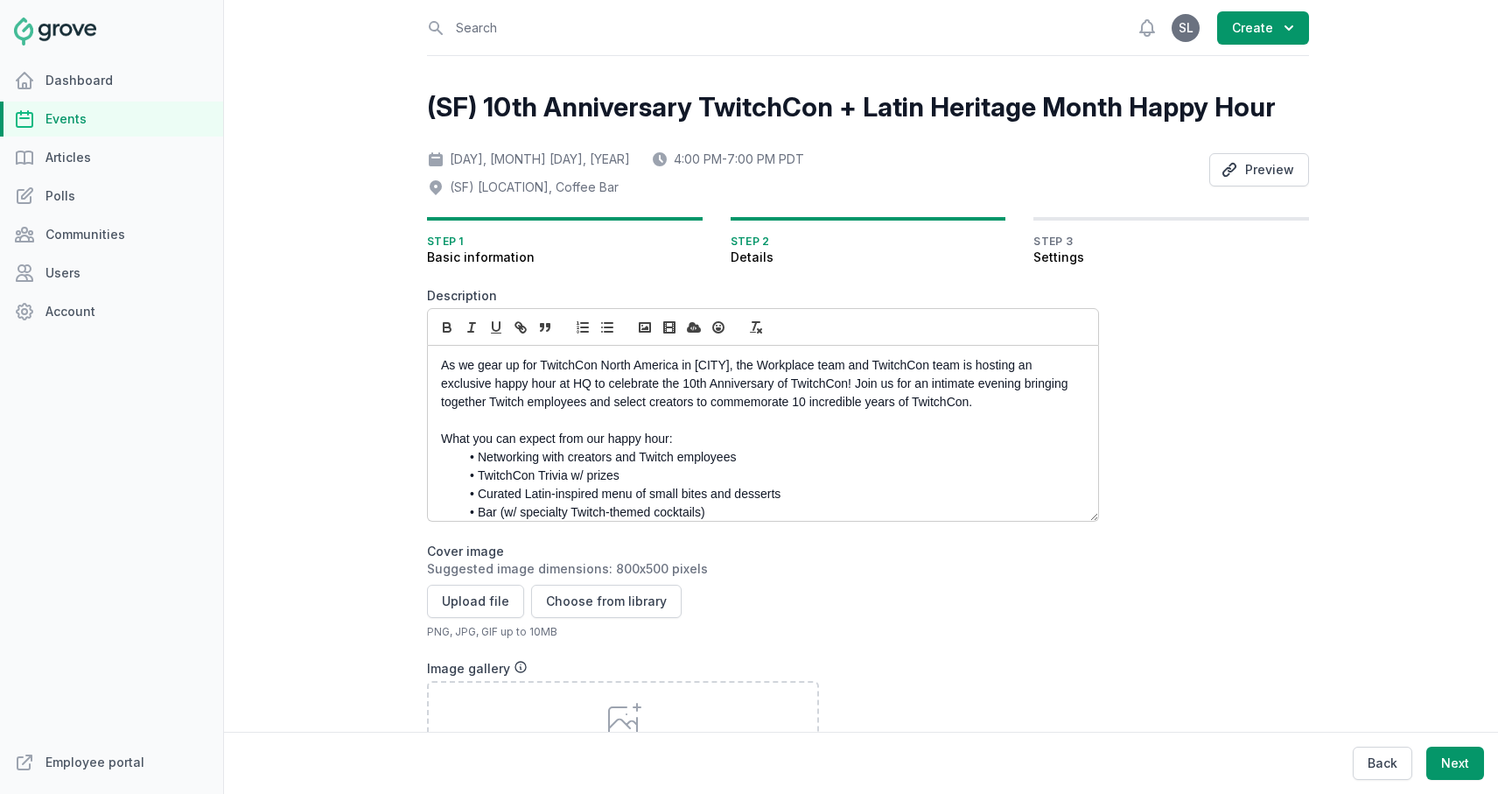 click on "As we gear up for TwitchCon North America in [CITY], the Workplace team and TwitchCon team is hosting an exclusive happy hour at HQ to celebrate the 10th Anniversary of TwitchCon! Join us for an intimate evening bringing together Twitch employees and select creators to commemorate 10 incredible years of TwitchCon." at bounding box center [758, 383] 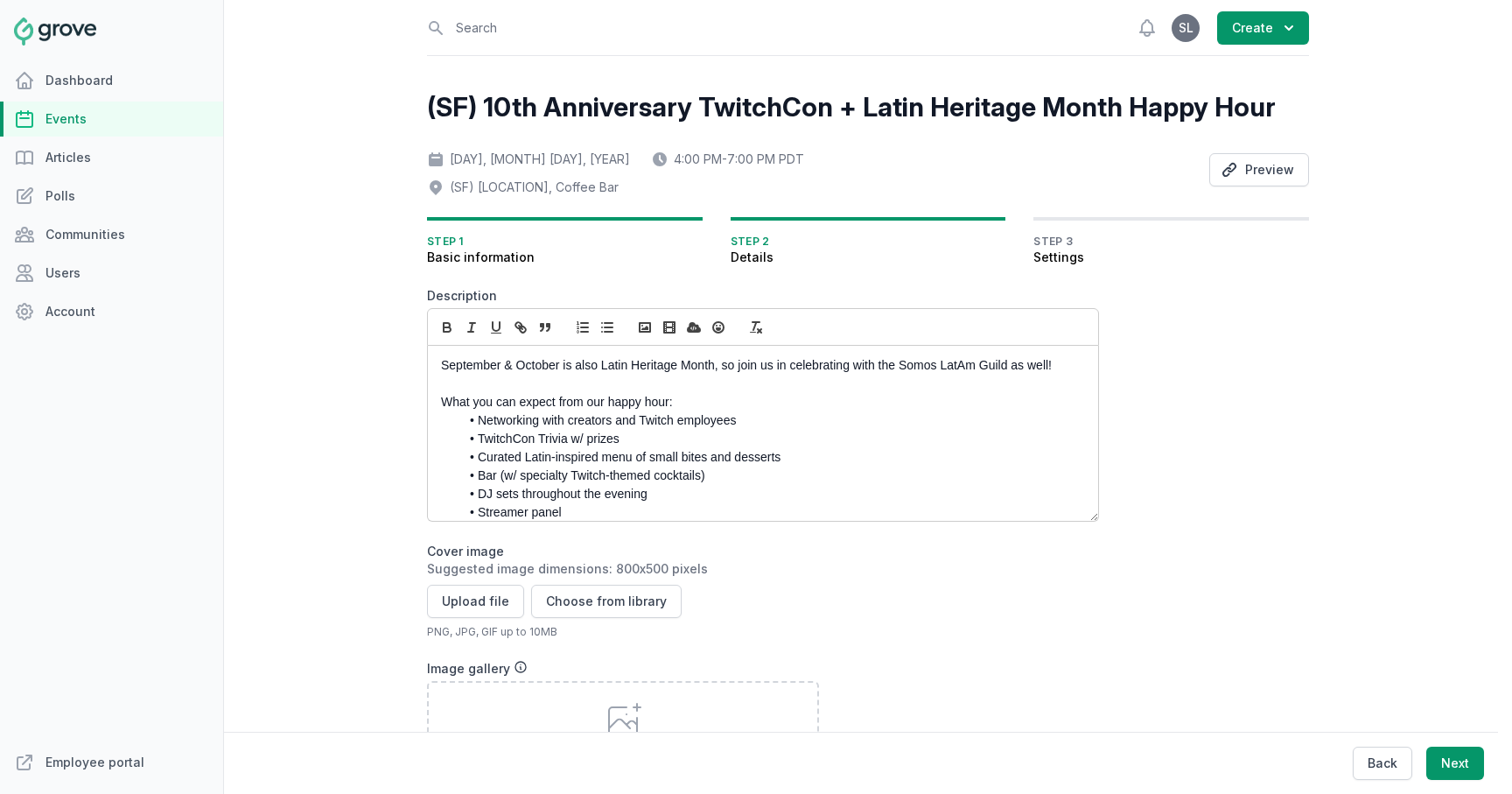 click on "September & October is also Latin Heritage Month, so join us in celebrating with the Somos LatAm Guild as well!" at bounding box center [758, 365] 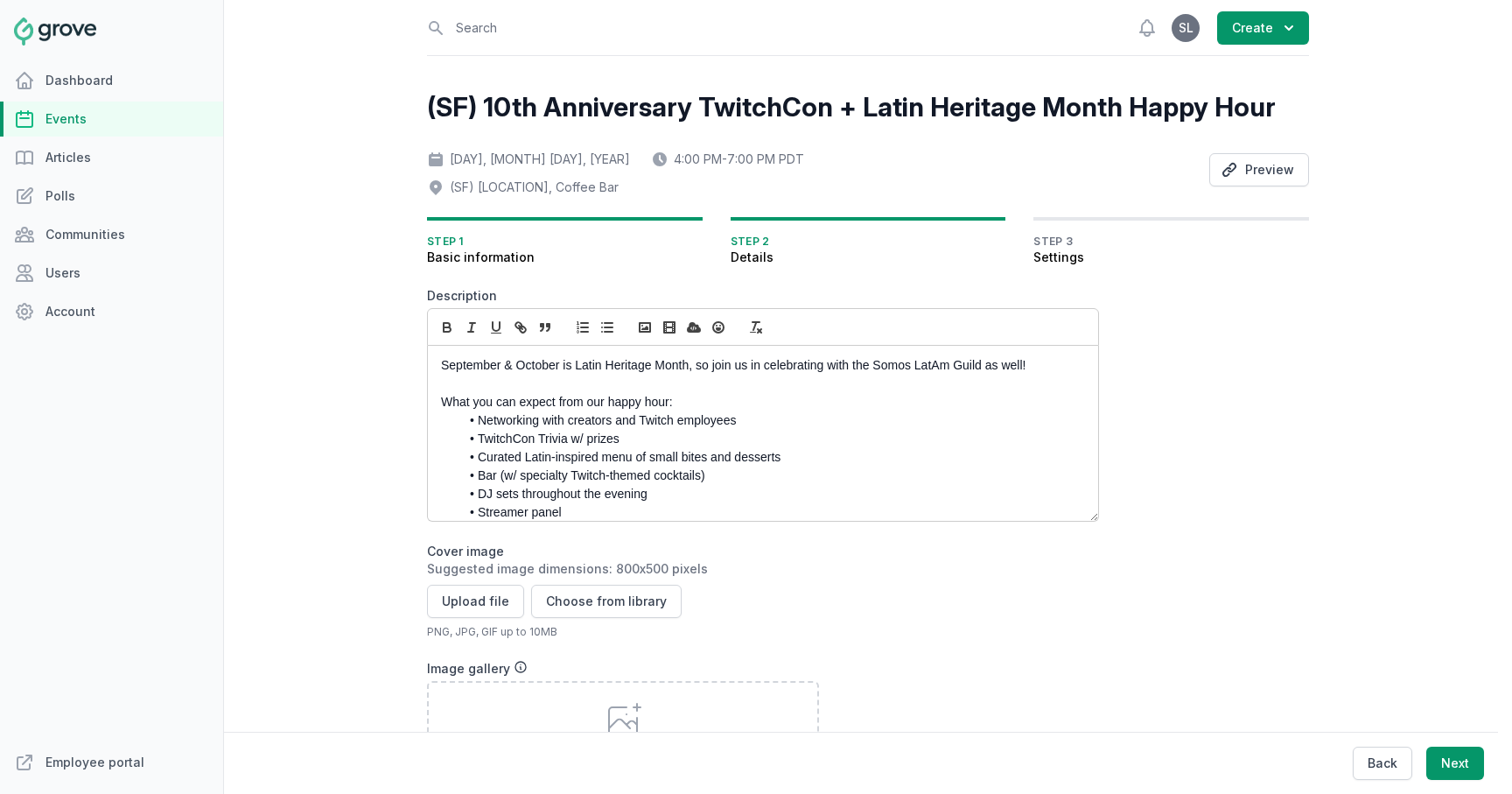 click on "September & October is Latin Heritage Month, so join us in celebrating with the Somos LatAm Guild as well!" at bounding box center (758, 365) 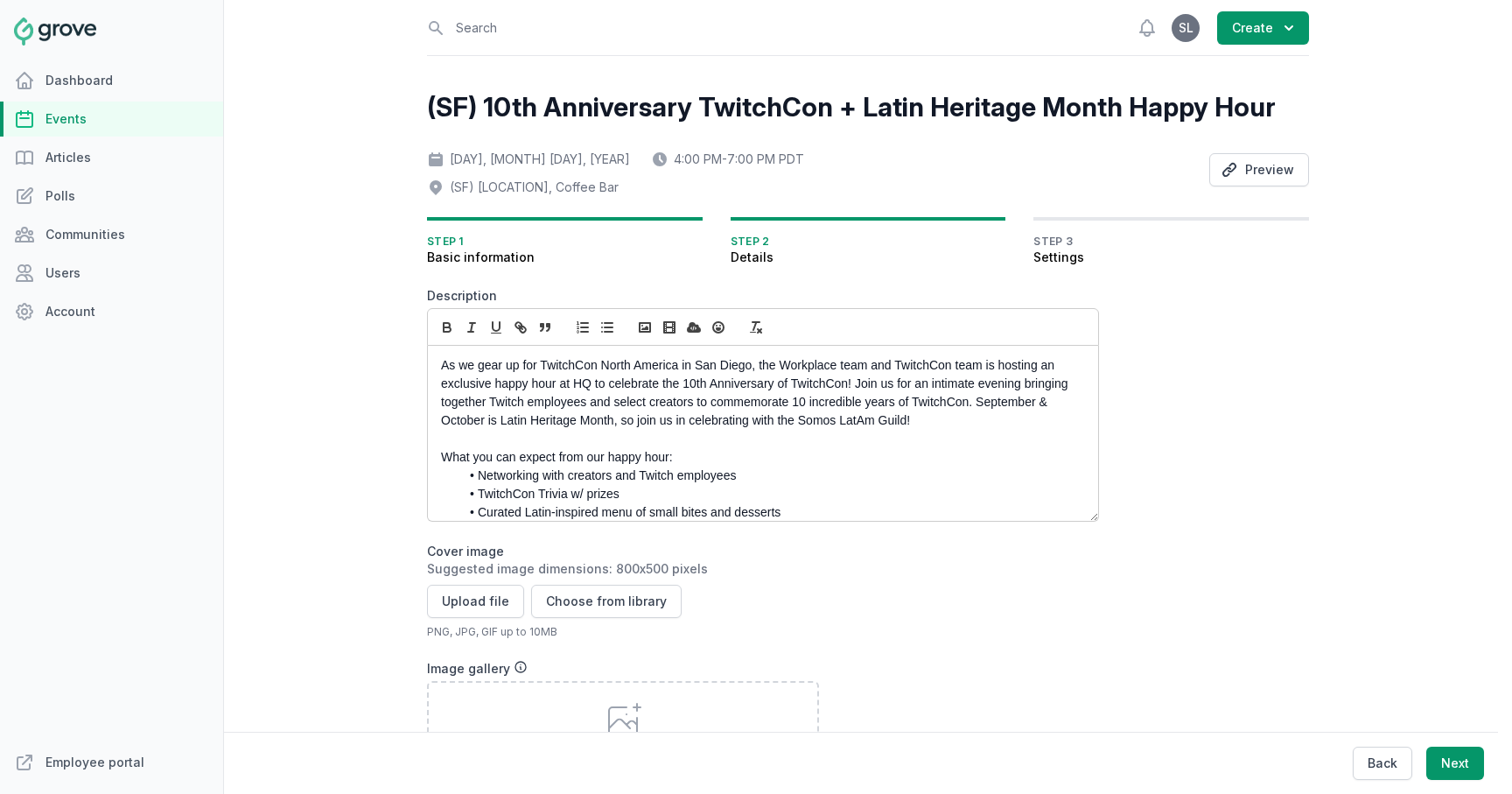 click on "As we gear up for TwitchCon North America in San Diego, the Workplace team and TwitchCon team is hosting an exclusive happy hour at HQ to celebrate the 10th Anniversary of TwitchCon! Join us for an intimate evening bringing together Twitch employees and select creators to commemorate 10 incredible years of TwitchCon. September & October is Latin Heritage Month, so join us in celebrating with the Somos LatAm Guild!" at bounding box center [758, 393] 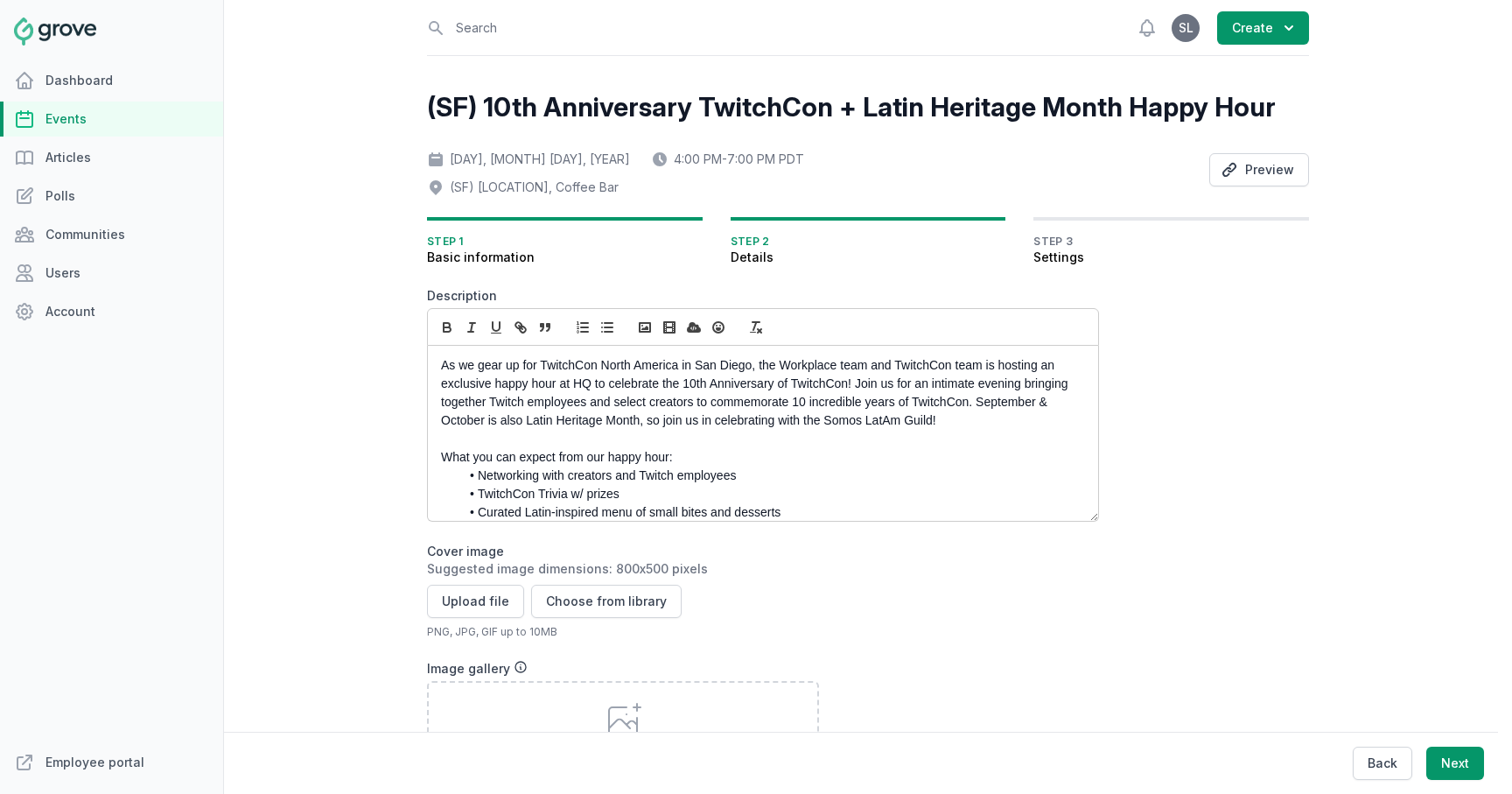 click on "As we gear up for TwitchCon North America in San Diego, the Workplace team and TwitchCon team is hosting an exclusive happy hour at HQ to celebrate the 10th Anniversary of TwitchCon! Join us for an intimate evening bringing together Twitch employees and select creators to commemorate 10 incredible years of TwitchCon. September & October is also Latin Heritage Month, so join us in celebrating with the Somos LatAm Guild!" at bounding box center [758, 393] 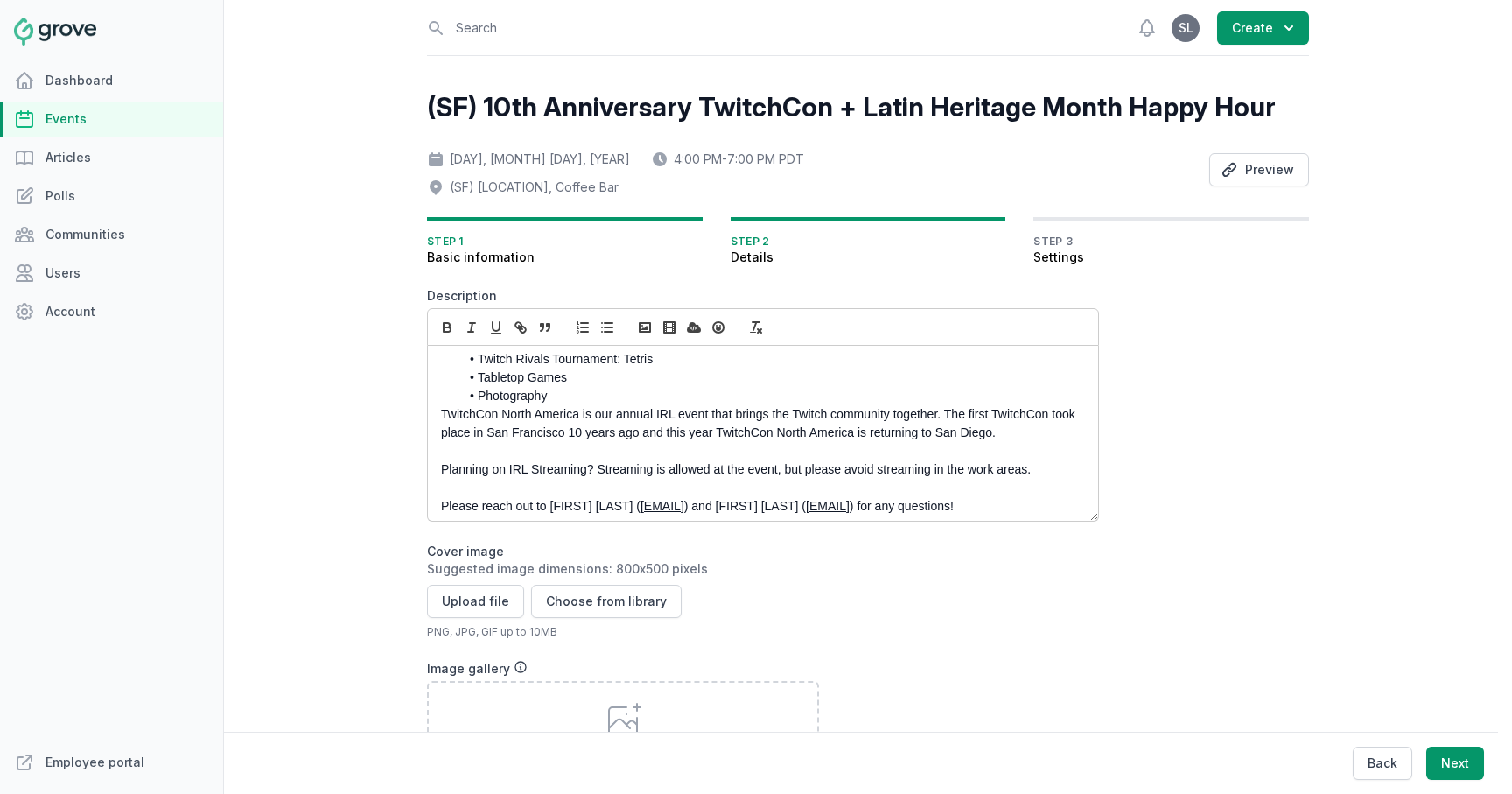 scroll, scrollTop: 266, scrollLeft: 0, axis: vertical 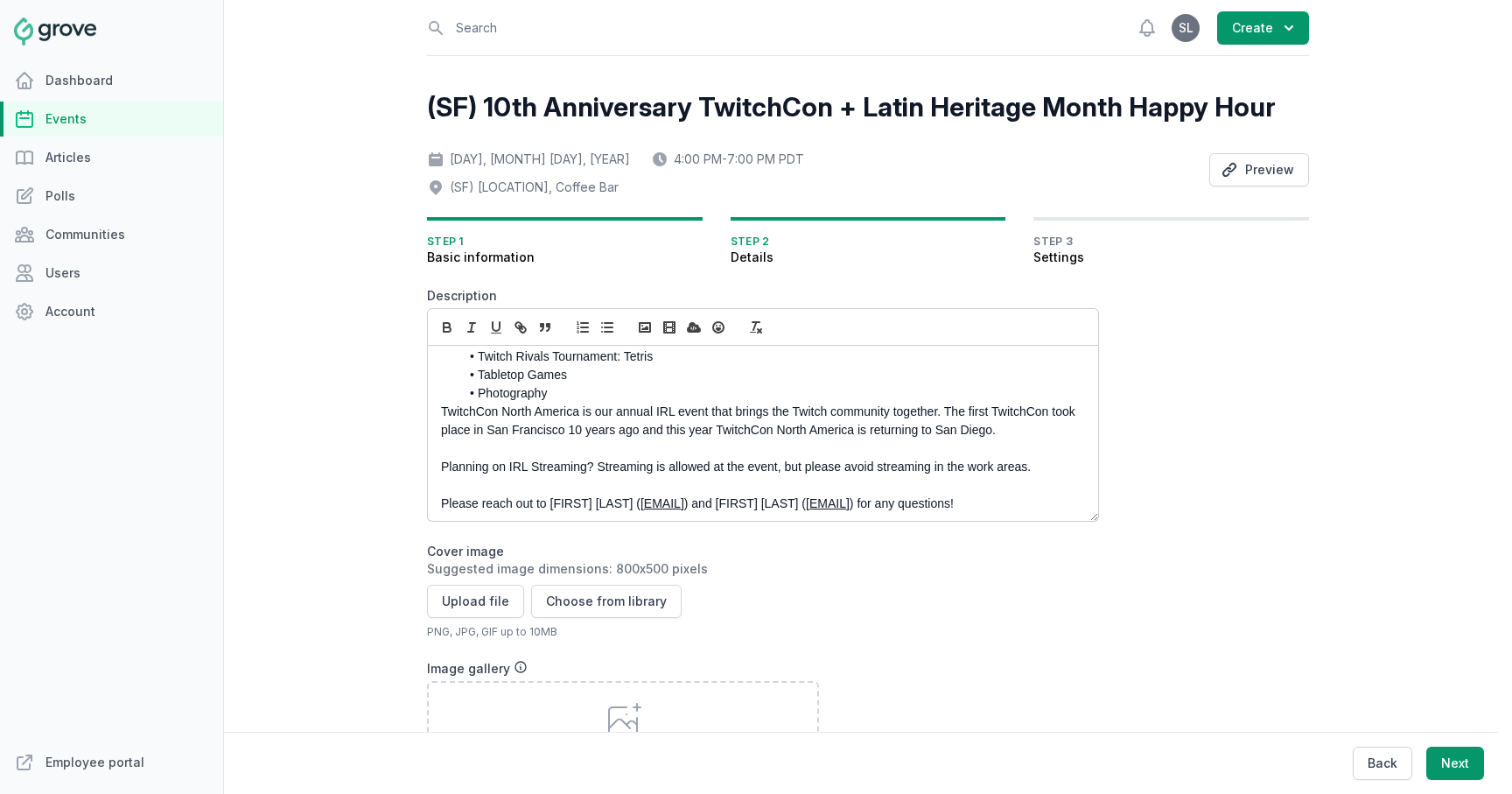 click on "Planning on IRL Streaming? Streaming is allowed at the event, but please avoid streaming in the work areas." at bounding box center [758, 467] 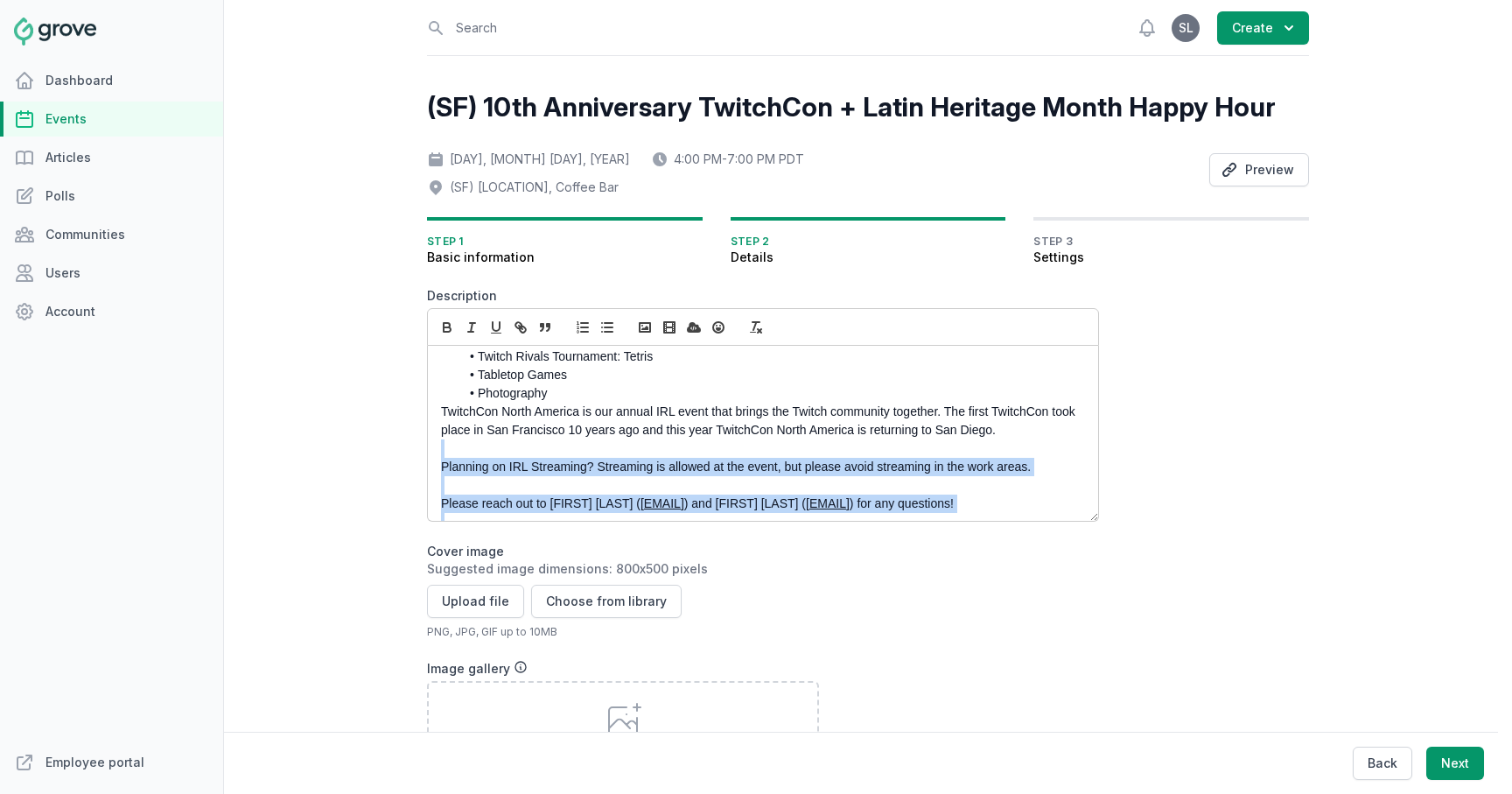 scroll, scrollTop: 306, scrollLeft: 0, axis: vertical 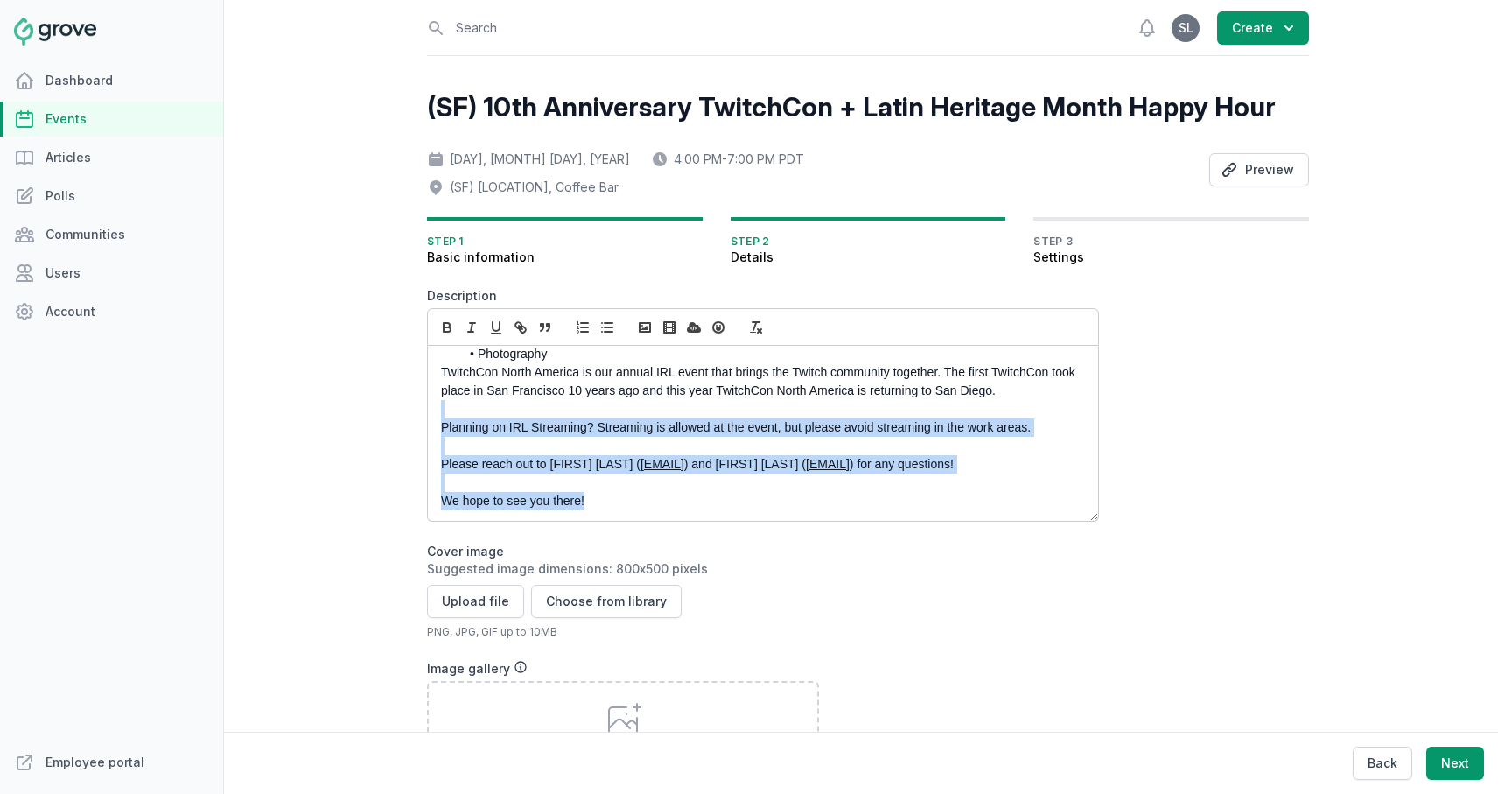 drag, startPoint x: 762, startPoint y: 452, endPoint x: 899, endPoint y: 536, distance: 160.70159 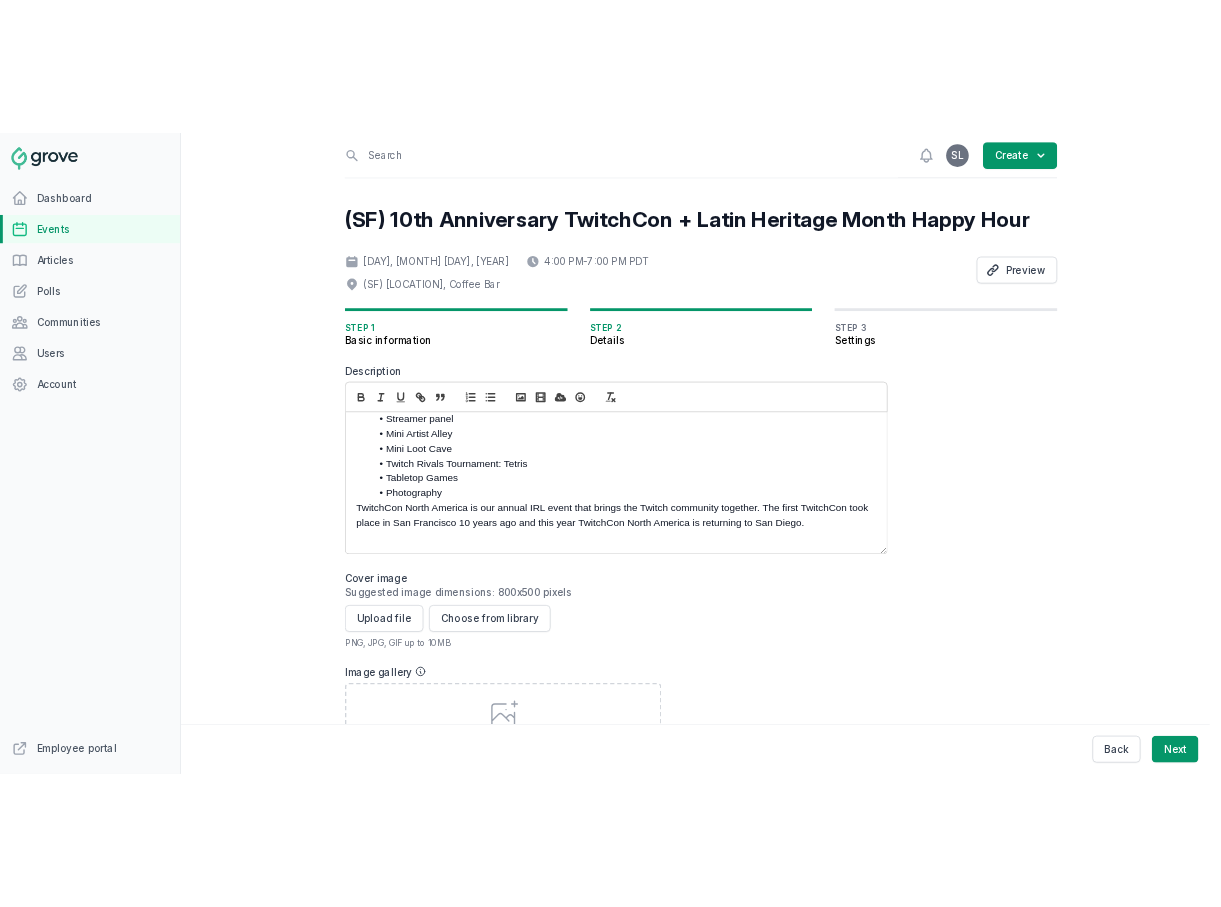 scroll, scrollTop: 265, scrollLeft: 0, axis: vertical 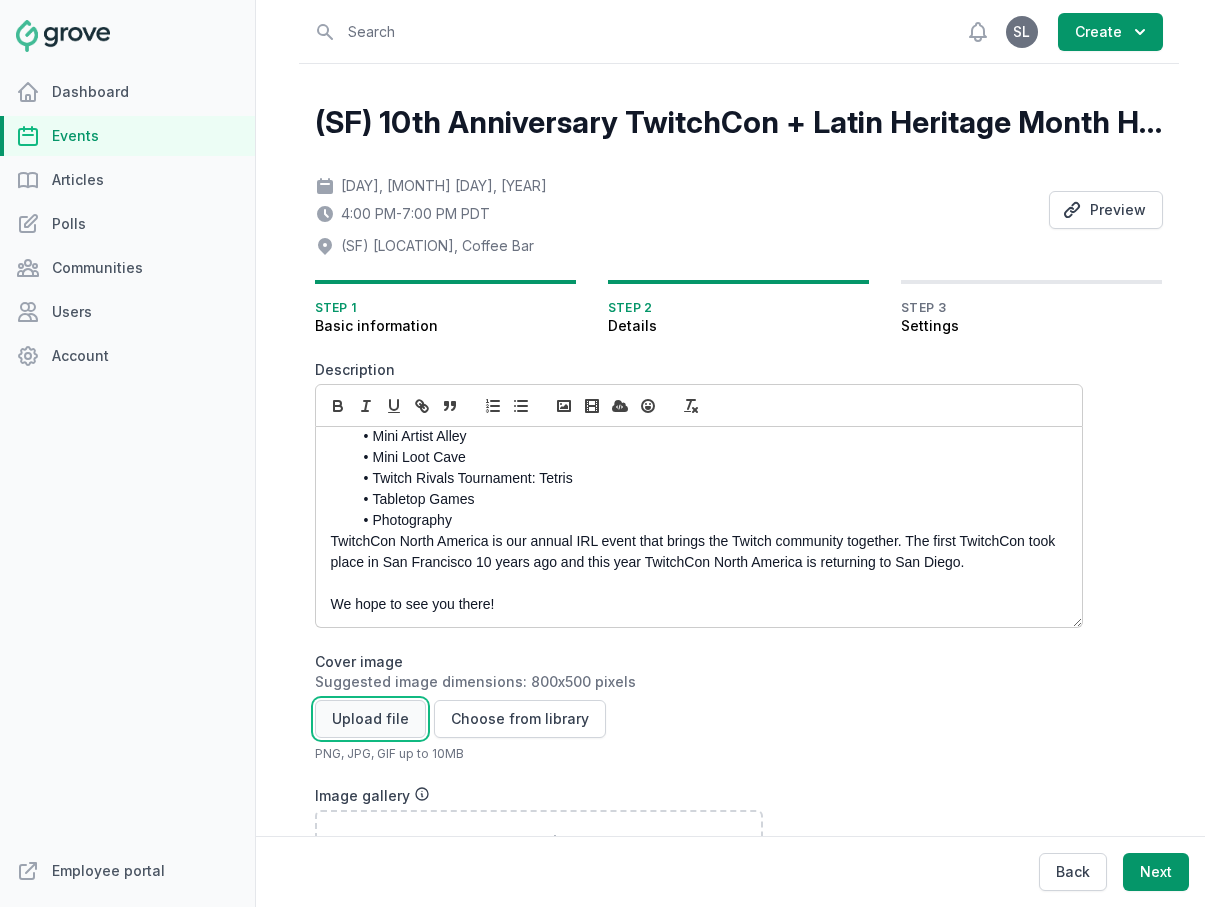 click on "Upload file" at bounding box center [370, 719] 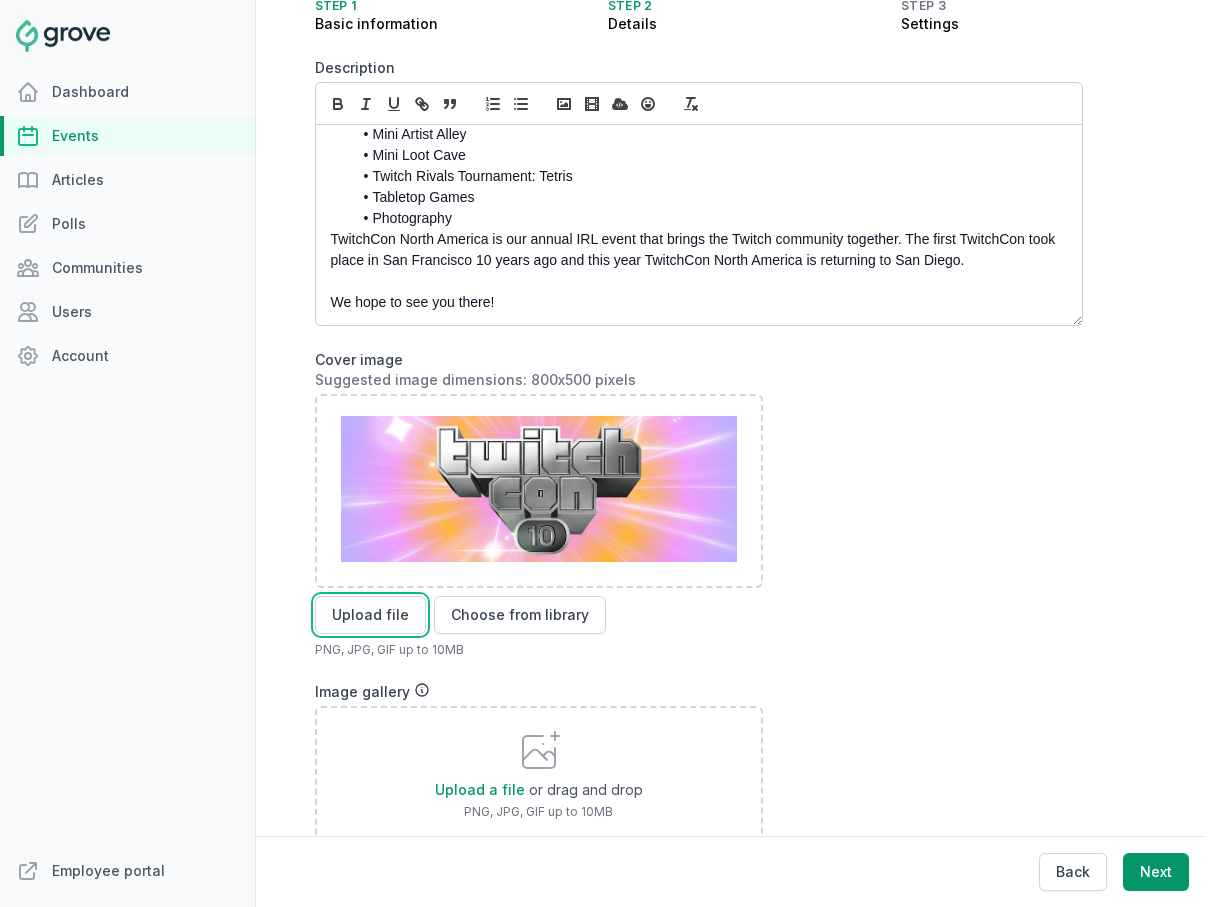 scroll, scrollTop: 0, scrollLeft: 0, axis: both 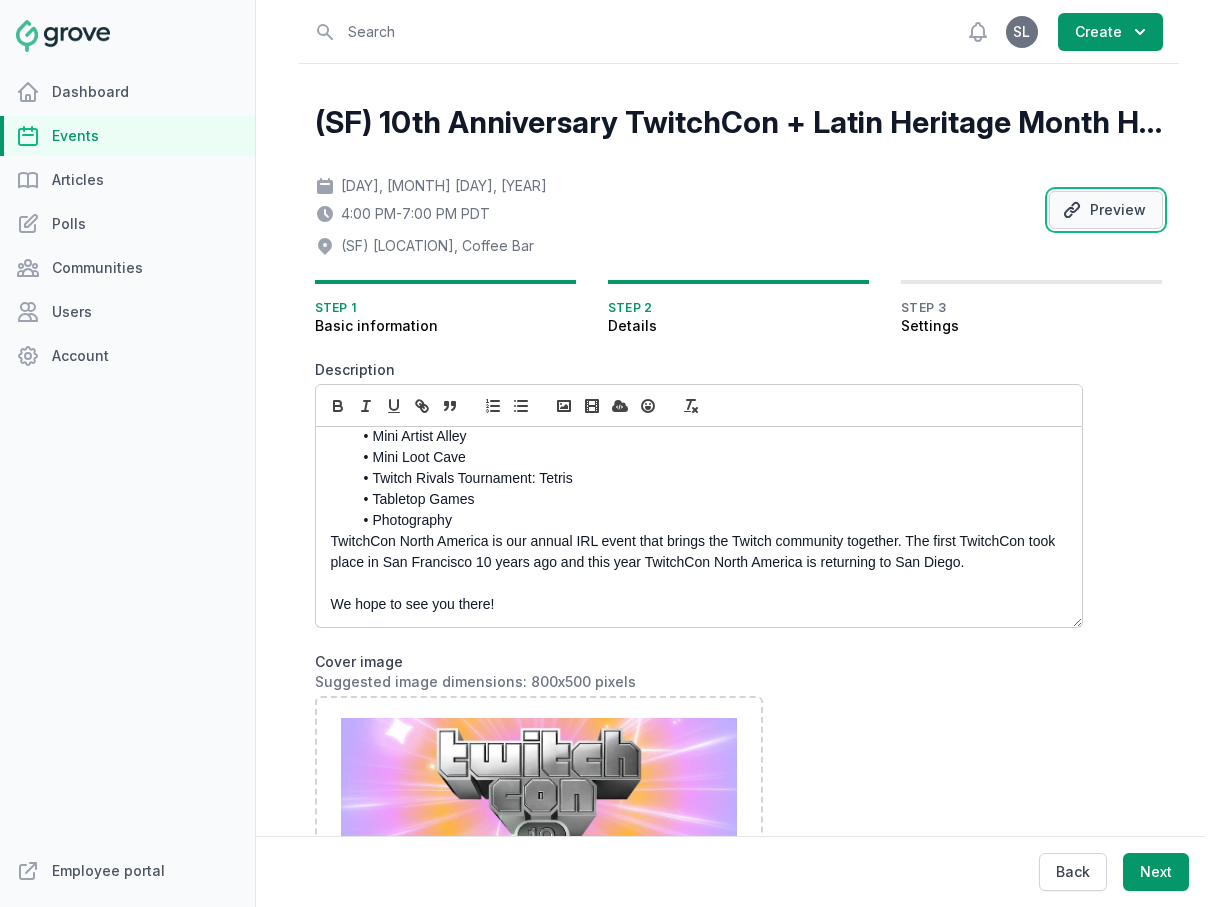 click on "Preview" at bounding box center [1106, 210] 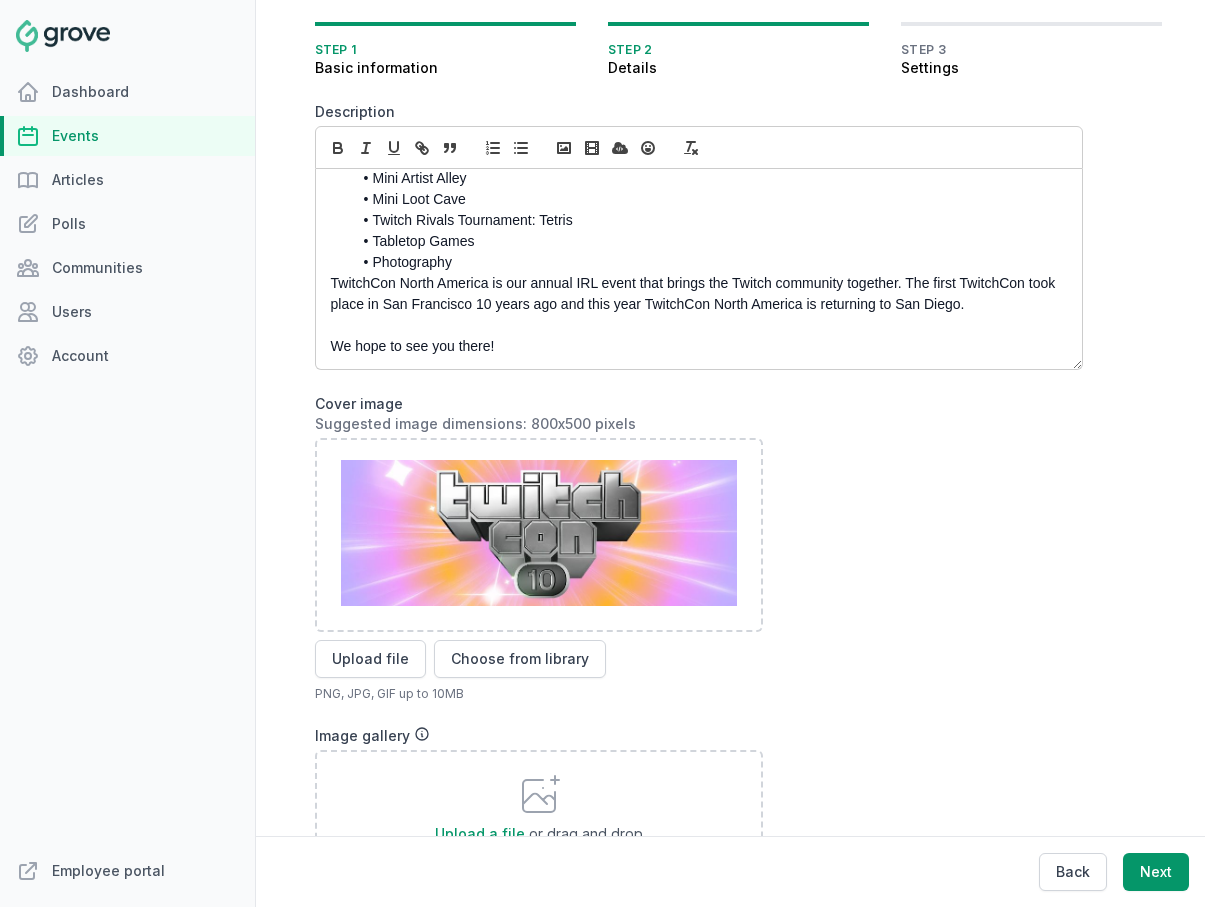 scroll, scrollTop: 652, scrollLeft: 0, axis: vertical 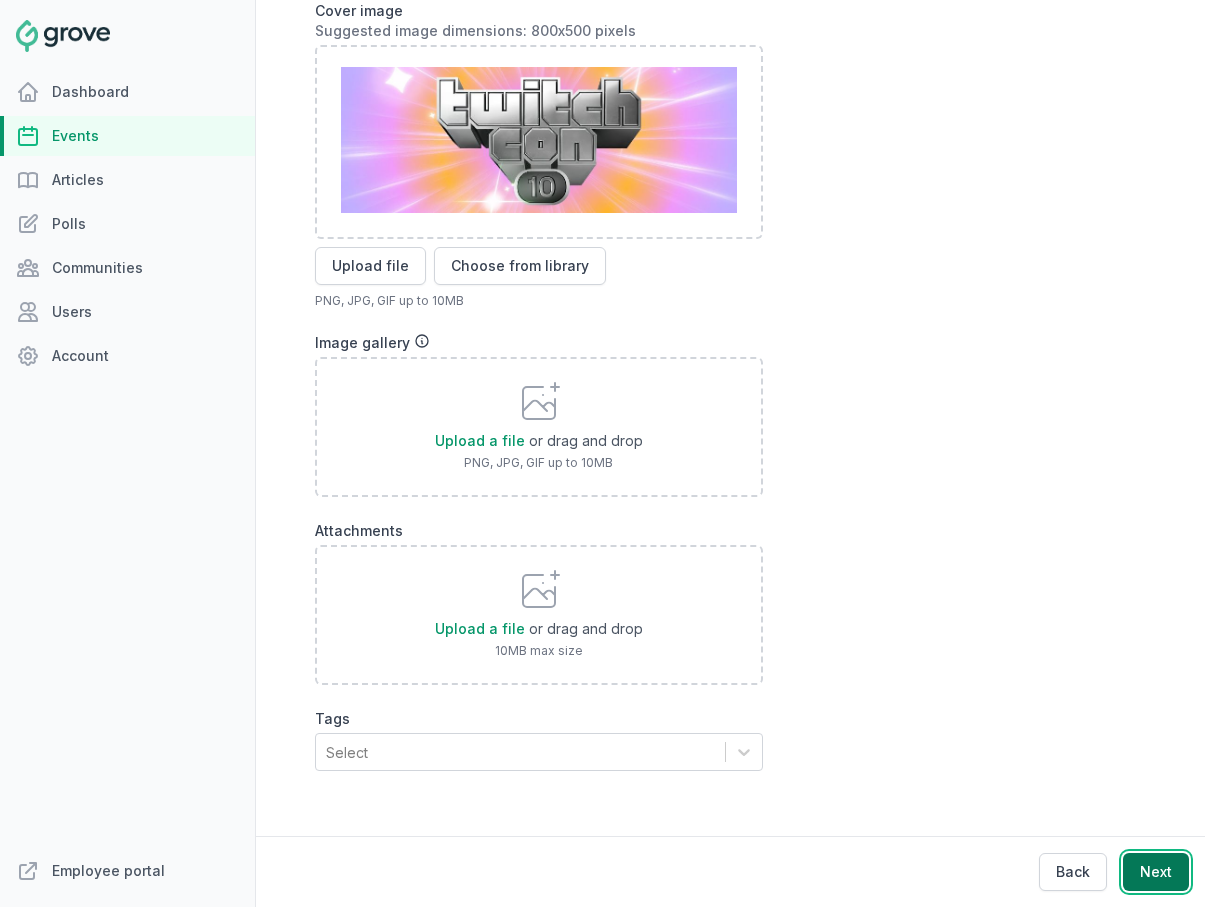 click on "Next" at bounding box center (1156, 872) 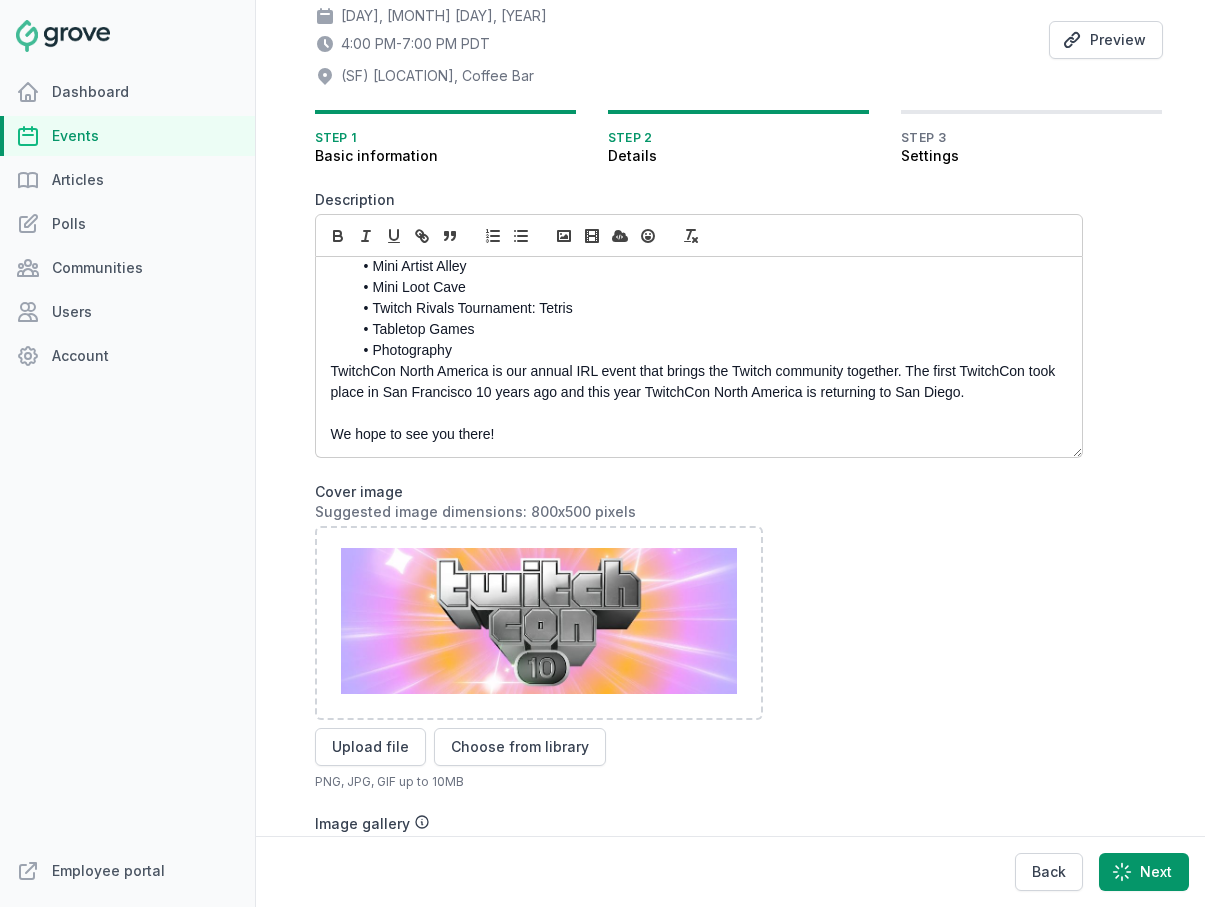 scroll, scrollTop: 0, scrollLeft: 0, axis: both 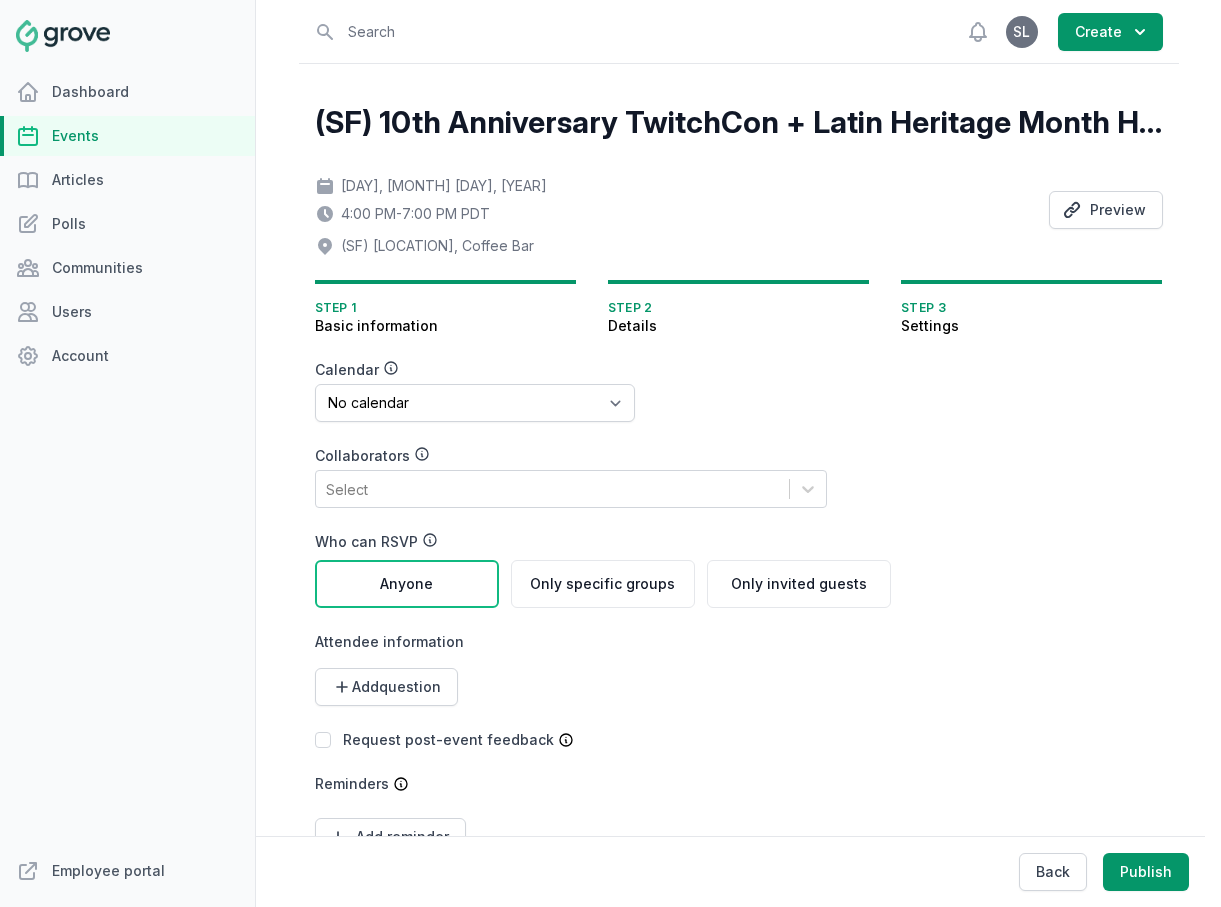 click on "Events" at bounding box center [127, 136] 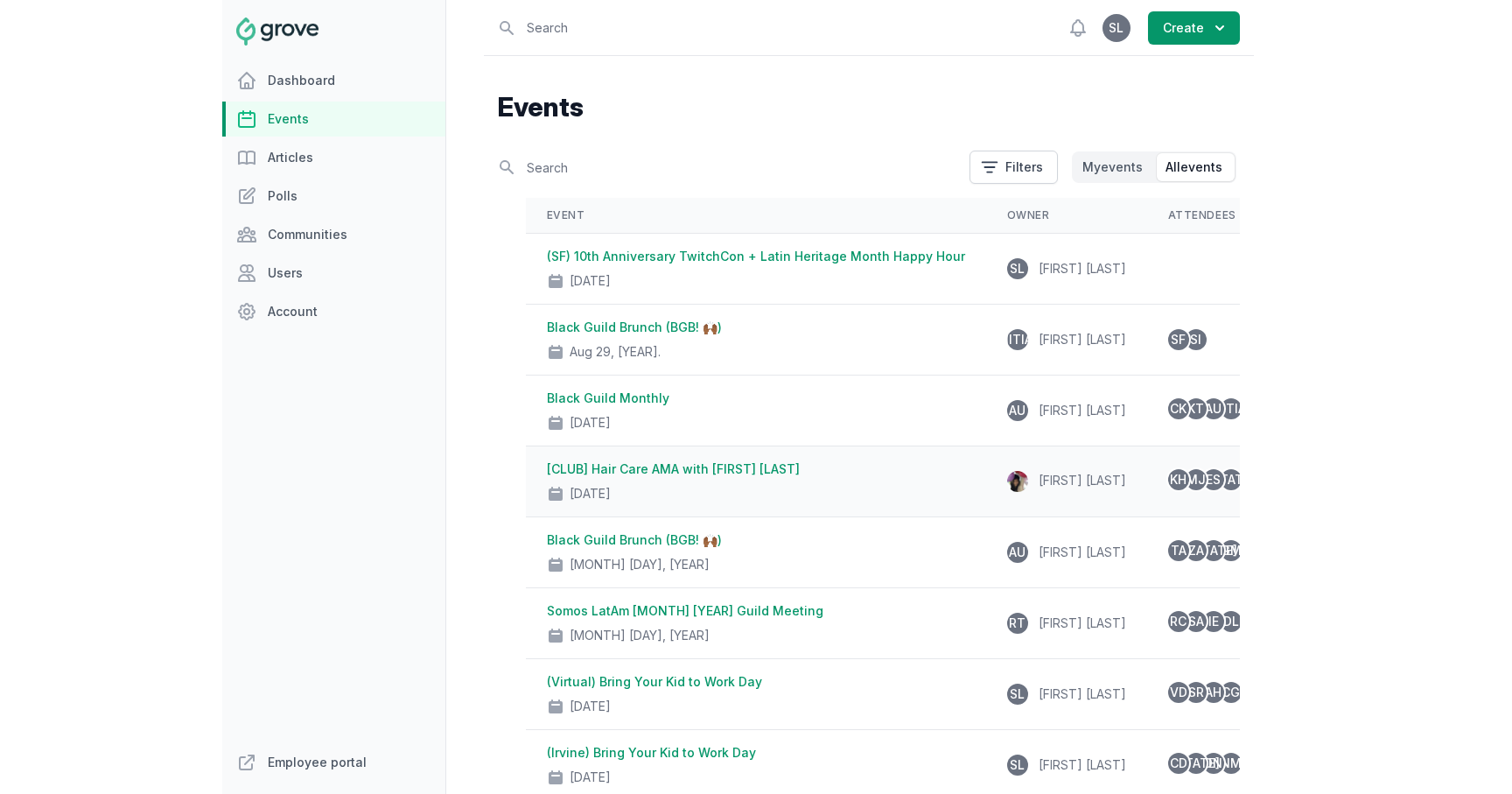 scroll, scrollTop: 323, scrollLeft: 0, axis: vertical 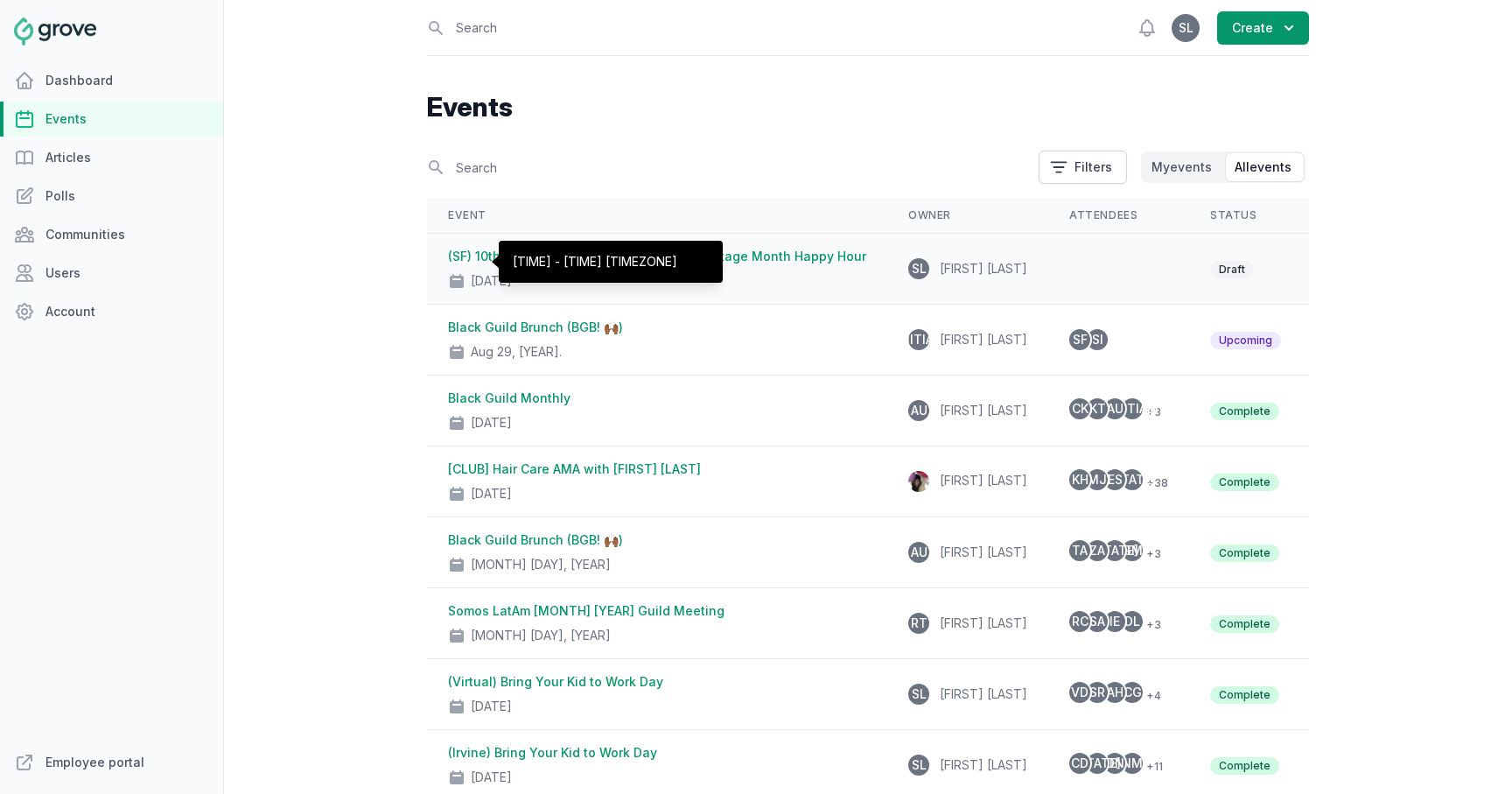 click on "(SF) 10th Anniversary TwitchCon + Latin Heritage Month Happy Hour" at bounding box center [657, 256] 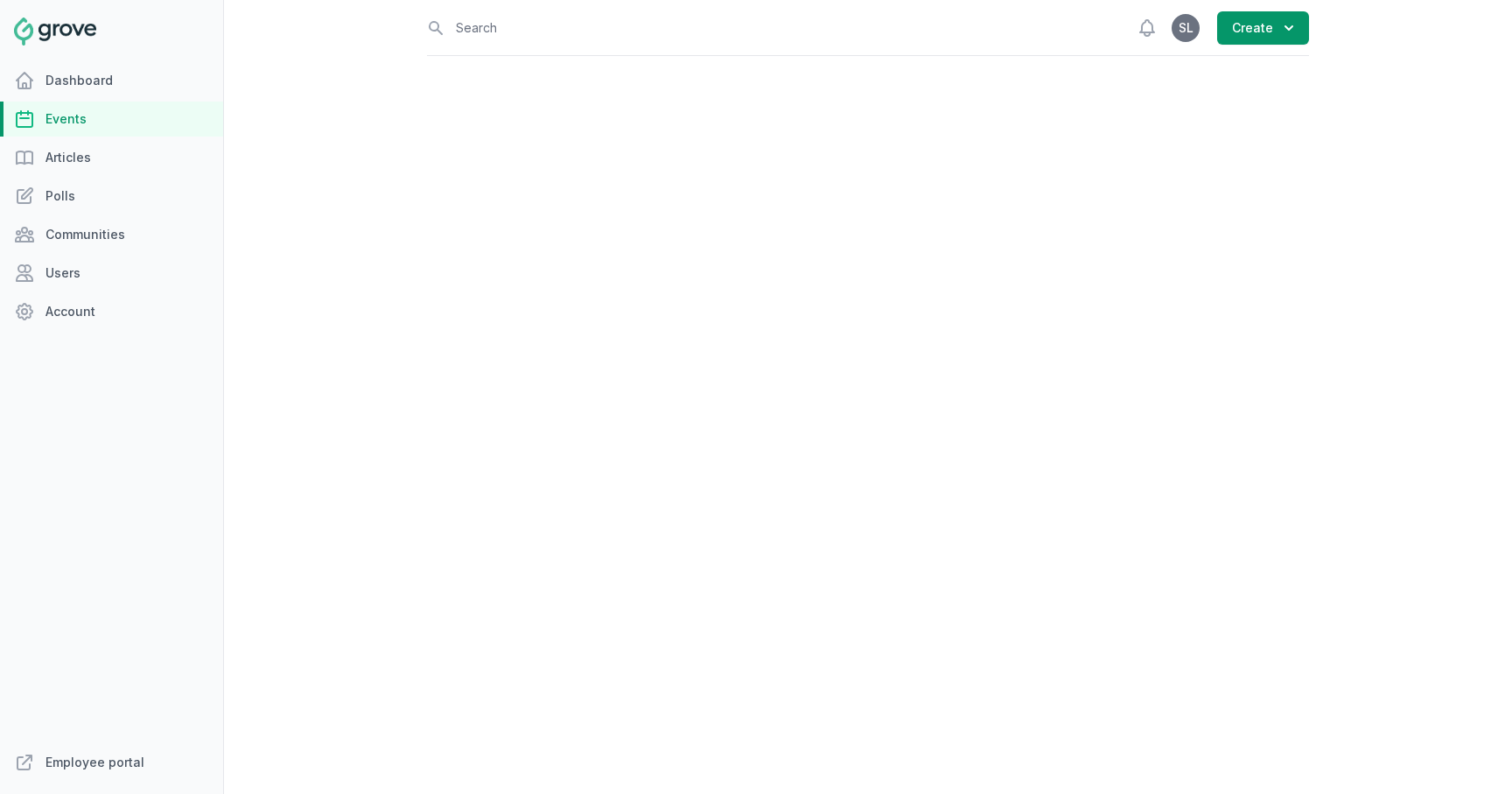 select on "43" 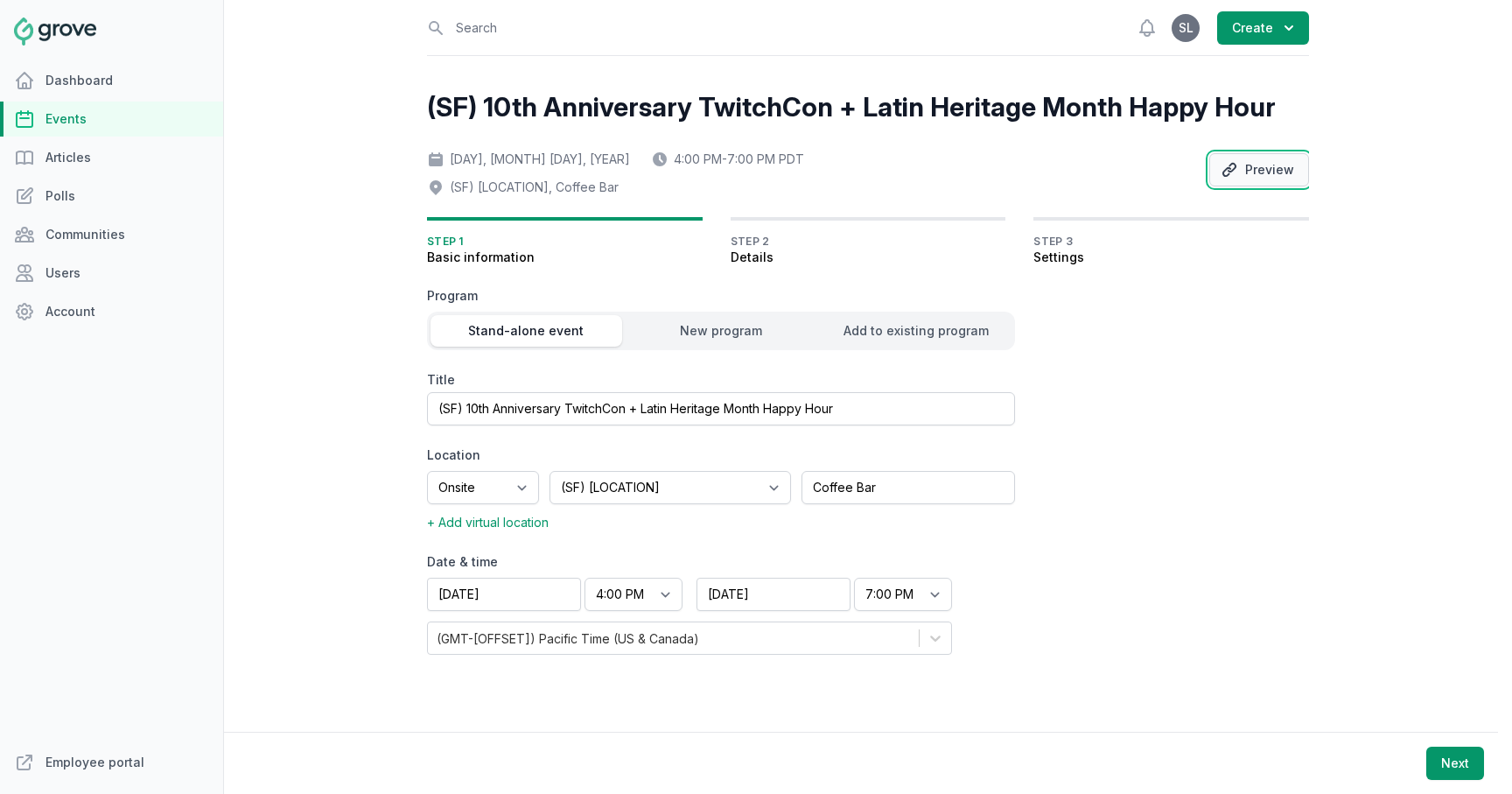 click on "Preview" at bounding box center (1259, 170) 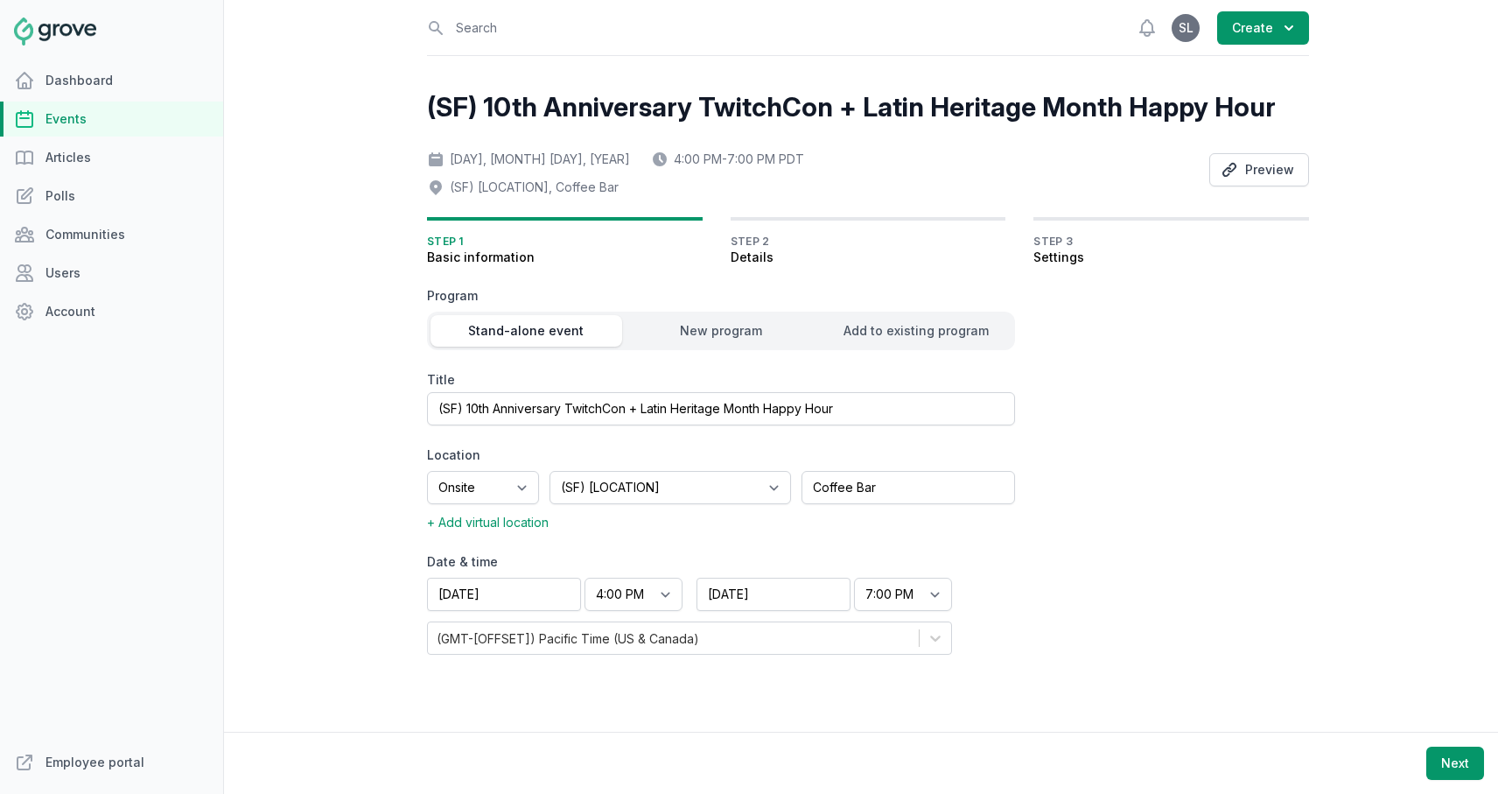 click on "Events" at bounding box center [111, 119] 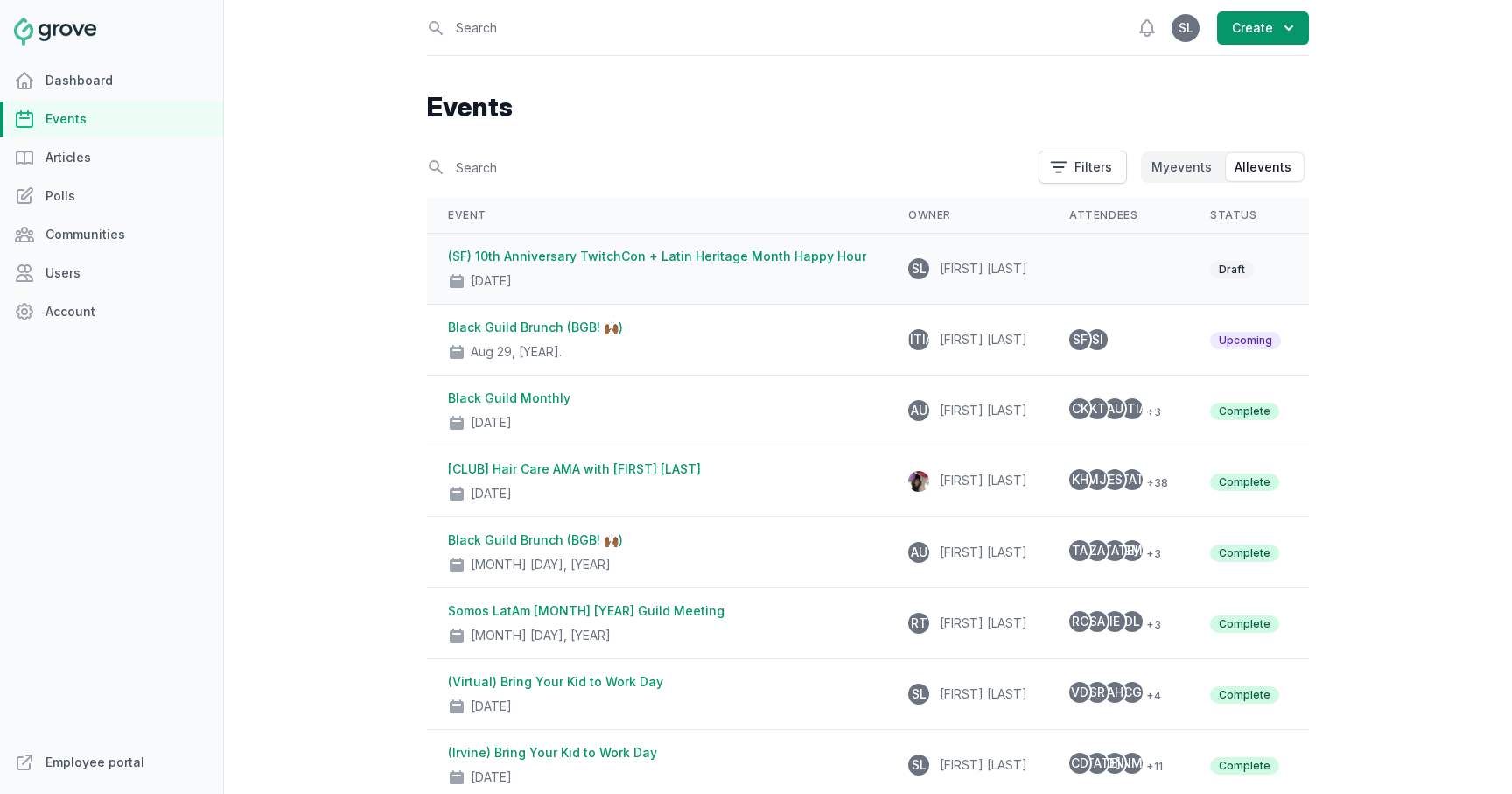 click on "(SF) [DATE] TwitchCon + Latin Heritage Month Happy Hour [DATE], [TIME] [TIMEZONE]" at bounding box center [657, 269] 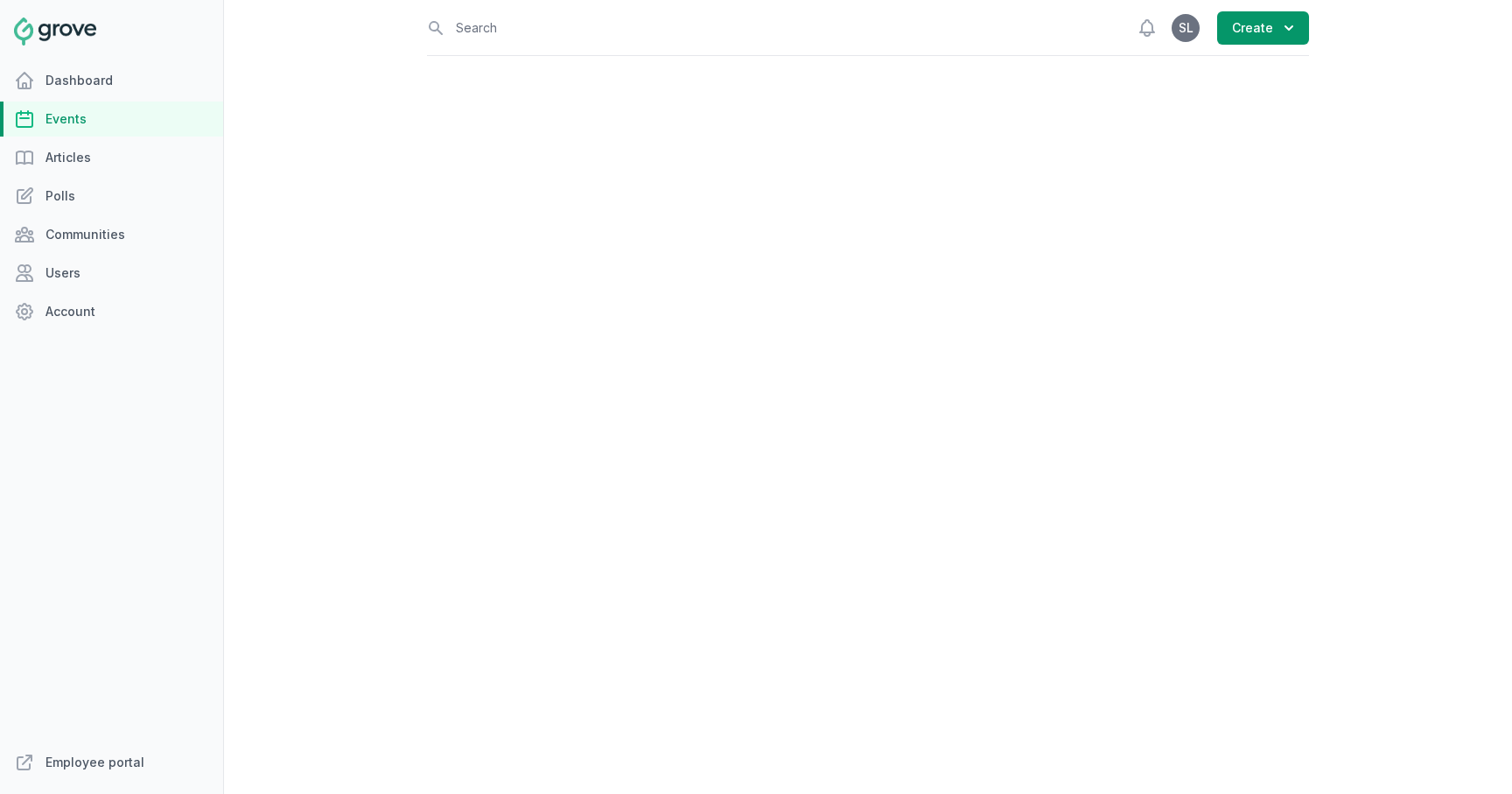 select on "43" 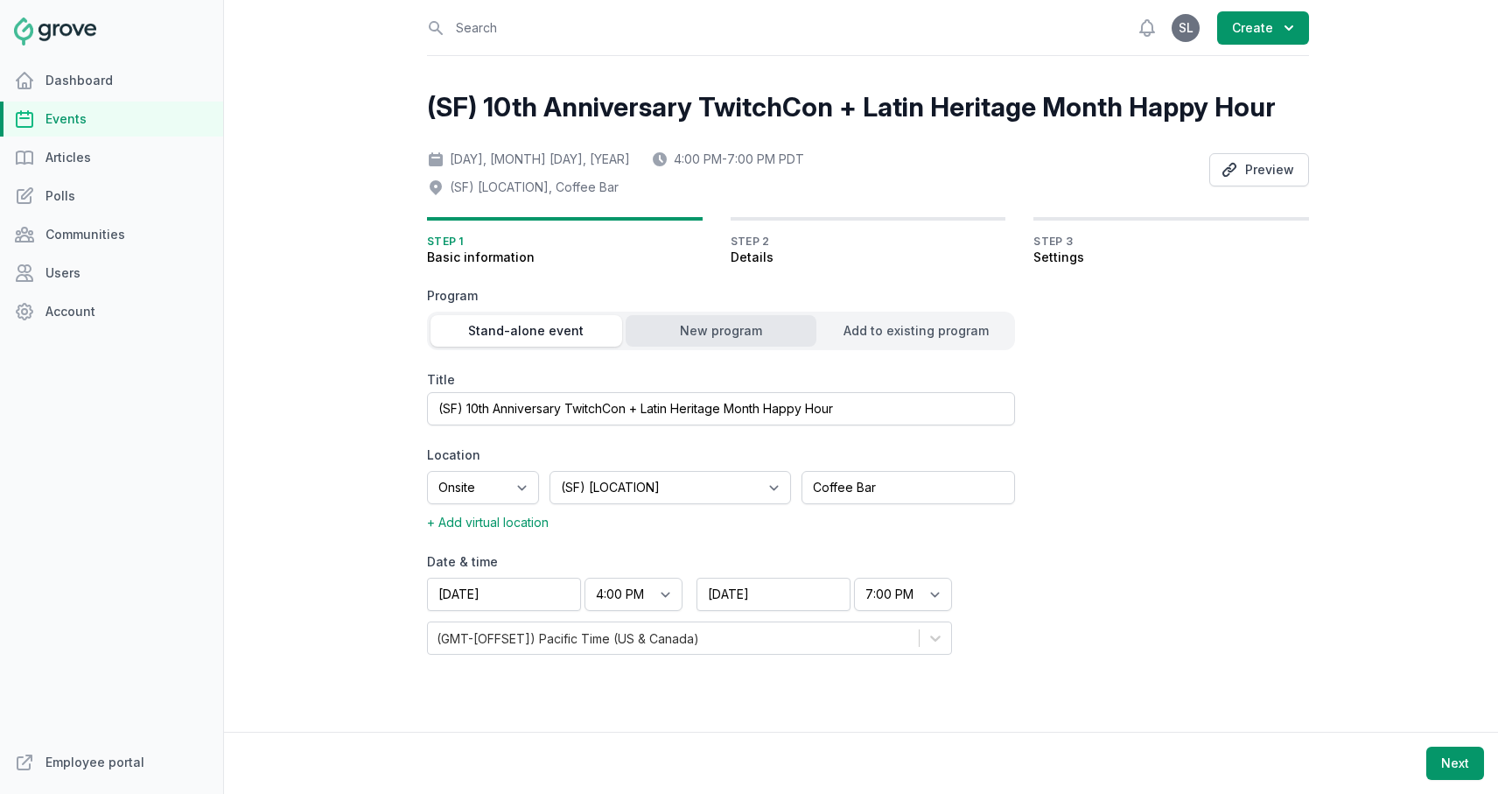 click on "New program" at bounding box center [721, 331] 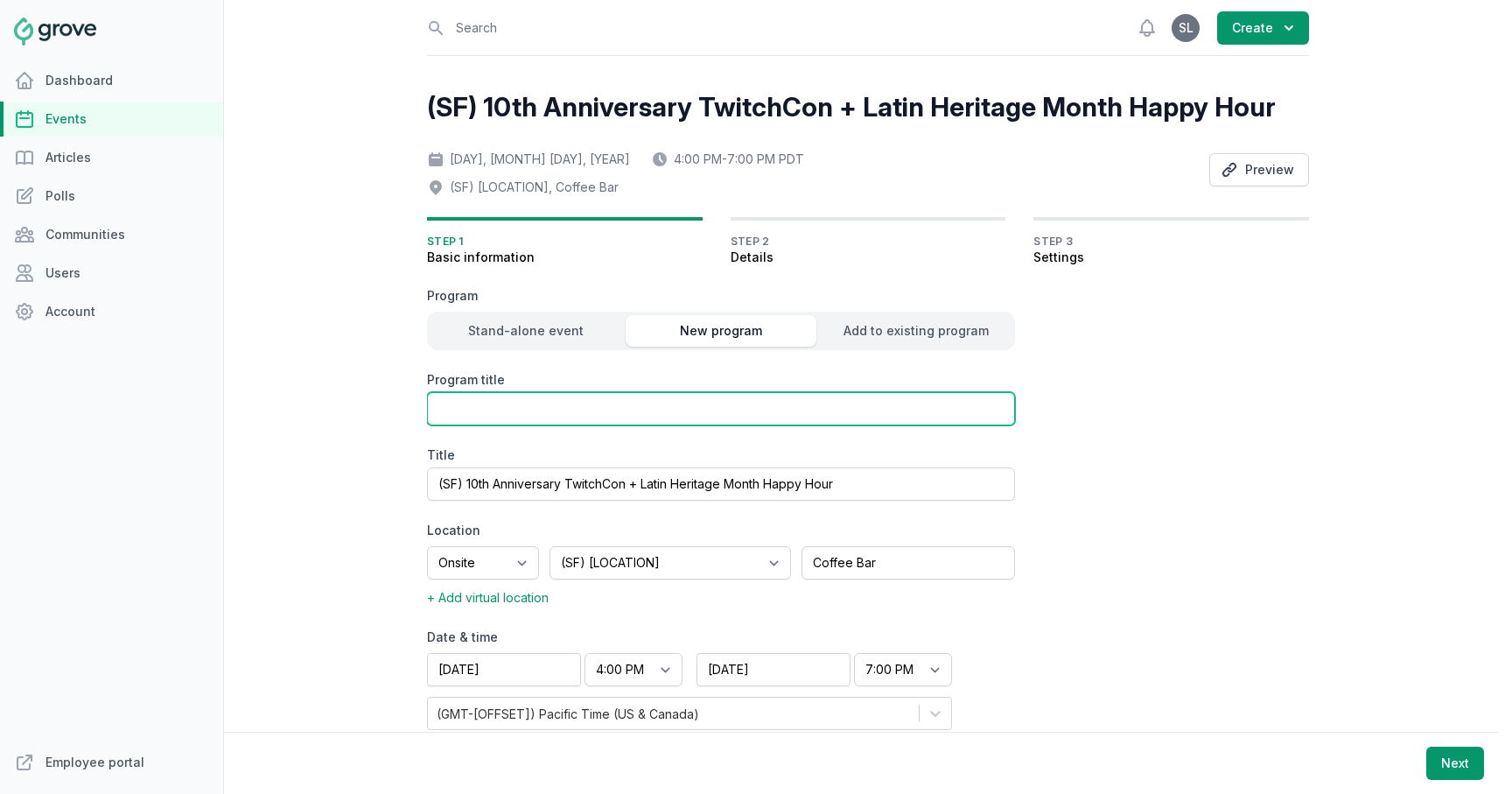 click on "Program title" at bounding box center (721, 409) 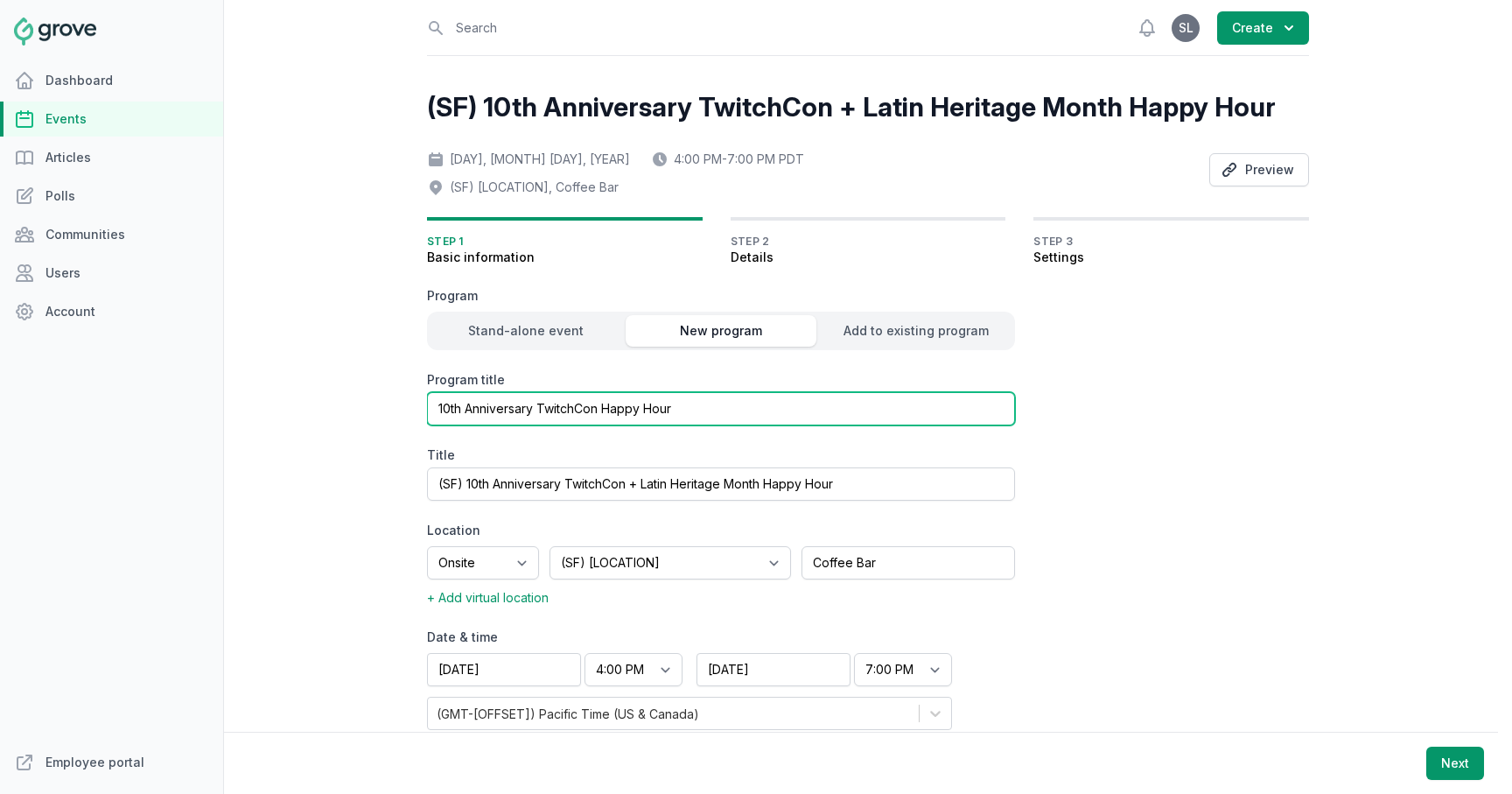 type on "10th Anniversary TwitchCon Happy Hour" 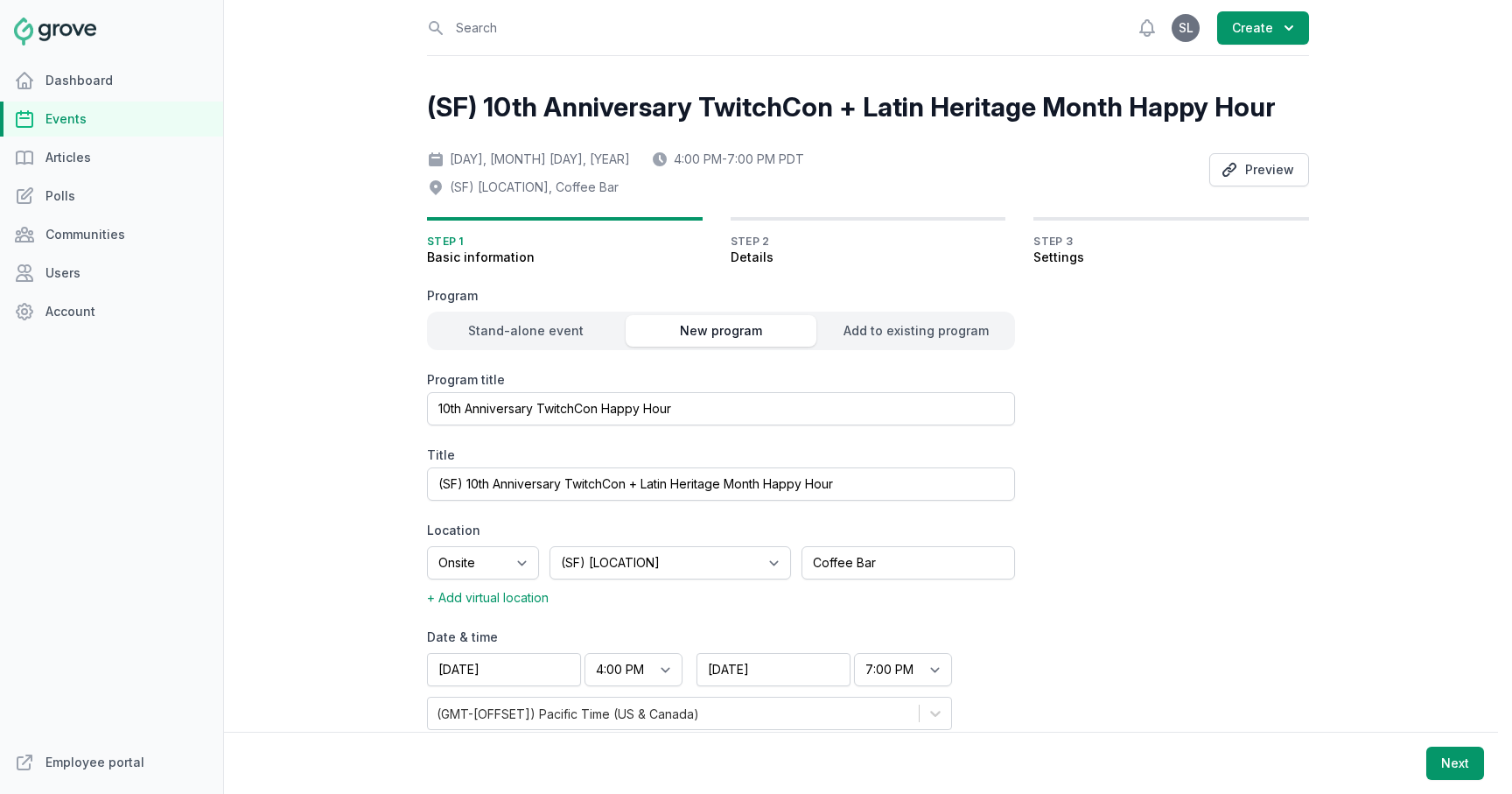 click on "(SF) 10th Anniversary TwitchCon + Latin Heritage Month Happy Hour Thu, Sep 25, [YEAR] 4:00 PM - 7:00 PM PDT SFO19 (San Francisco, CA) , Coffee Bar Preview Step 1 Basic information Step 2 Details Step 3 Settings Program Stand-alone event New program Add to existing program Program title 10th Anniversary TwitchCon Happy Hour Title (SF) 10th Anniversary TwitchCon + Latin Heritage Month Happy Hour Location Onsite Offsite Virtual only No onsite locations on file. Add a location. Select location SEA81 Oscar (Seattle, WA) LHR32 (London, UK) SNA17 (Irvine, CA) LAX74 (Los Angeles, CA) LGA16 (New York, NY) SFO19 (San Francisco, CA) Coffee Bar + Add virtual location Date & time 09/25/[YEAR] Start time 12:00 AM 12:15 AM 12:30 AM 12:45 AM 1:00 AM 1:15 AM 1:30 AM 1:45 AM 2:00 AM 2:15 AM 2:30 AM 2:45 AM 3:00 AM 3:15 AM 3:30 AM 3:45 AM 4:00 AM 4:15 AM 4:30 AM 4:45 AM 5:00 AM 5:15 AM 5:30 AM 5:45 AM 6:00 AM 6:15 AM 6:30 AM 6:45 AM 7:00 AM 7:15 AM 7:30 AM 7:45 AM 8:00 AM 8:15 AM 8:30 AM 8:45 AM 9:00 AM 9:15 AM 9:30 AM 9:45 AM" at bounding box center (868, 428) 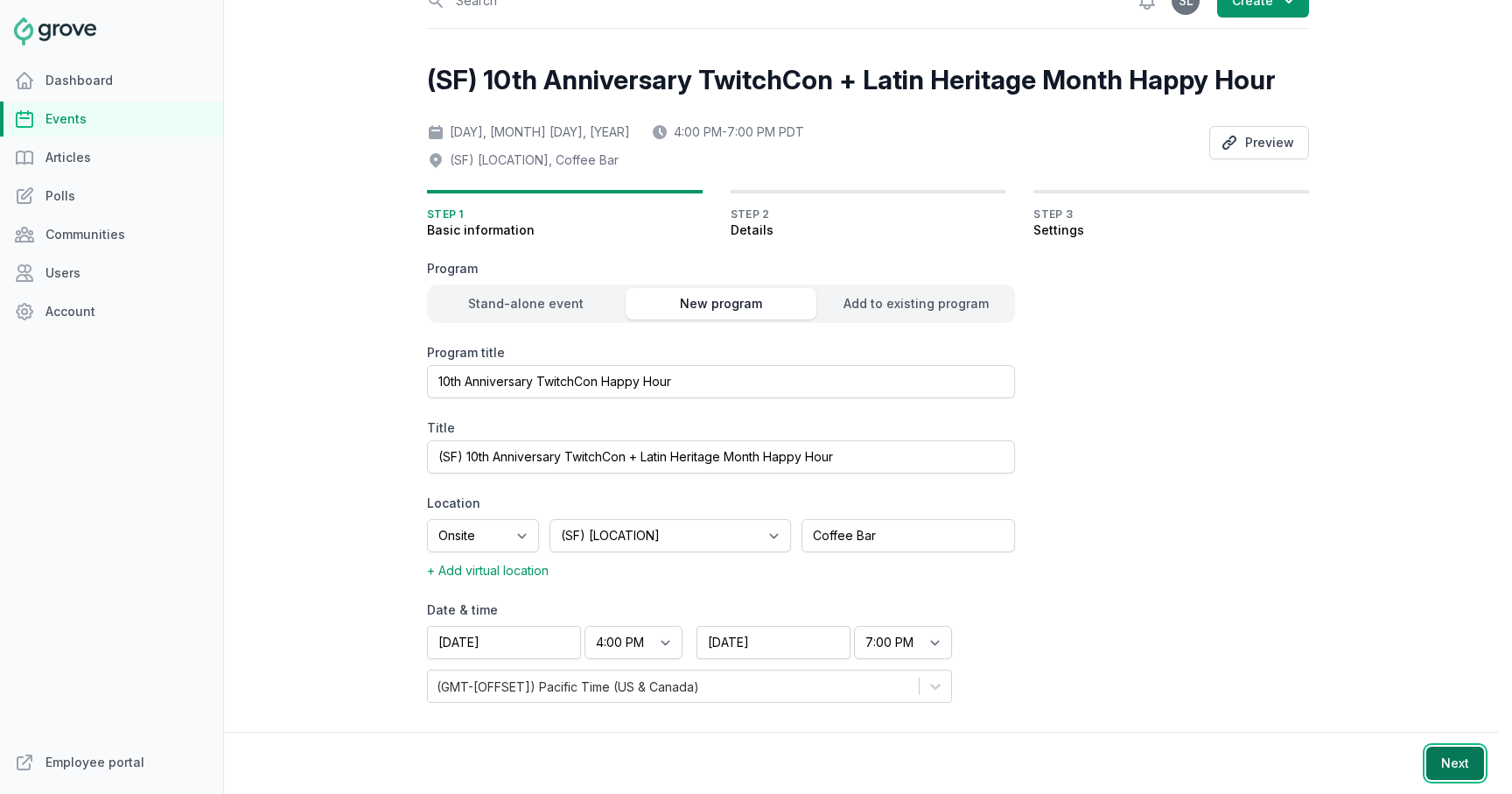 click on "Next" at bounding box center [1455, 763] 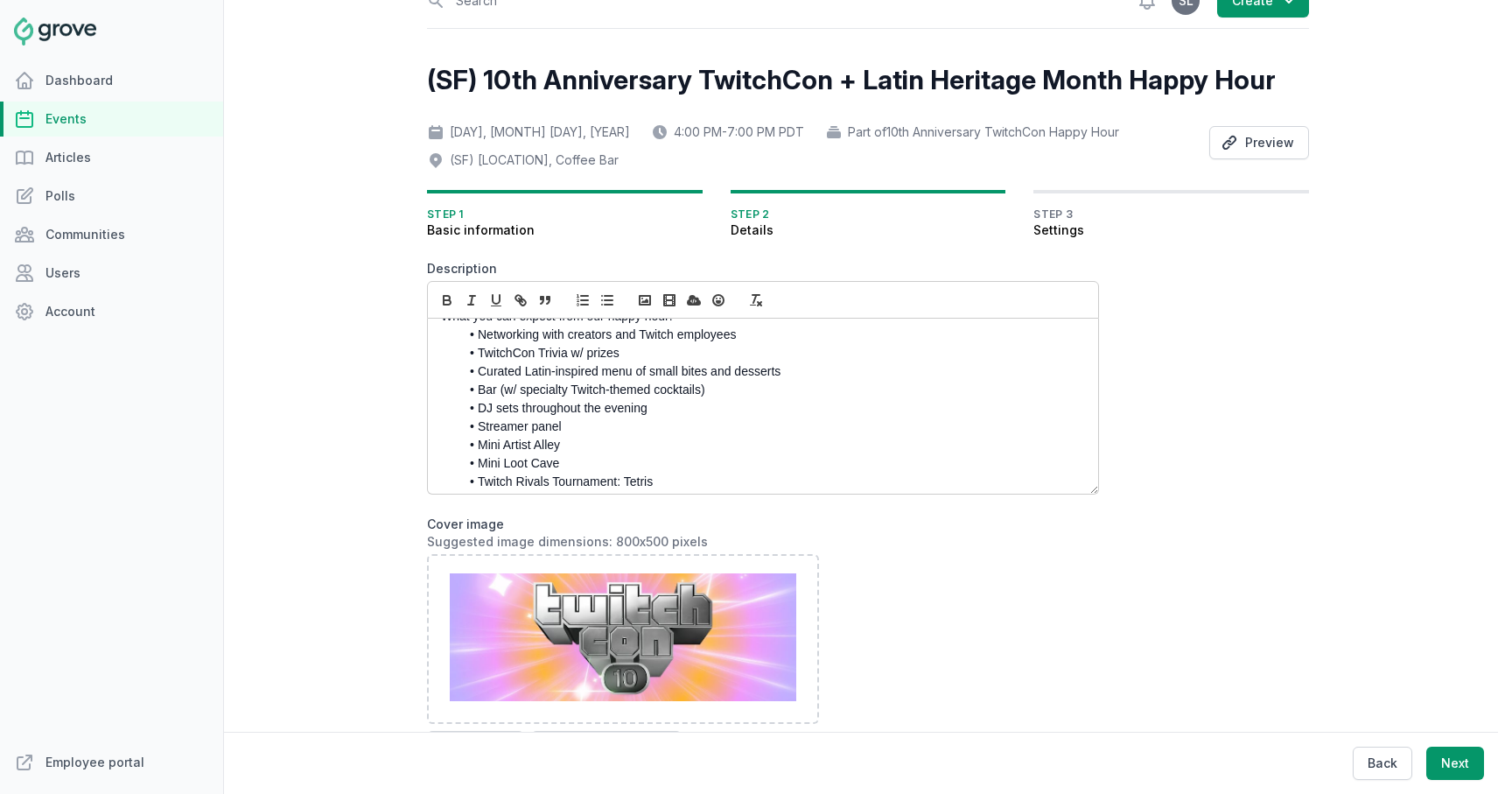 scroll, scrollTop: 0, scrollLeft: 0, axis: both 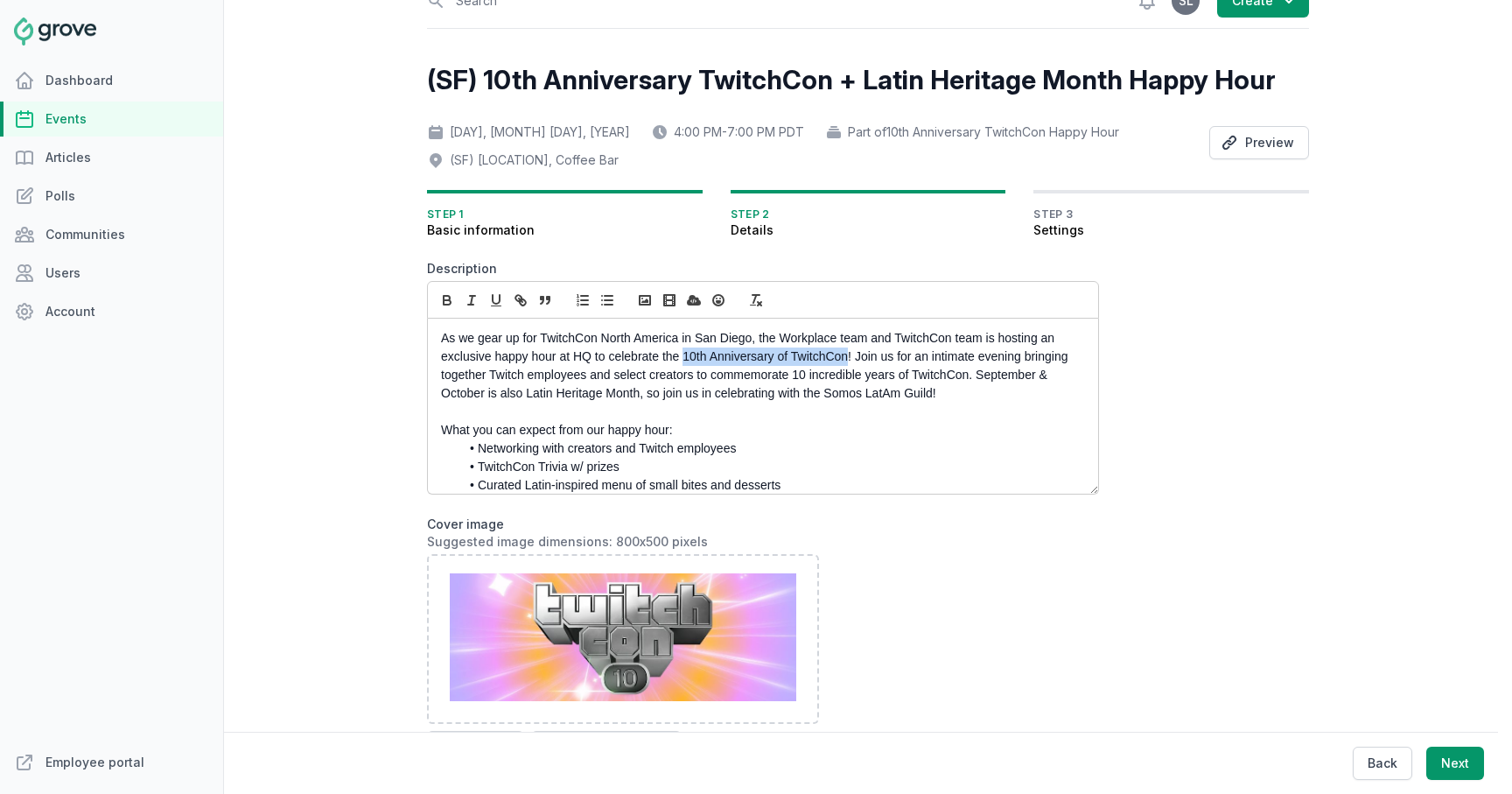 drag, startPoint x: 682, startPoint y: 355, endPoint x: 846, endPoint y: 359, distance: 164.04877 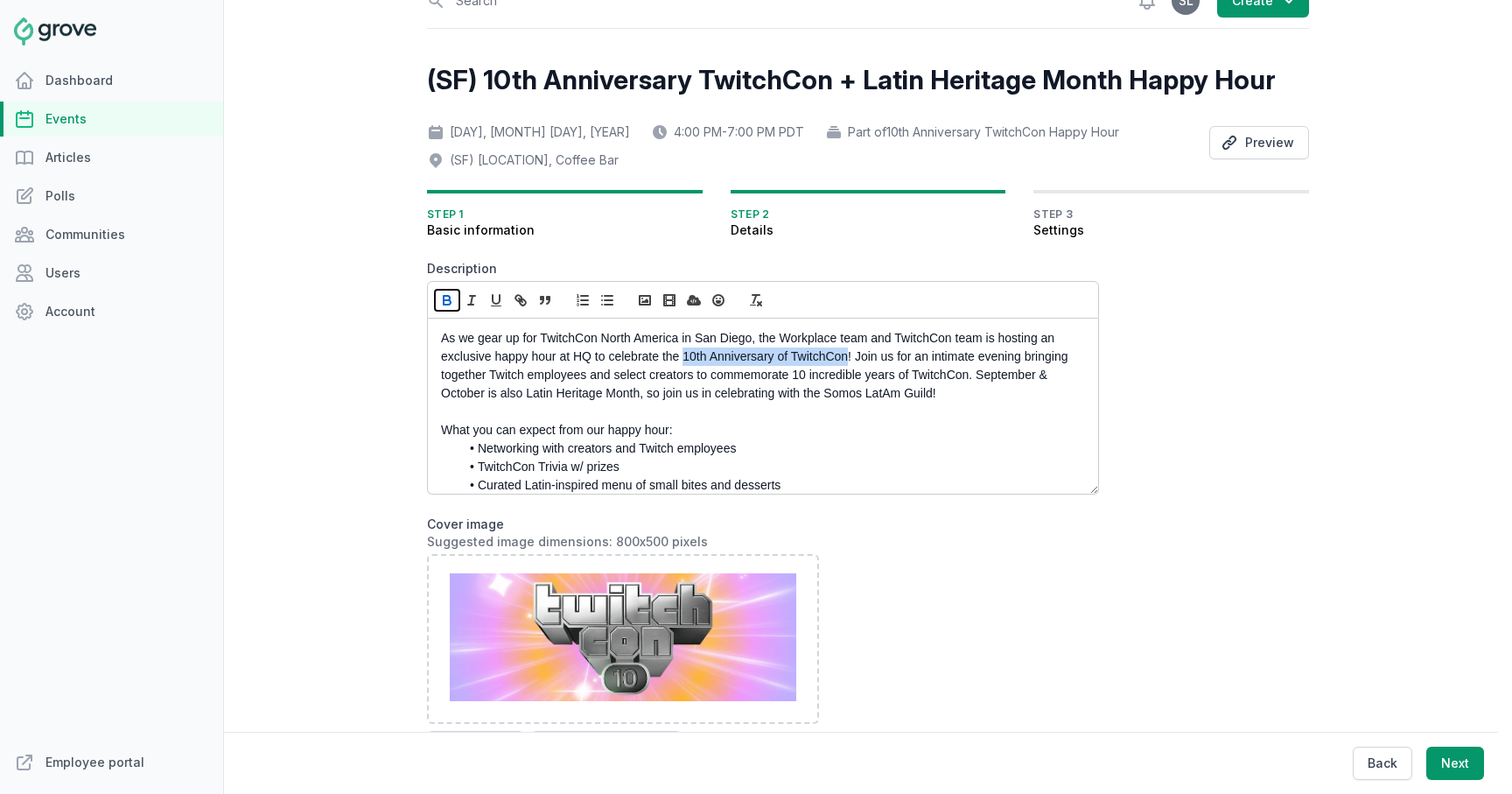 click 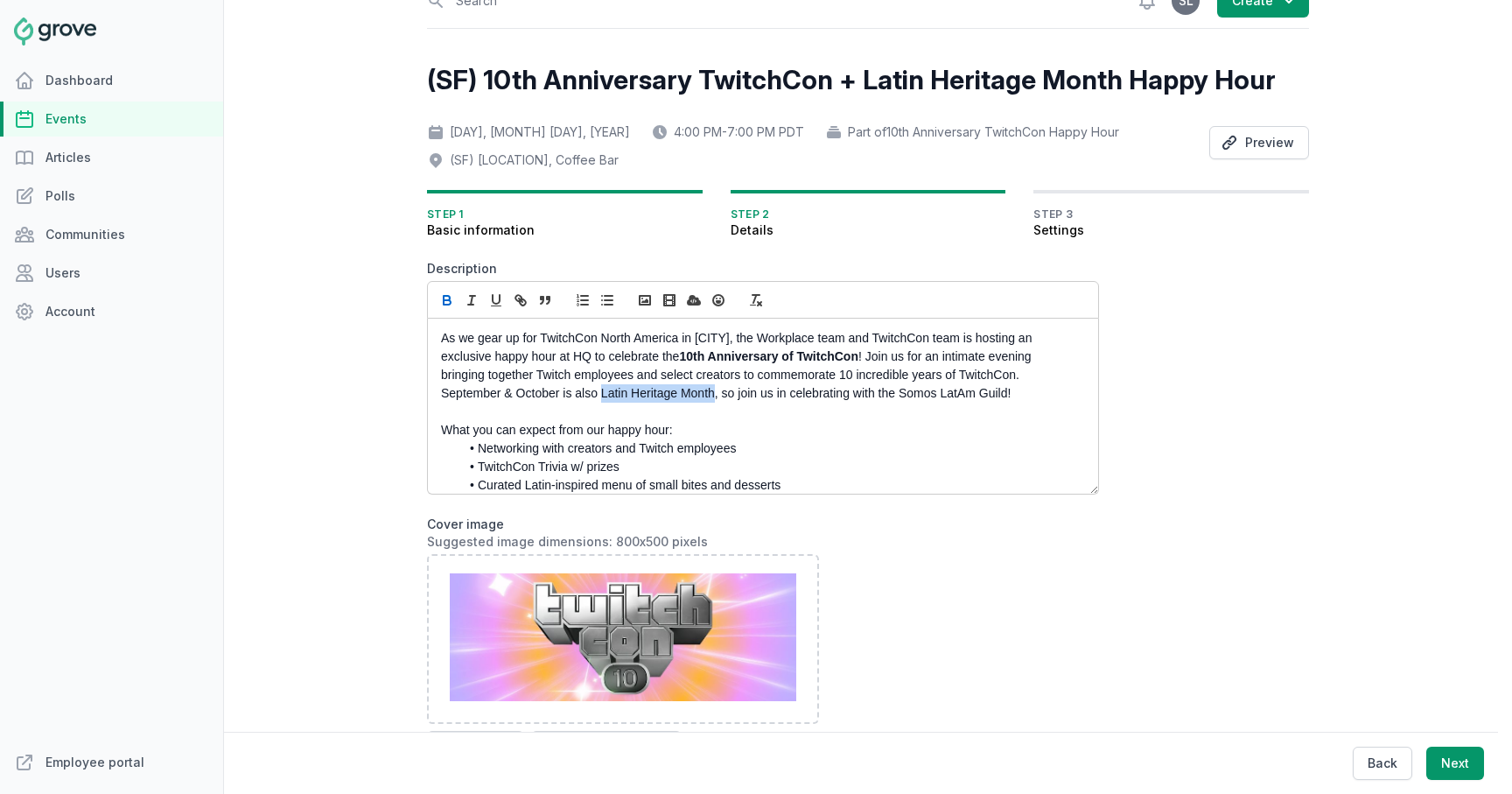 drag, startPoint x: 602, startPoint y: 397, endPoint x: 715, endPoint y: 397, distance: 113 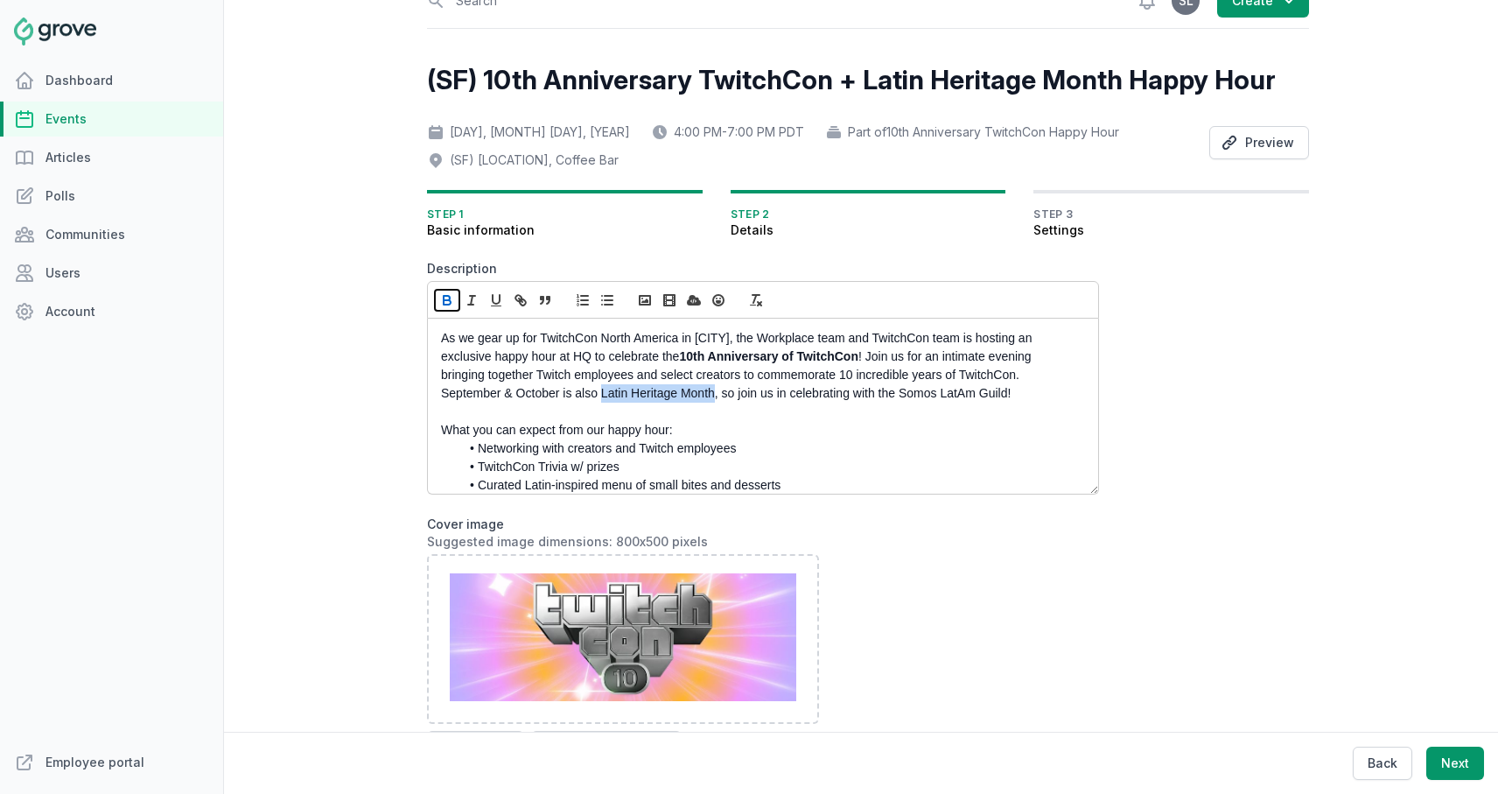 click 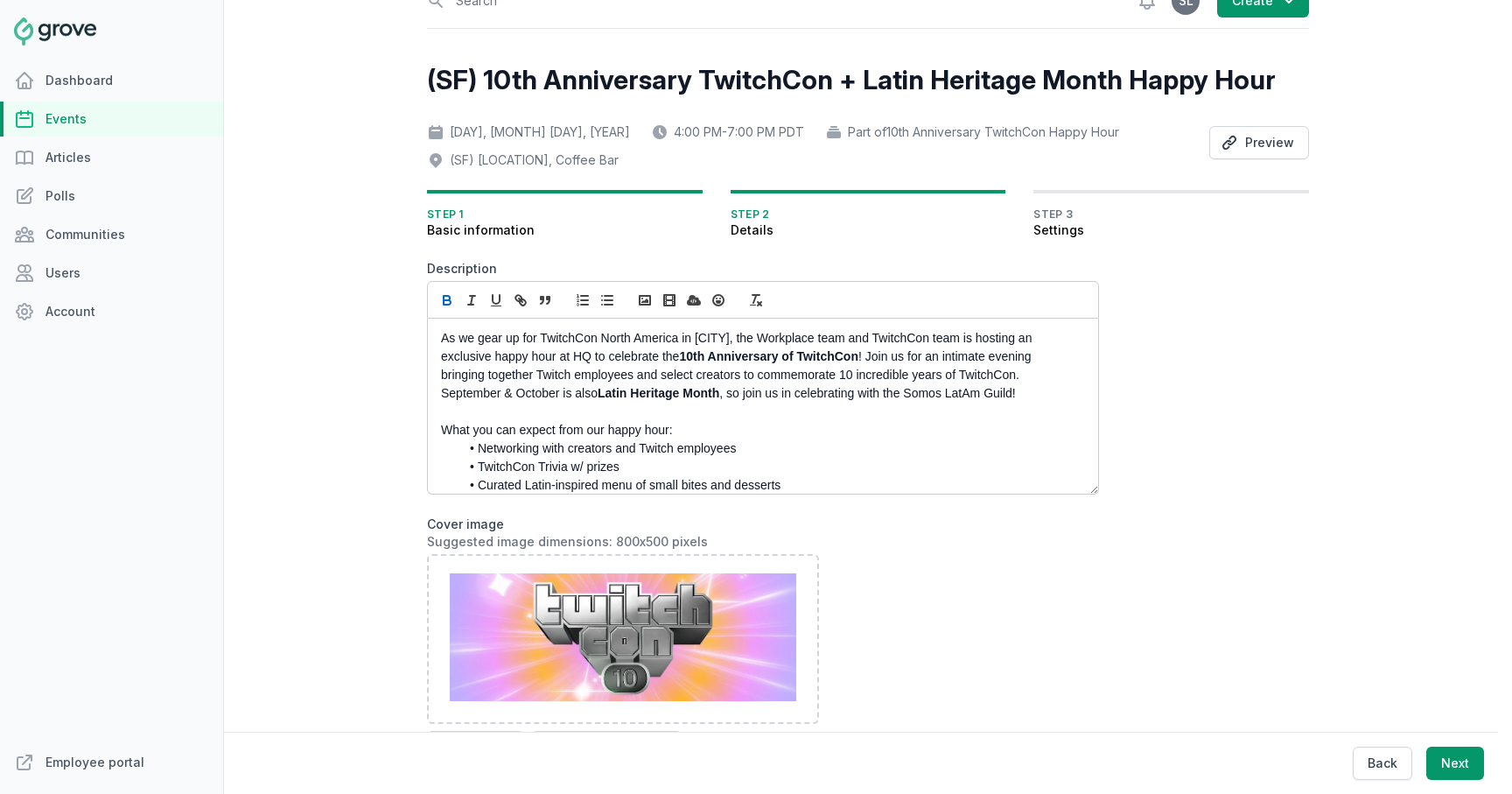 click on "September & October is also Latin Heritage Month, so join us in celebrating with the Somos LatAm Guild!" at bounding box center (758, 366) 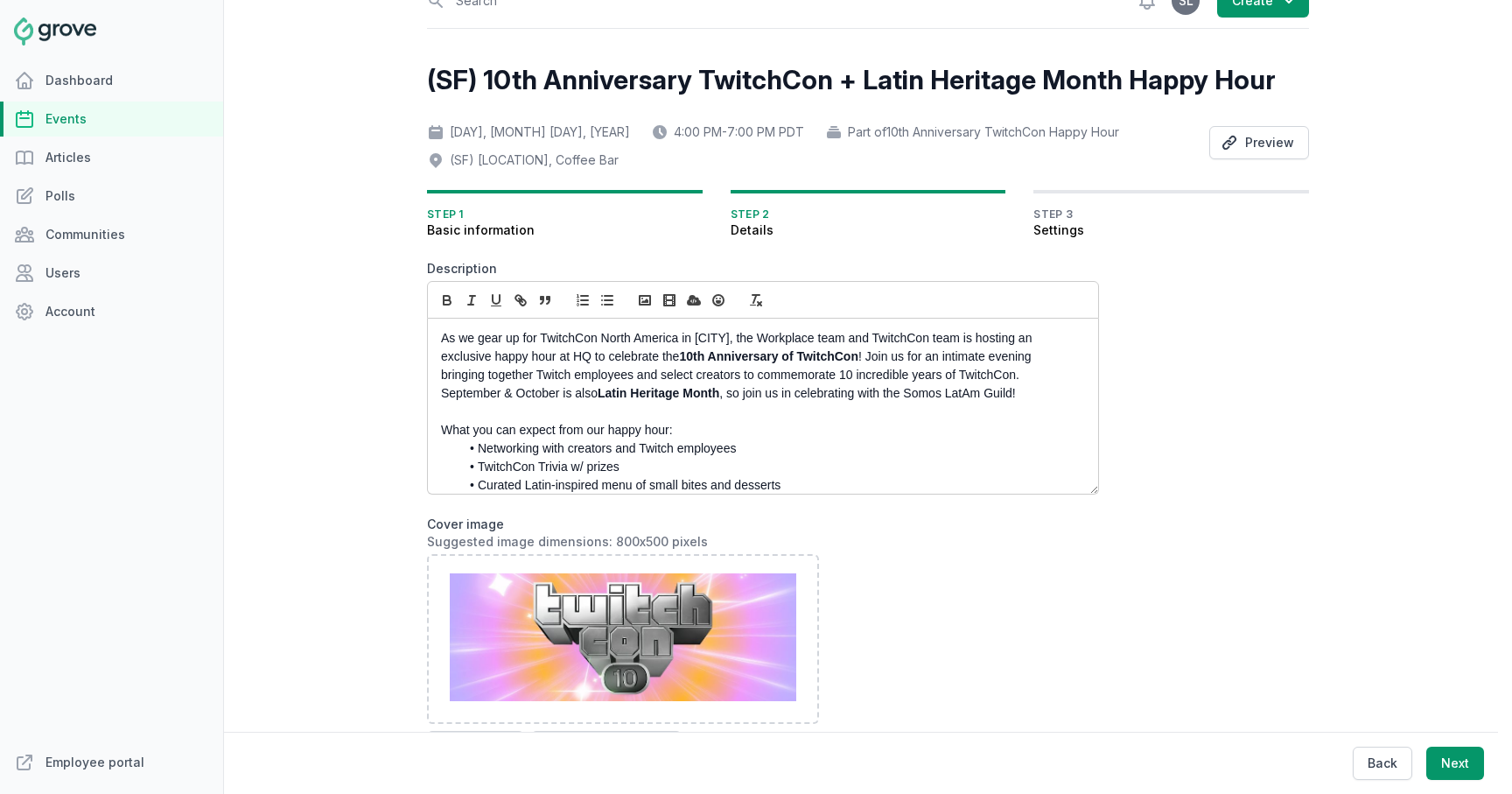 type 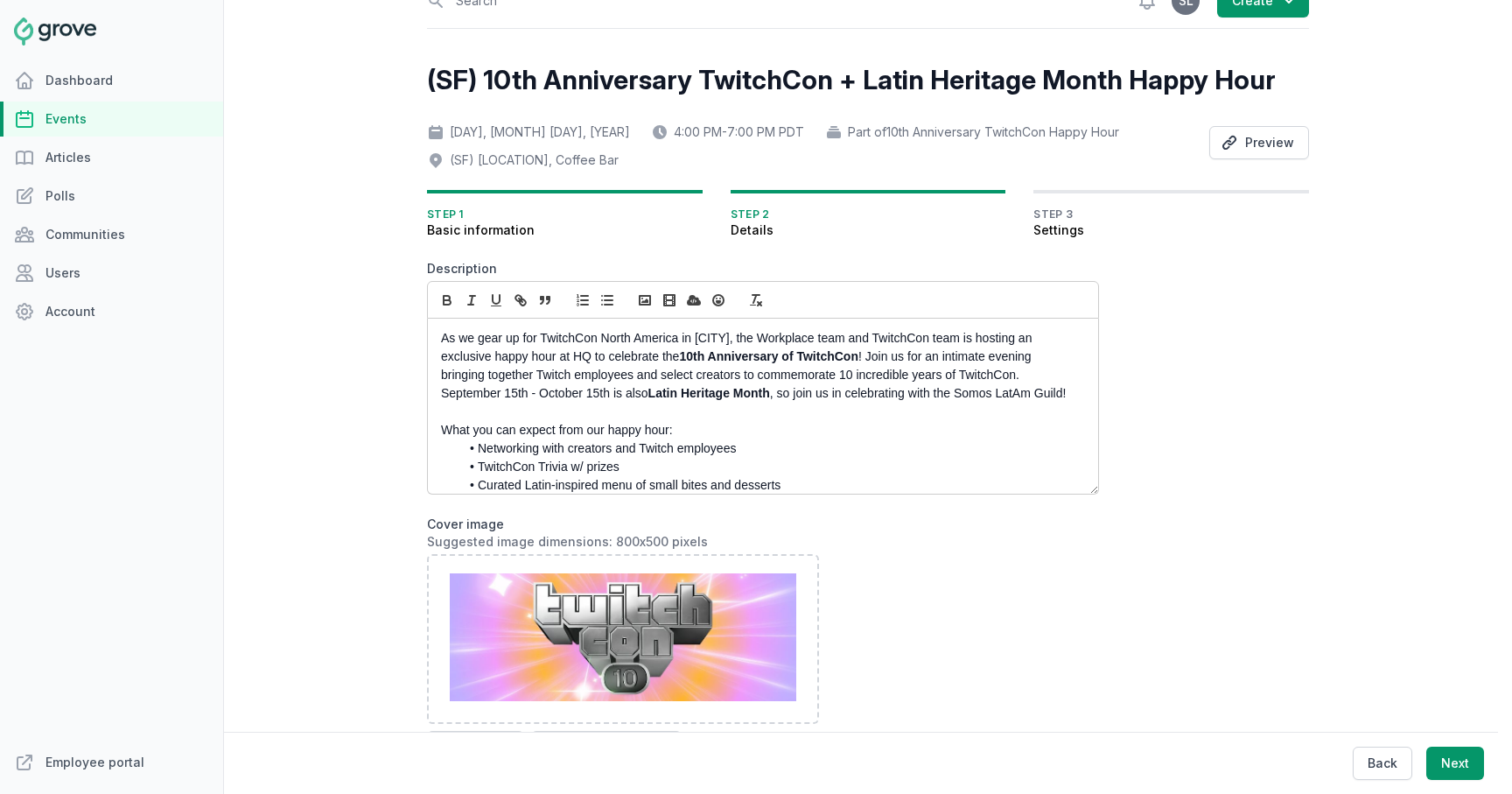 click on "As we gear up for TwitchCon North America in [CITY], the Workplace team and TwitchCon team is hosting an exclusive happy hour at HQ to celebrate the 10th Anniversary of TwitchCon ! Join us for an intimate evening bringing together Twitch employees and select creators to commemorate 10 incredible years of TwitchCon. September 15th - October 15th is also Latin Heritage Month , so join us in celebrating with the Somos LatAm Guild! What you can expect from our happy hour: Networking with creators and Twitch employees TwitchCon Trivia w/ prizes Curated Latin-inspired menu of small bites and desserts Bar (w/ specialty Twitch-themed cocktails) DJ sets throughout the evening Streamer panel Mini Artist Alley Mini Loot Cave Twitch Rivals Tournament: Tetris Tabletop Games Photography TwitchCon North America is our annual IRL event that brings the Twitch community together. The first TwitchCon took place in San Francisco 10 years ago and this year TwitchCon North America is returning to [CITY]." at bounding box center [763, 406] 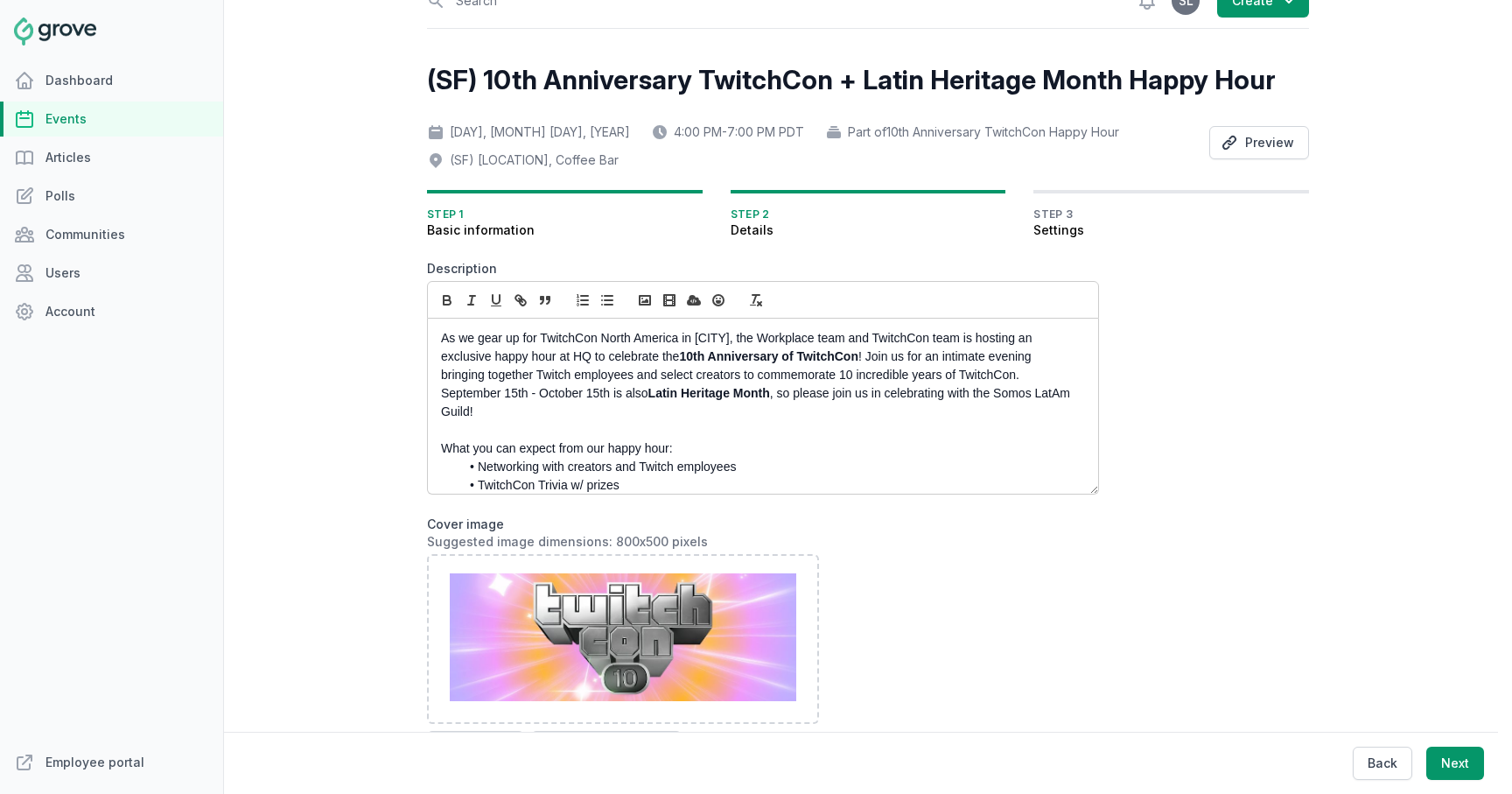 click at bounding box center (758, 430) 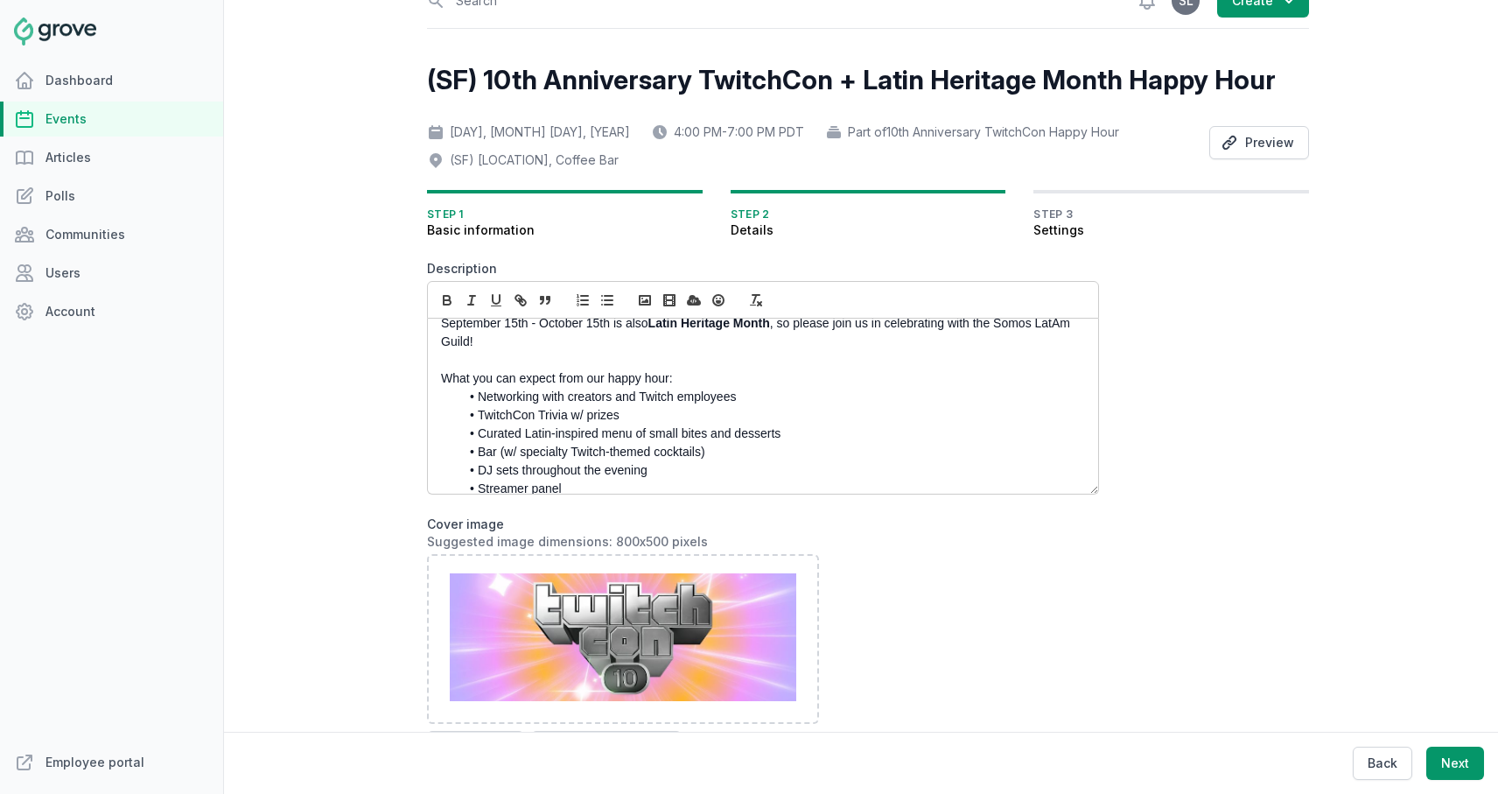 scroll, scrollTop: 35, scrollLeft: 0, axis: vertical 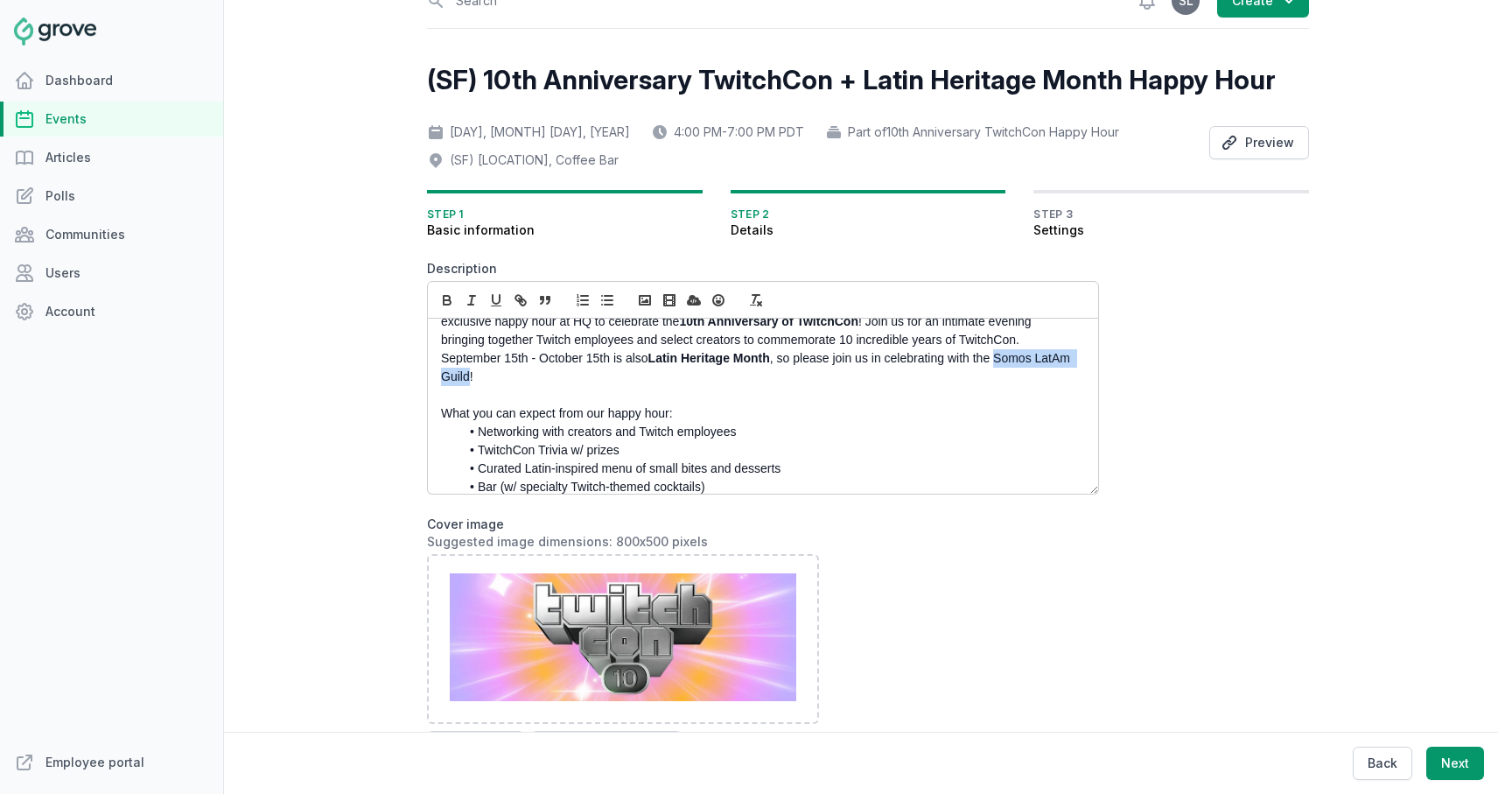 drag, startPoint x: 997, startPoint y: 364, endPoint x: 469, endPoint y: 374, distance: 528.09469 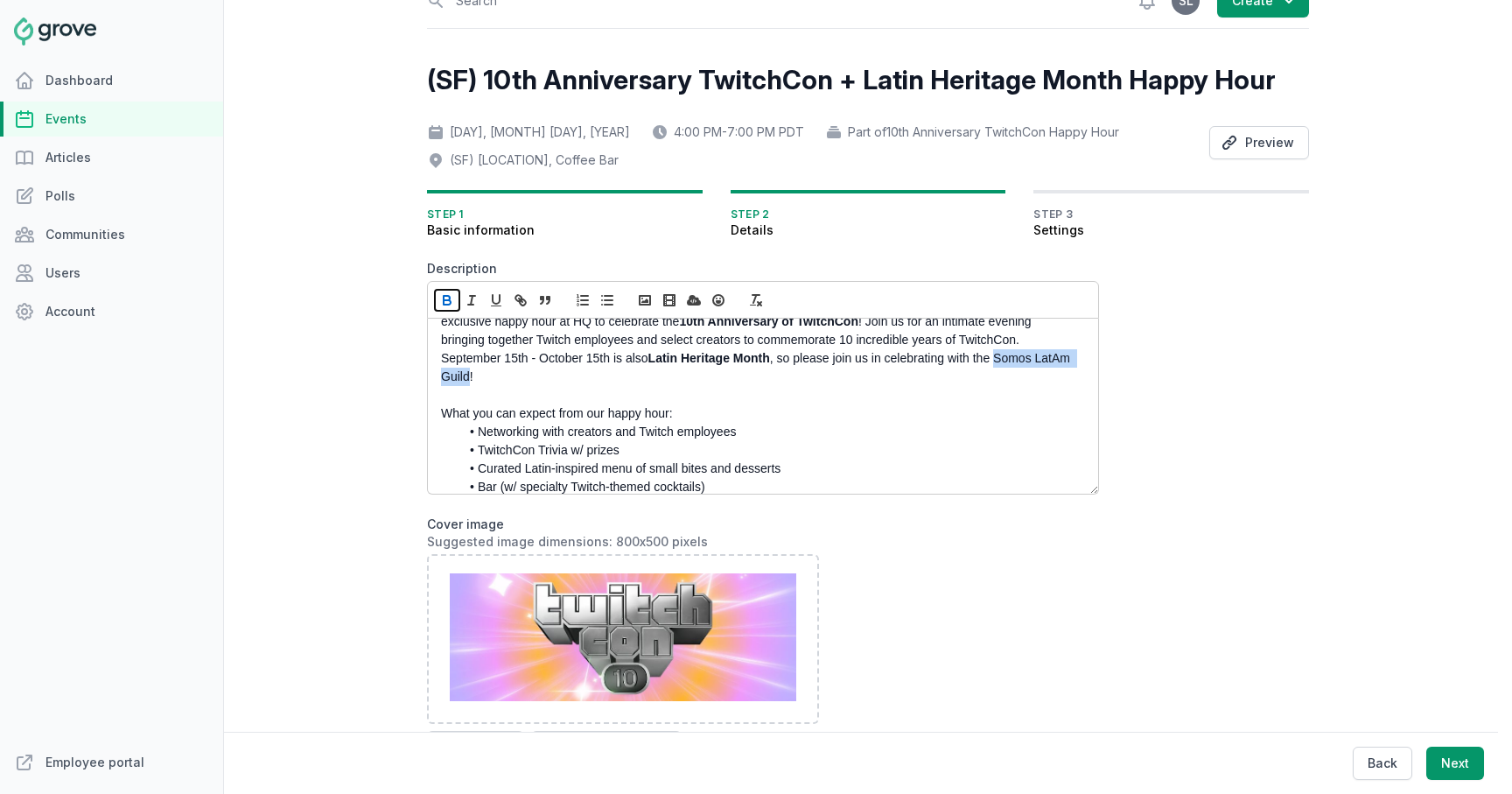 click 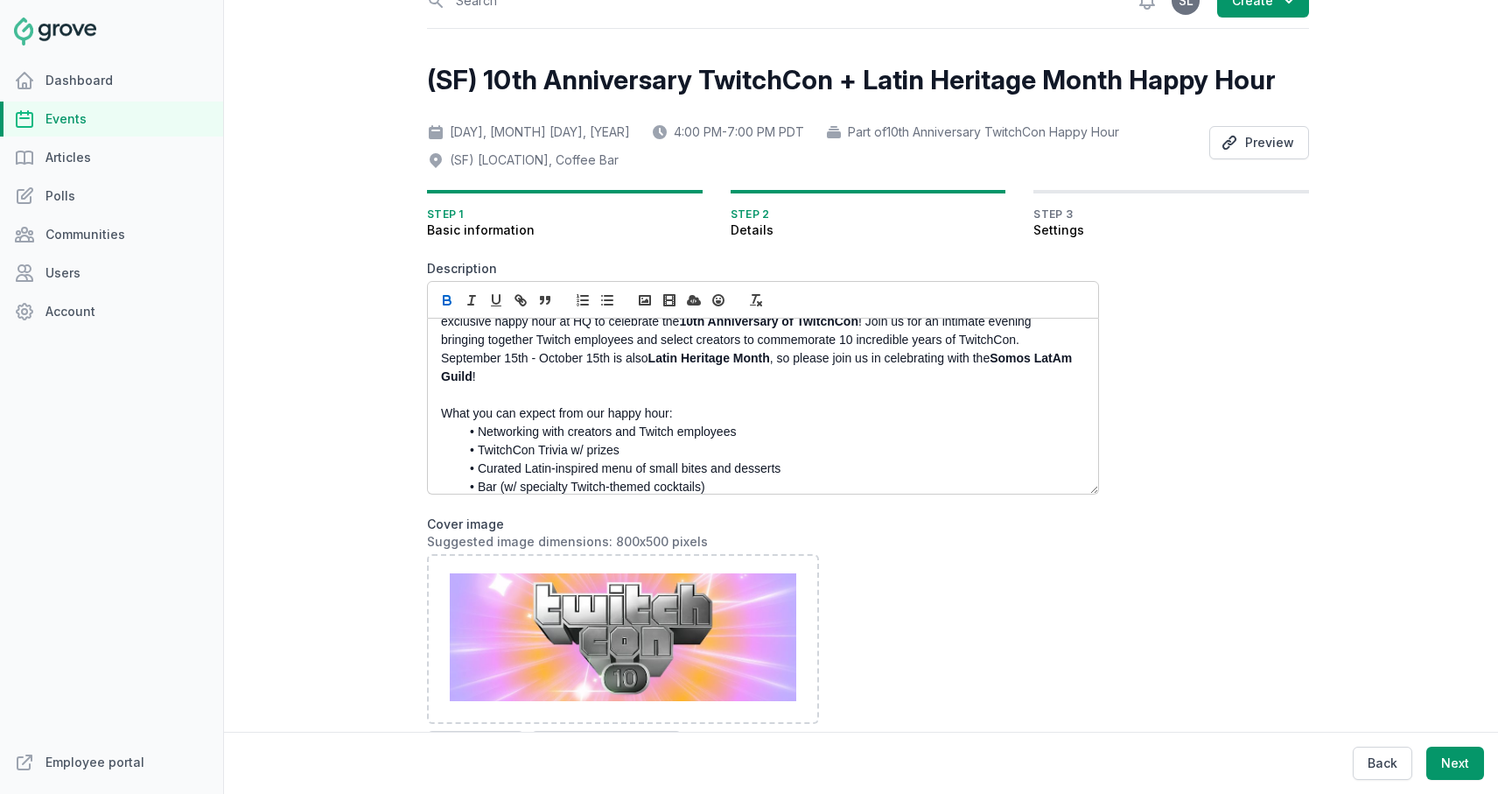 click on "As we gear up for TwitchCon North America in San Diego, the Workplace team and TwitchCon team is hosting an exclusive happy hour at HQ to celebrate the 10th Anniversary of TwitchCon ! Join us for an intimate evening bringing together Twitch employees and select creators to commemorate 10 incredible years of TwitchCon. September 15th - October 15th is also Latin Heritage Month , so please join us in celebrating with the Somos LatAm Guild !" at bounding box center [758, 340] 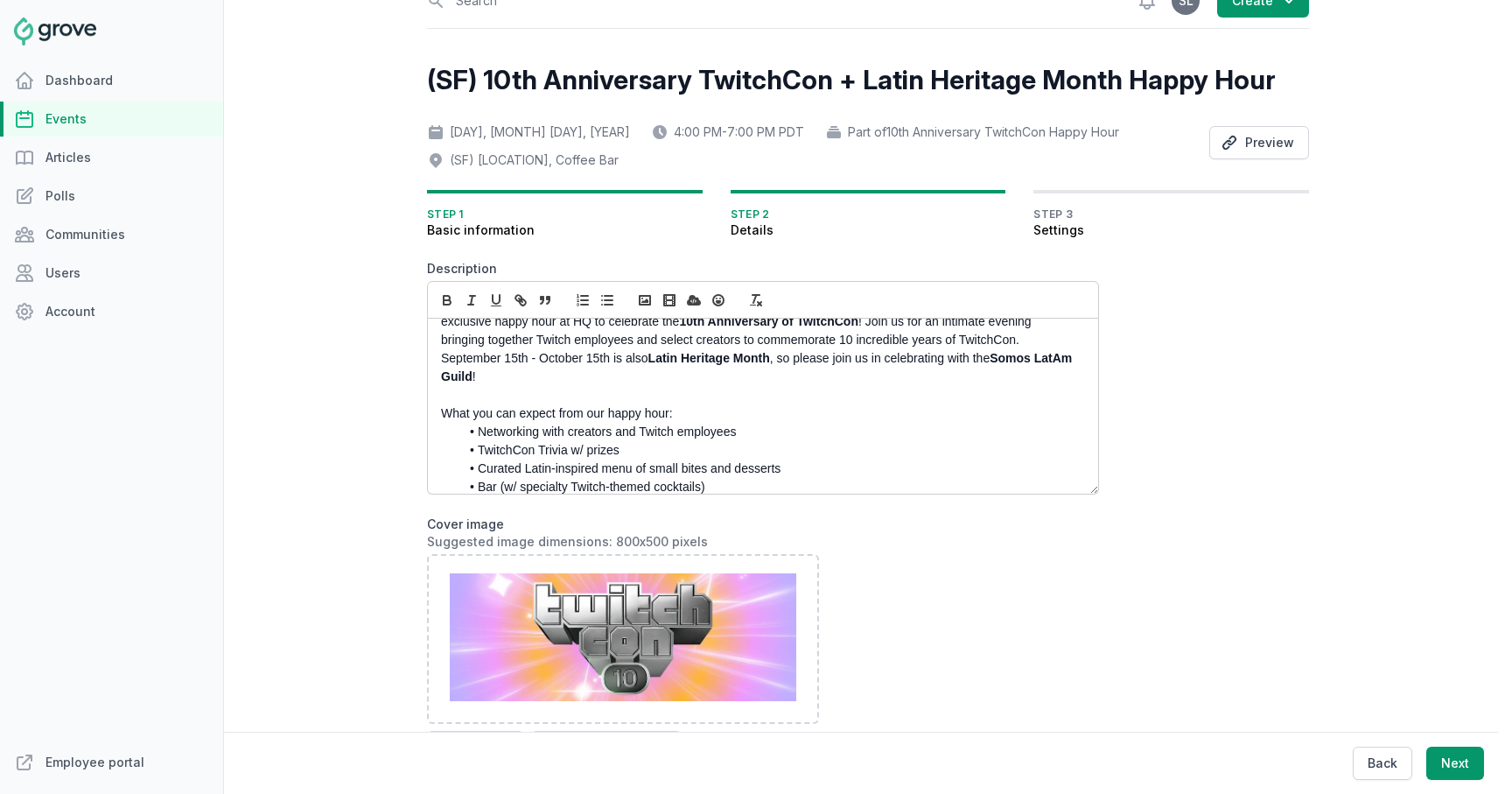 click on "As we gear up for TwitchCon North America in San Diego, the Workplace team and TwitchCon team is hosting an exclusive happy hour at HQ to celebrate the 10th Anniversary of TwitchCon ! Join us for an intimate evening bringing together Twitch employees and select creators to commemorate 10 incredible years of TwitchCon. September 15th - October 15th is also Latin Heritage Month , so please join us in celebrating with the Somos LatAm Guild !" at bounding box center [758, 340] 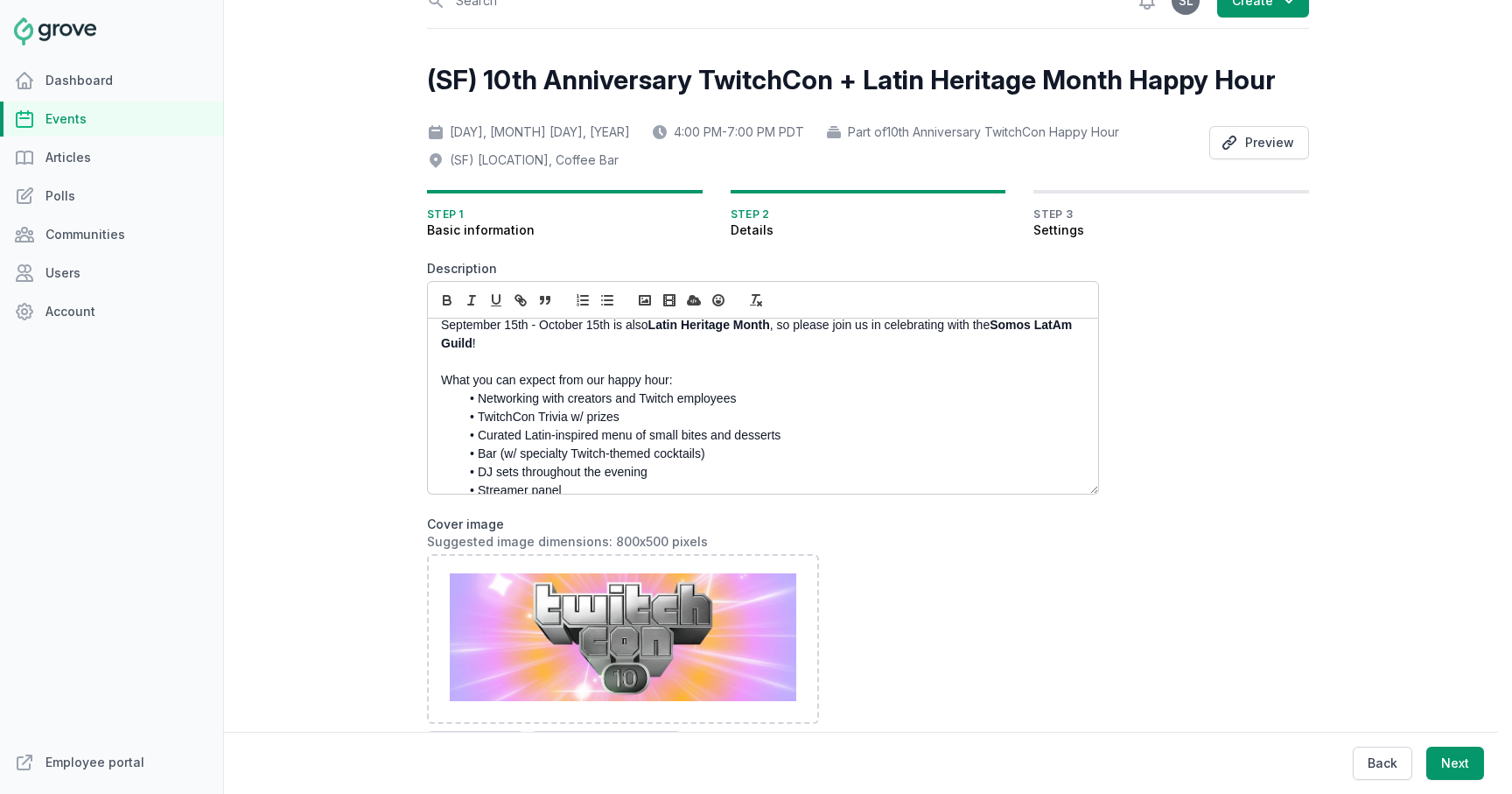scroll, scrollTop: 4, scrollLeft: 0, axis: vertical 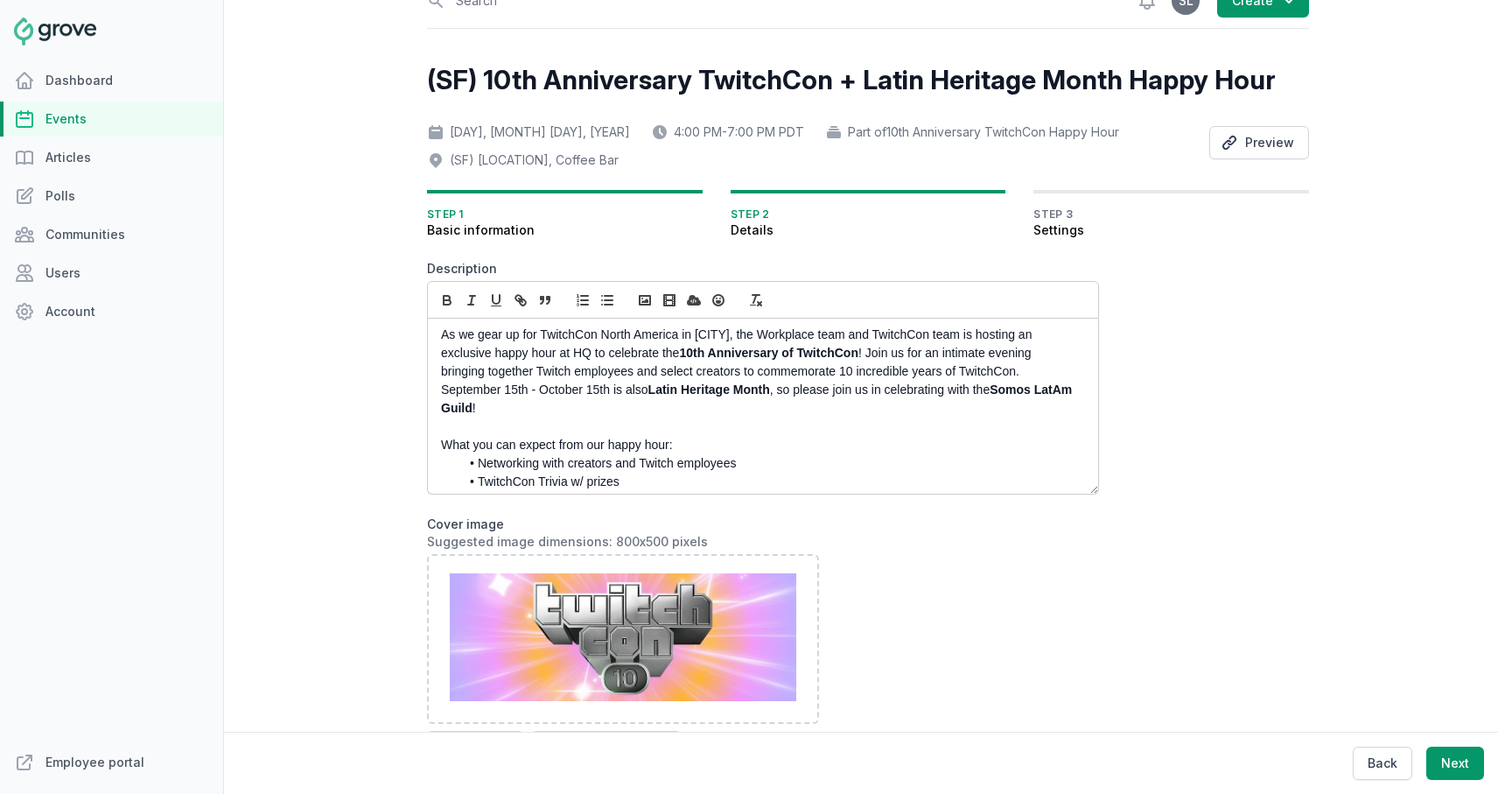 click on "As we gear up for TwitchCon North America in San Diego, the Workplace team and TwitchCon team is hosting an exclusive happy hour at HQ to celebrate the 10th Anniversary of TwitchCon ! Join us for an intimate evening bringing together Twitch employees and select creators to commemorate 10 incredible years of TwitchCon. September 15th - October 15th is also Latin Heritage Month , so please join us in celebrating with the Somos LatAm Guild !" at bounding box center [758, 371] 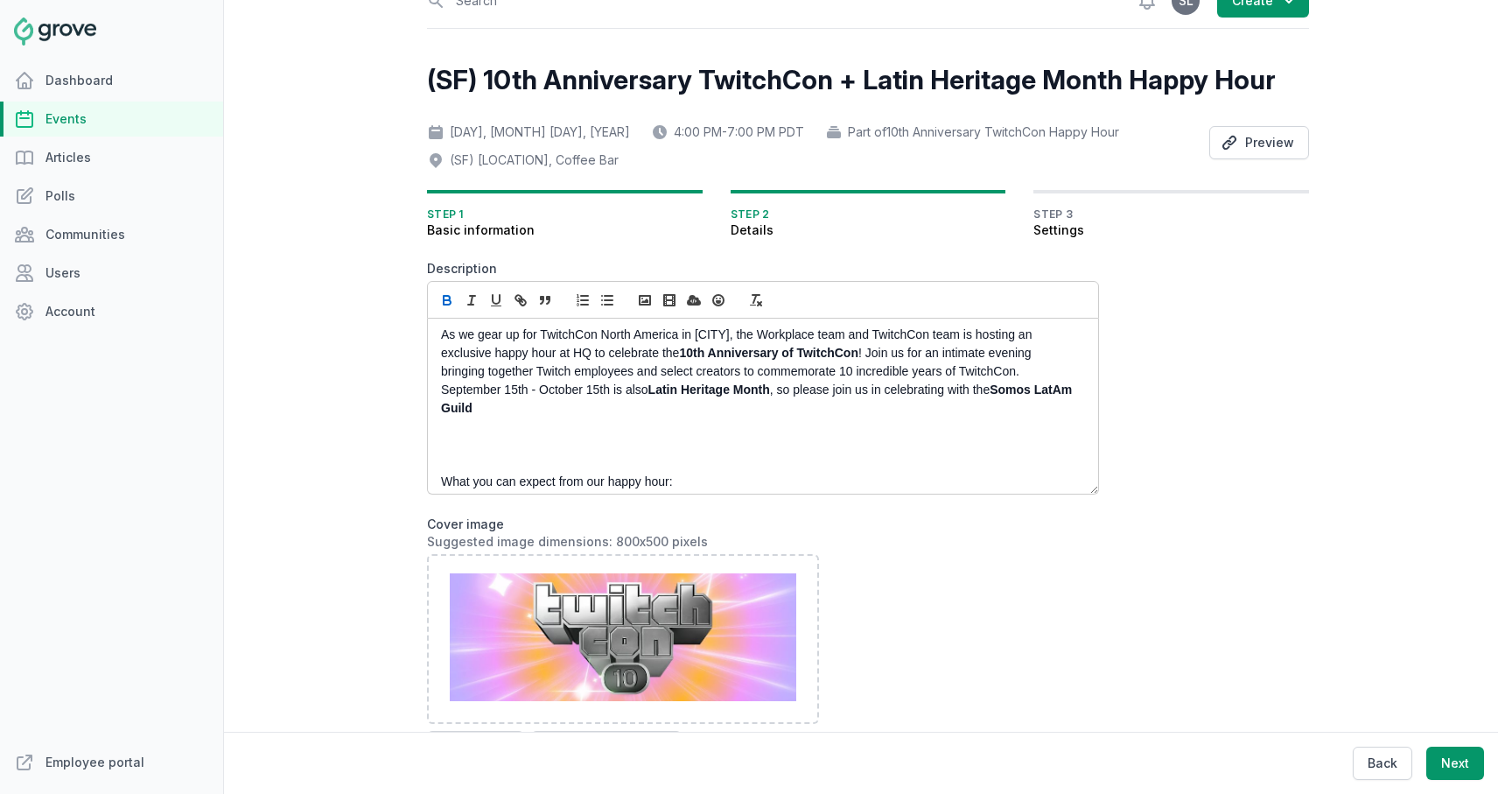 scroll, scrollTop: 0, scrollLeft: 0, axis: both 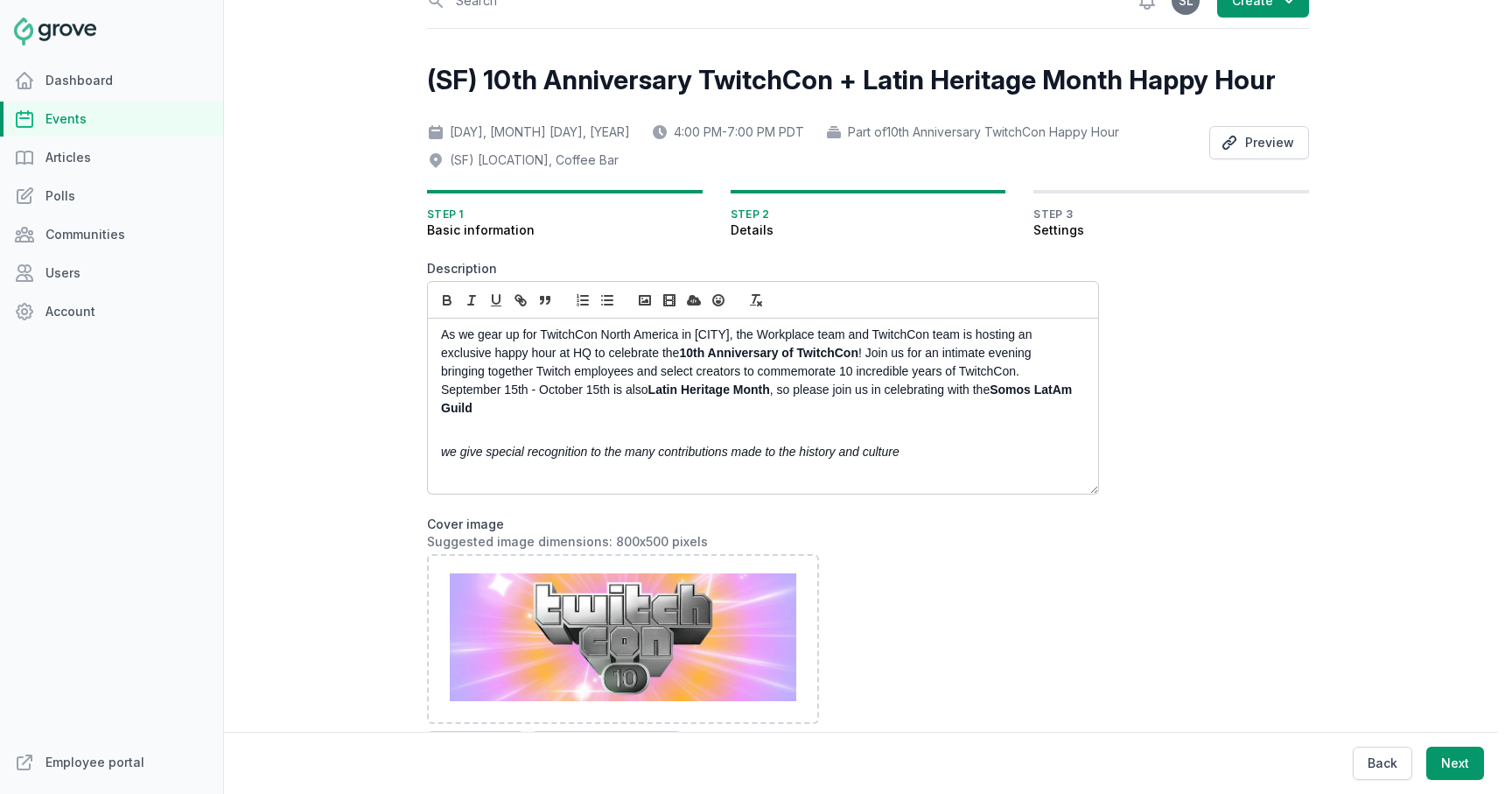 click on "As we gear up for TwitchCon North America in San Diego, the Workplace team and TwitchCon team is hosting an exclusive happy hour at HQ to celebrate the  10th Anniversary of TwitchCon !  Join us for an intimate evening bringing together Twitch employees and select creators to commemorate 10 incredible years of TwitchCon. September 15th - October 15th is also  Latin Heritage Month , so please join us in celebrating with the  Somos LatAm Guild" at bounding box center [758, 371] 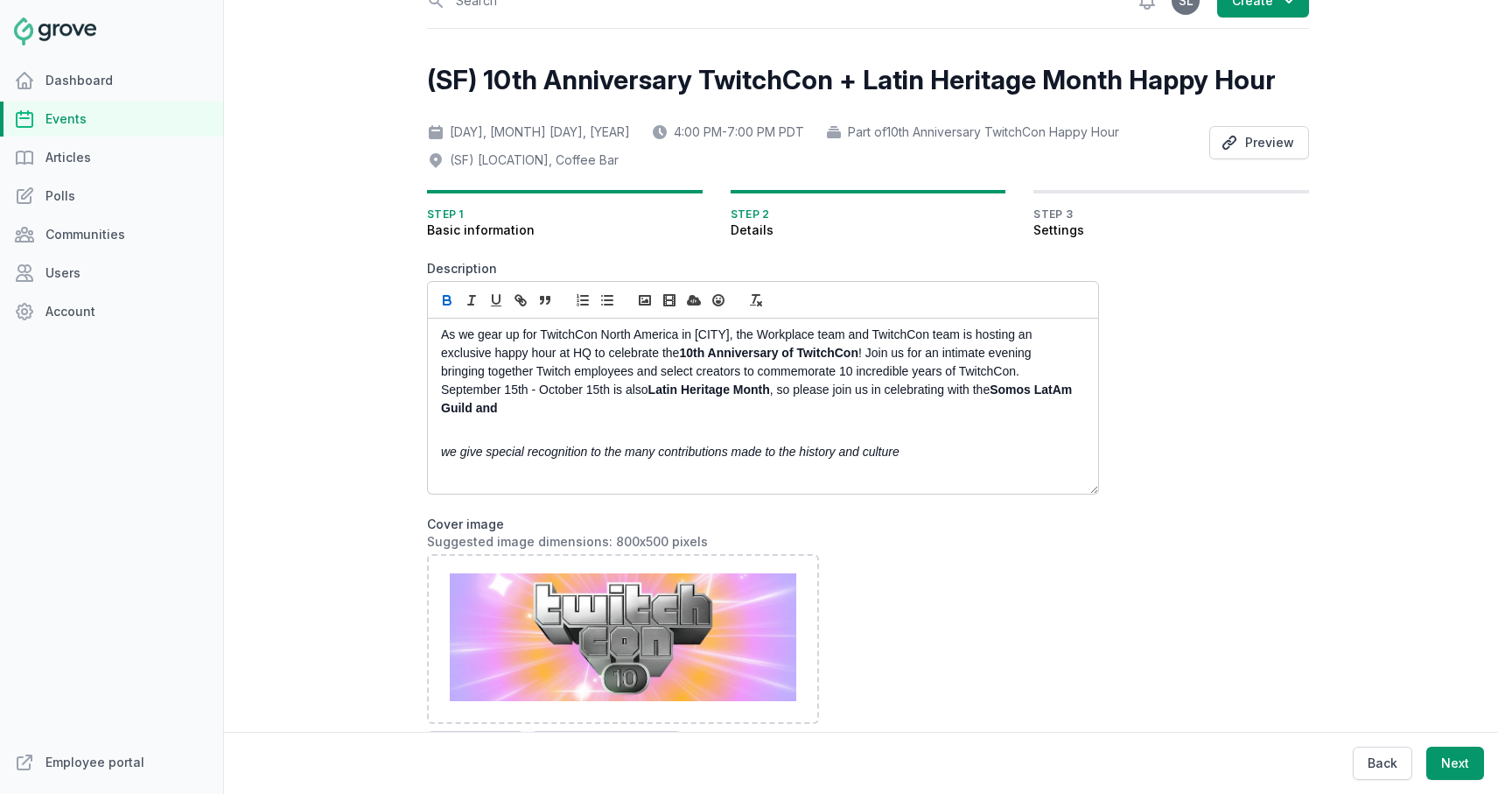 click on "Somos LatAm Guild and" at bounding box center [758, 398] 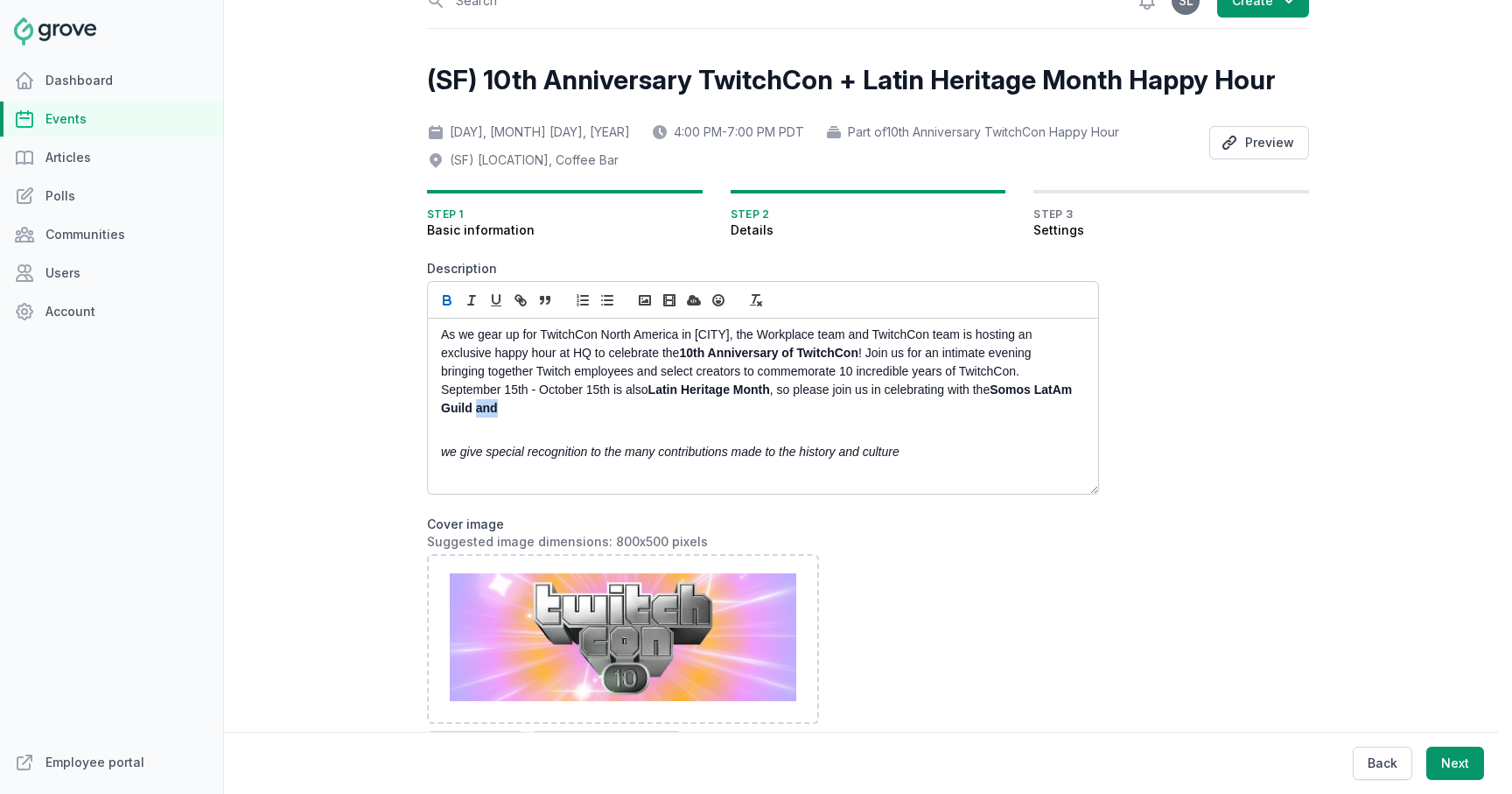click on "Somos LatAm Guild and" at bounding box center [758, 398] 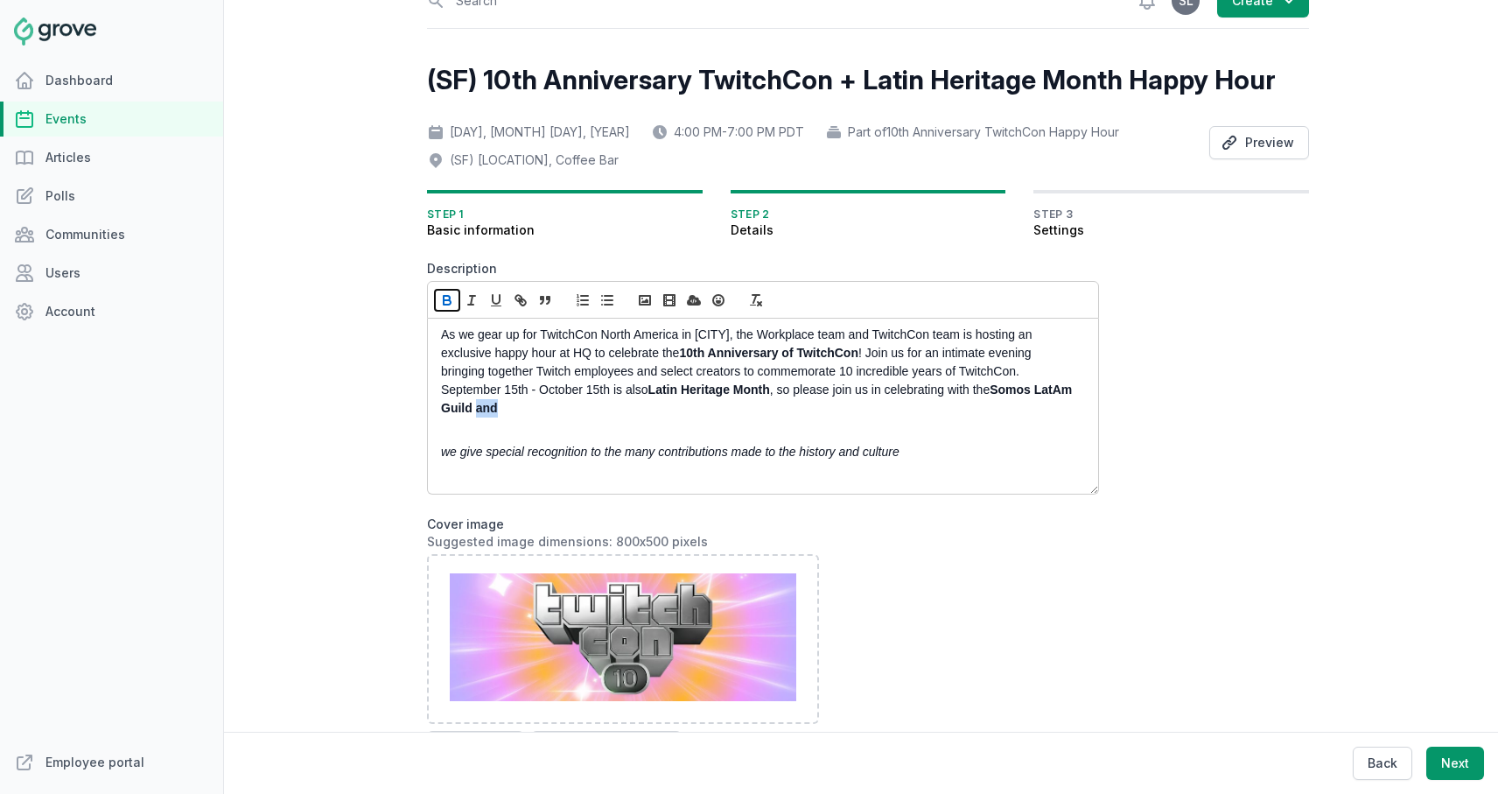 click 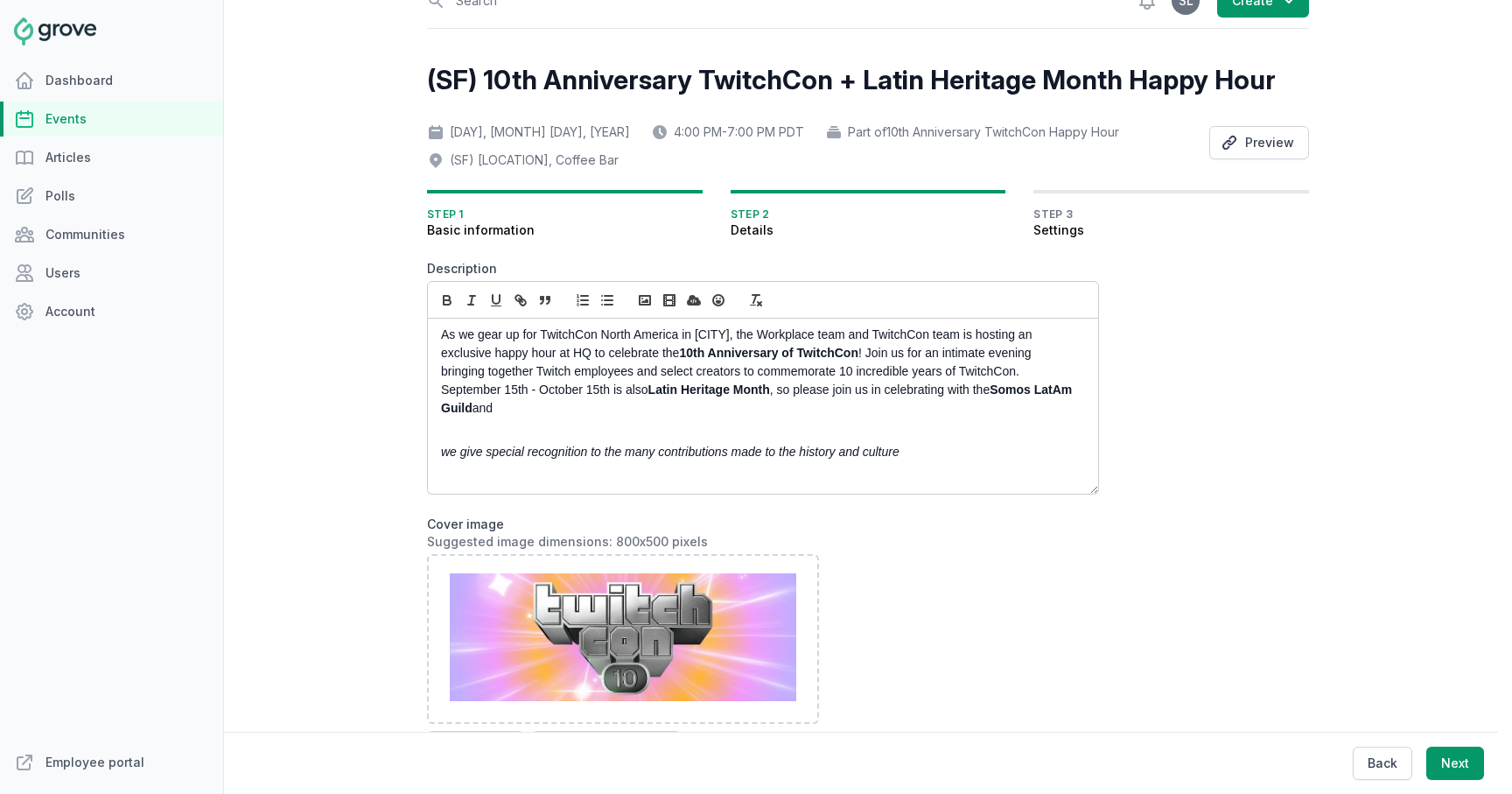 click on "September 15th - October 15th is also Latin Heritage Month, so please join us in celebrating with the Somos LatAm Guild and" at bounding box center [758, 371] 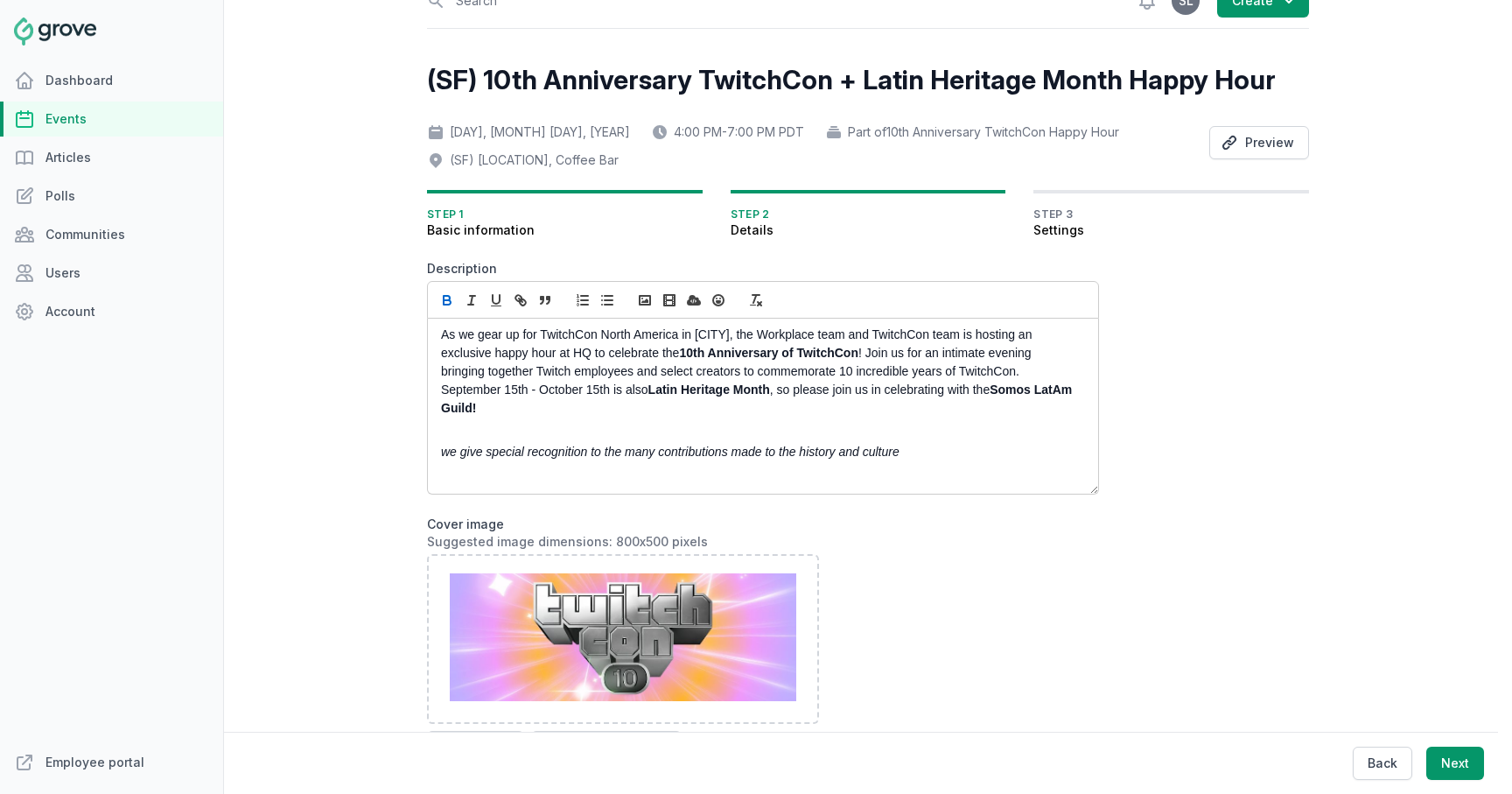 click on "we give special recognition to the many contributions made to the history and culture" at bounding box center (670, 452) 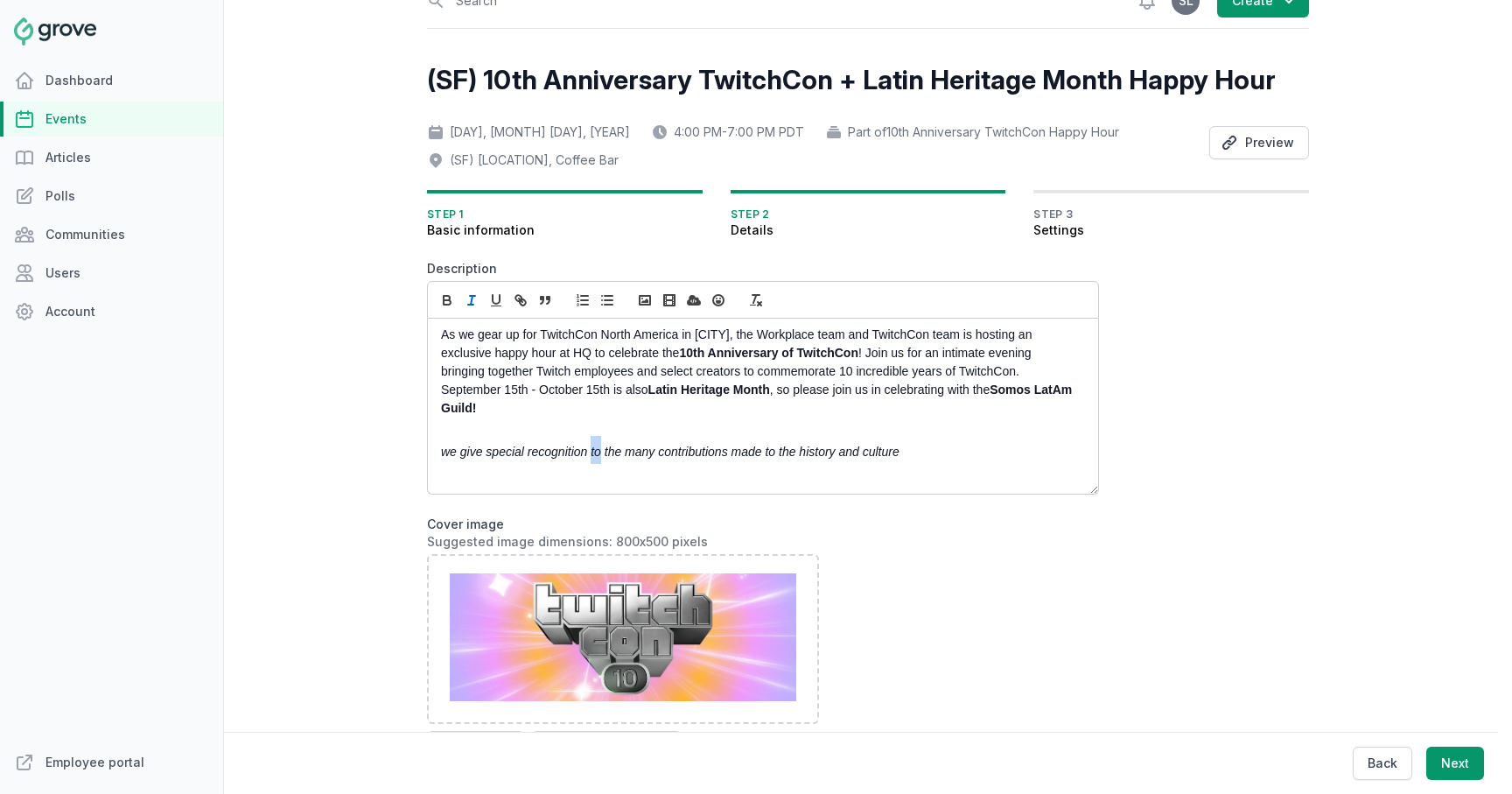 click on "we give special recognition to the many contributions made to the history and culture" at bounding box center [670, 452] 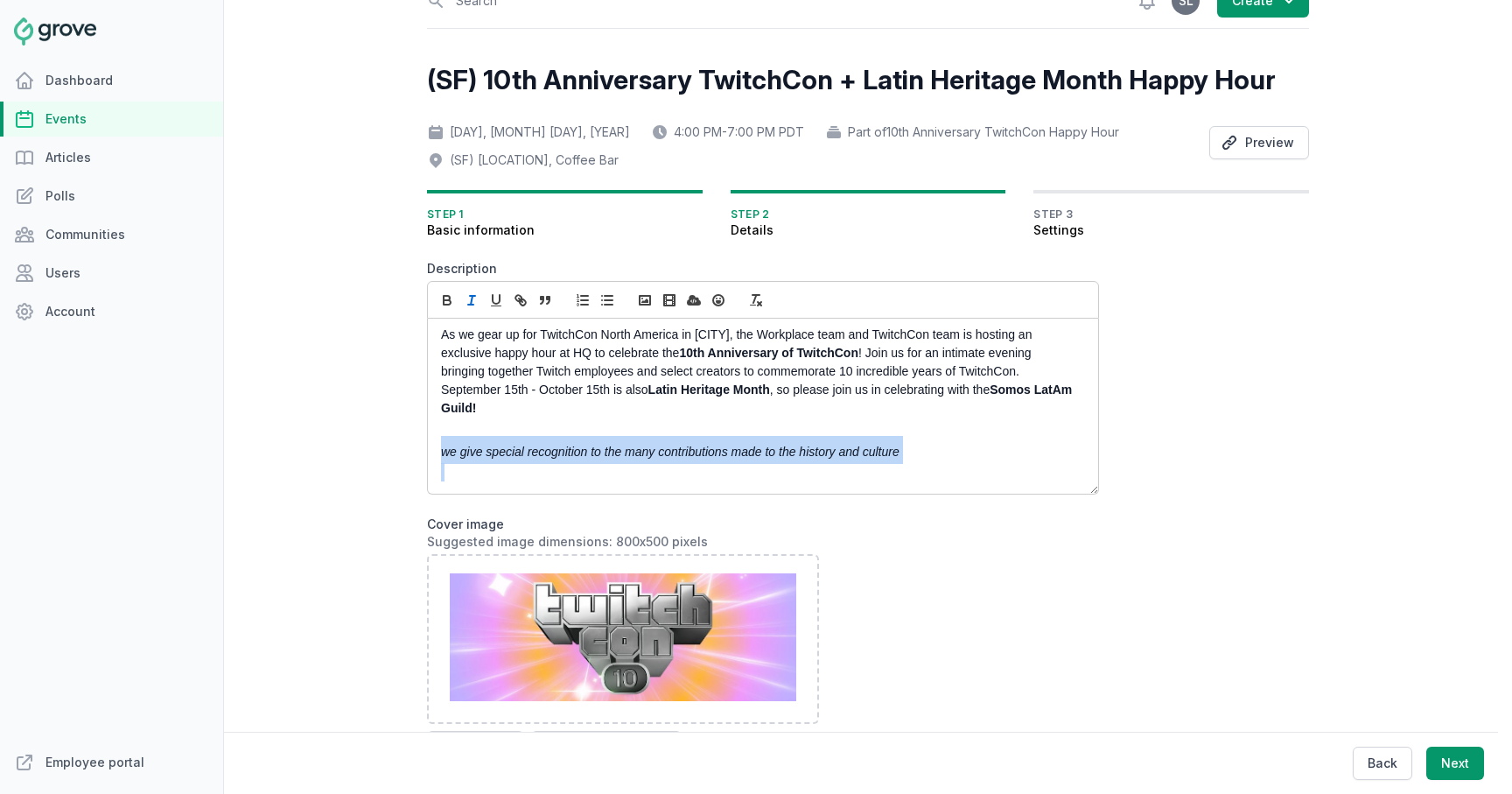 click on "we give special recognition to the many contributions made to the history and culture" at bounding box center (670, 452) 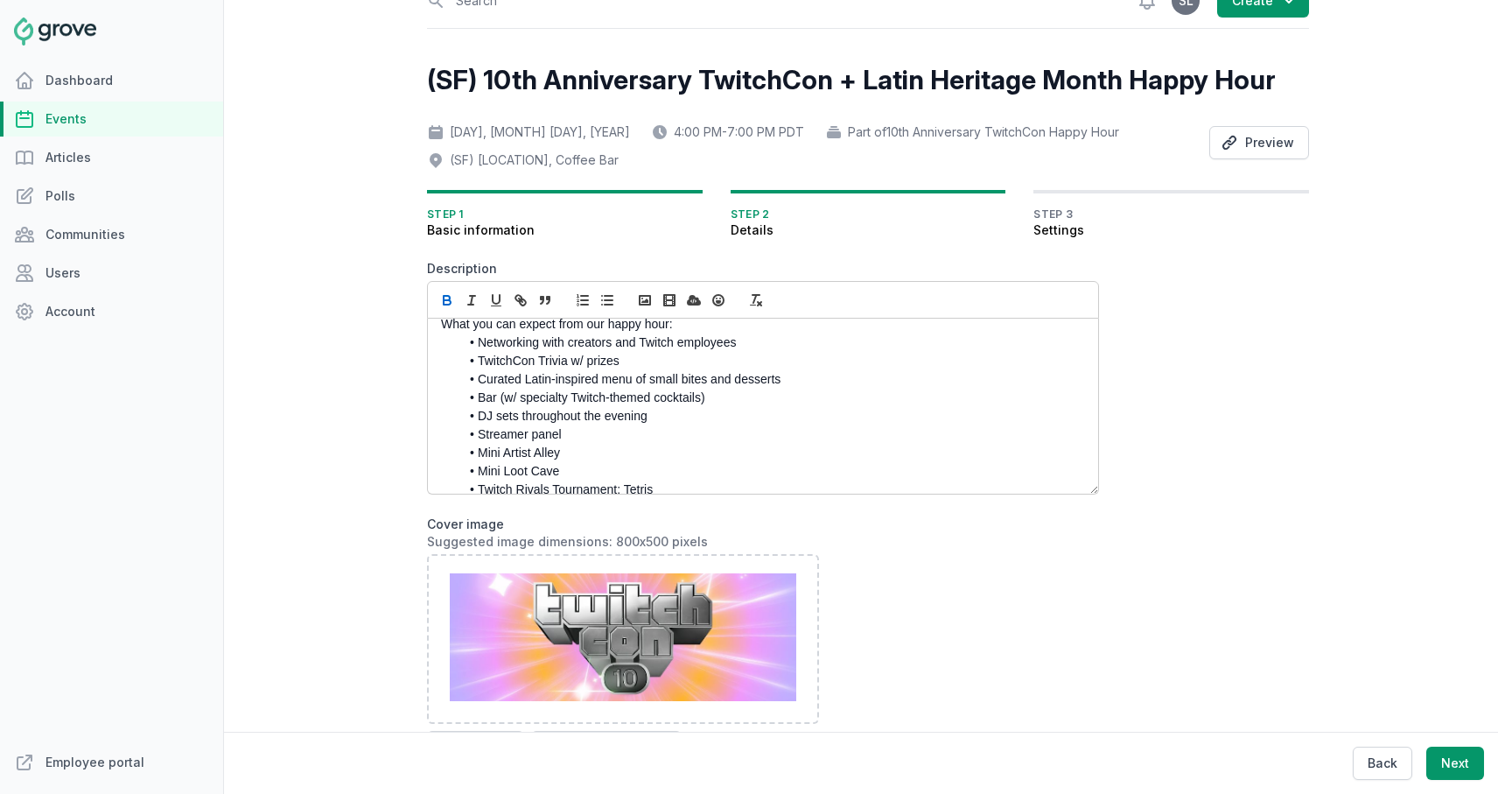 scroll, scrollTop: 126, scrollLeft: 0, axis: vertical 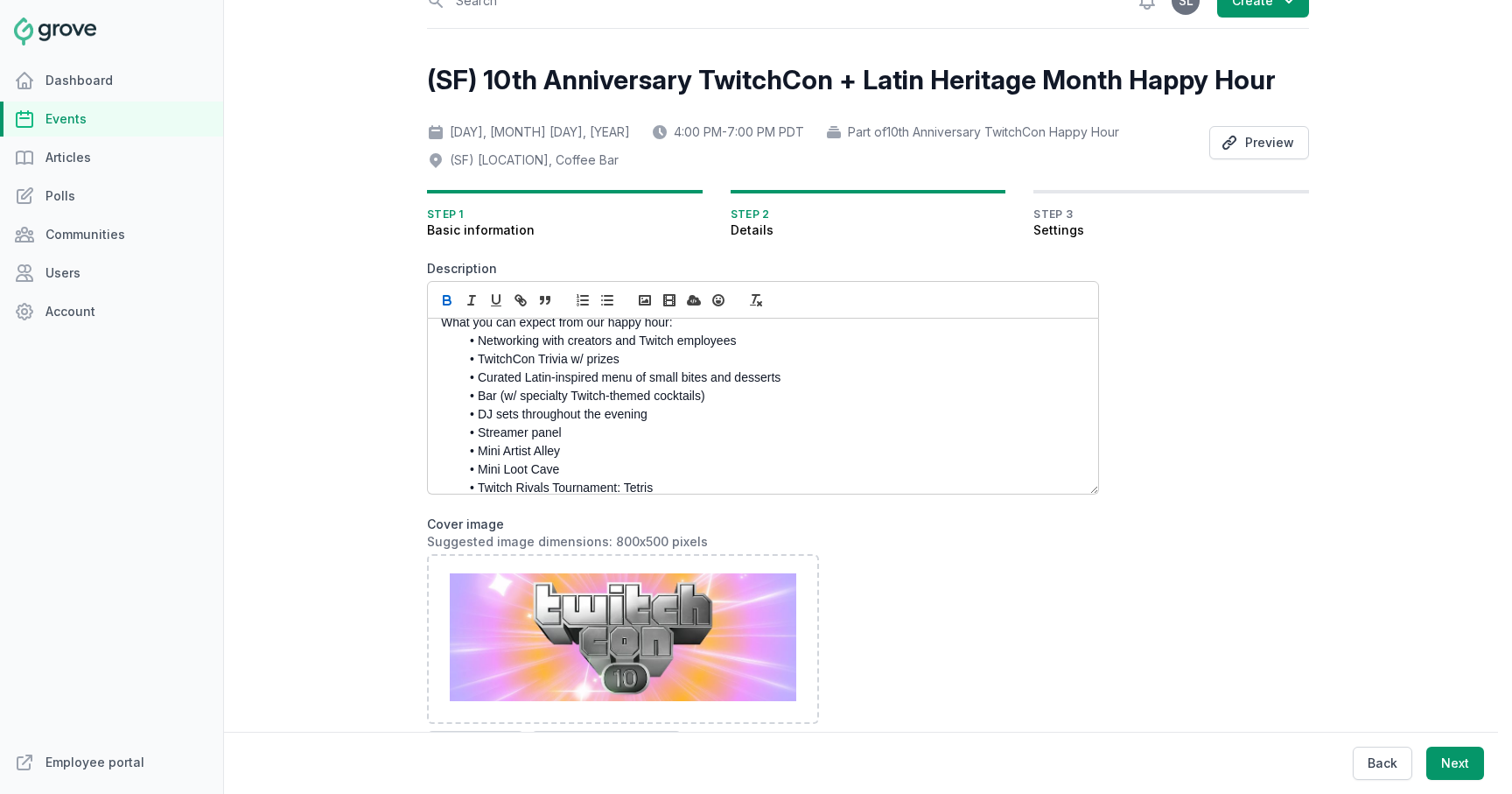 click on "Curated Latin-inspired menu of small bites and desserts" at bounding box center (767, 377) 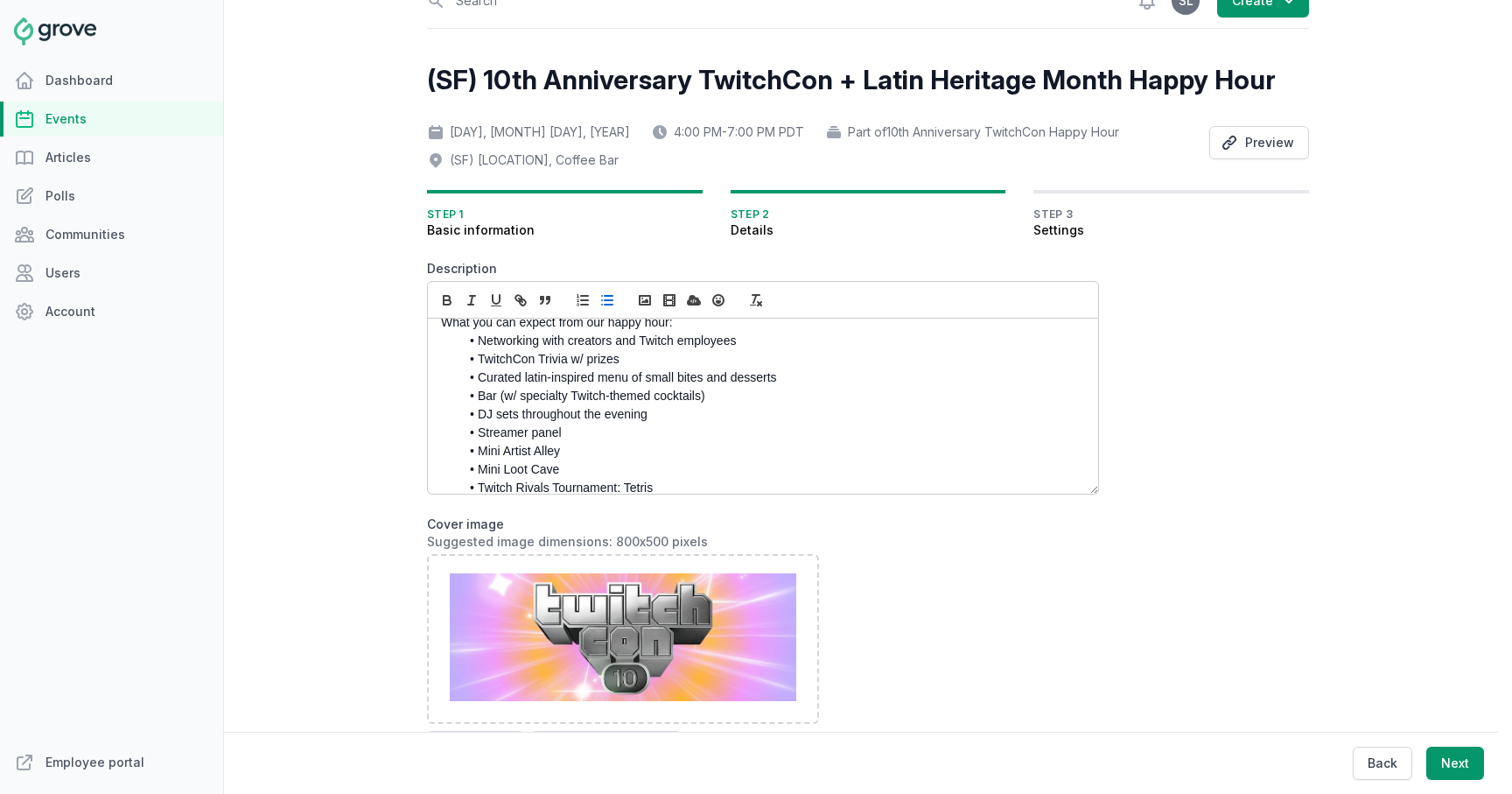 click on "Streamer panel" at bounding box center [767, 432] 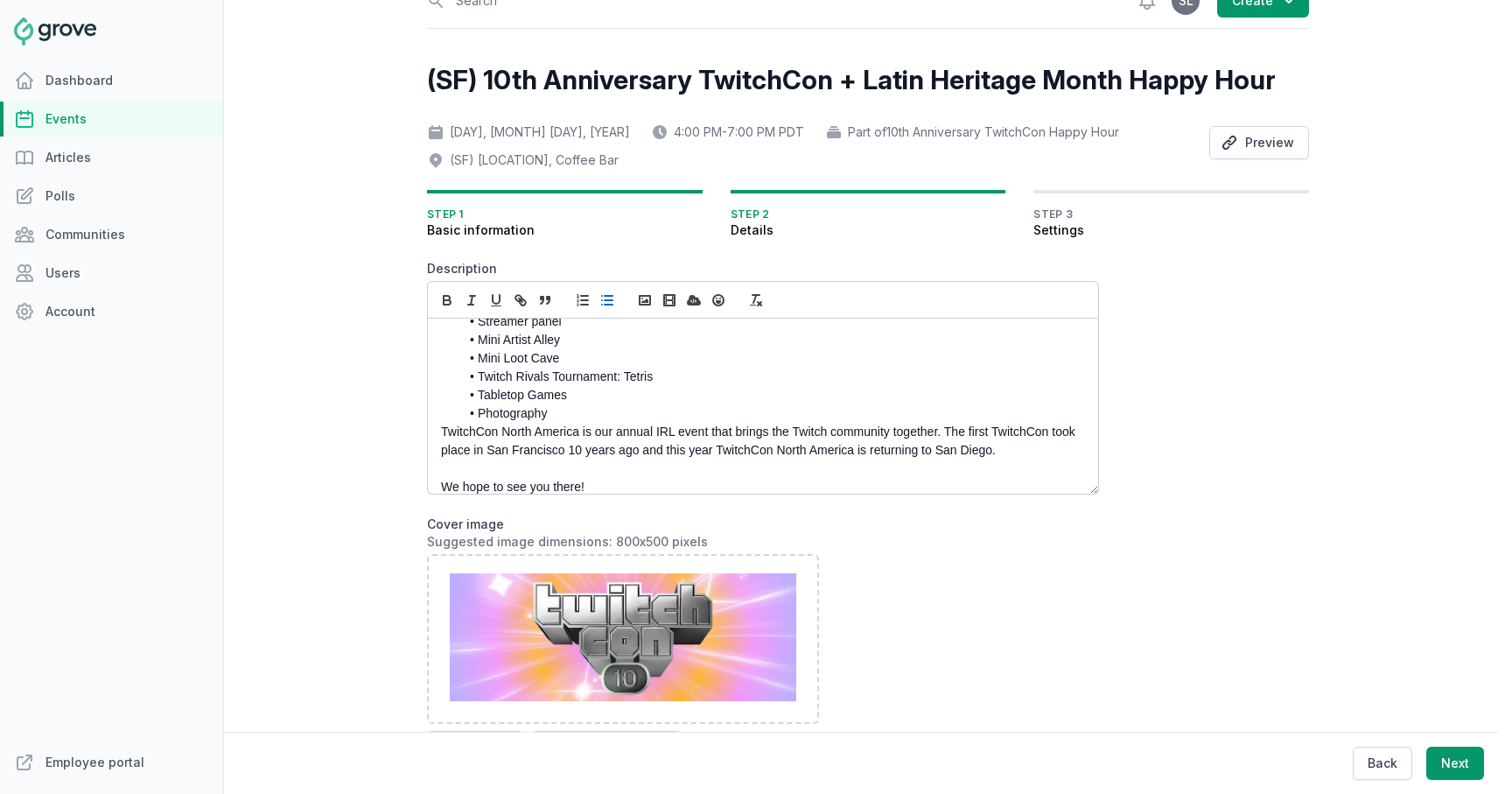 scroll, scrollTop: 250, scrollLeft: 0, axis: vertical 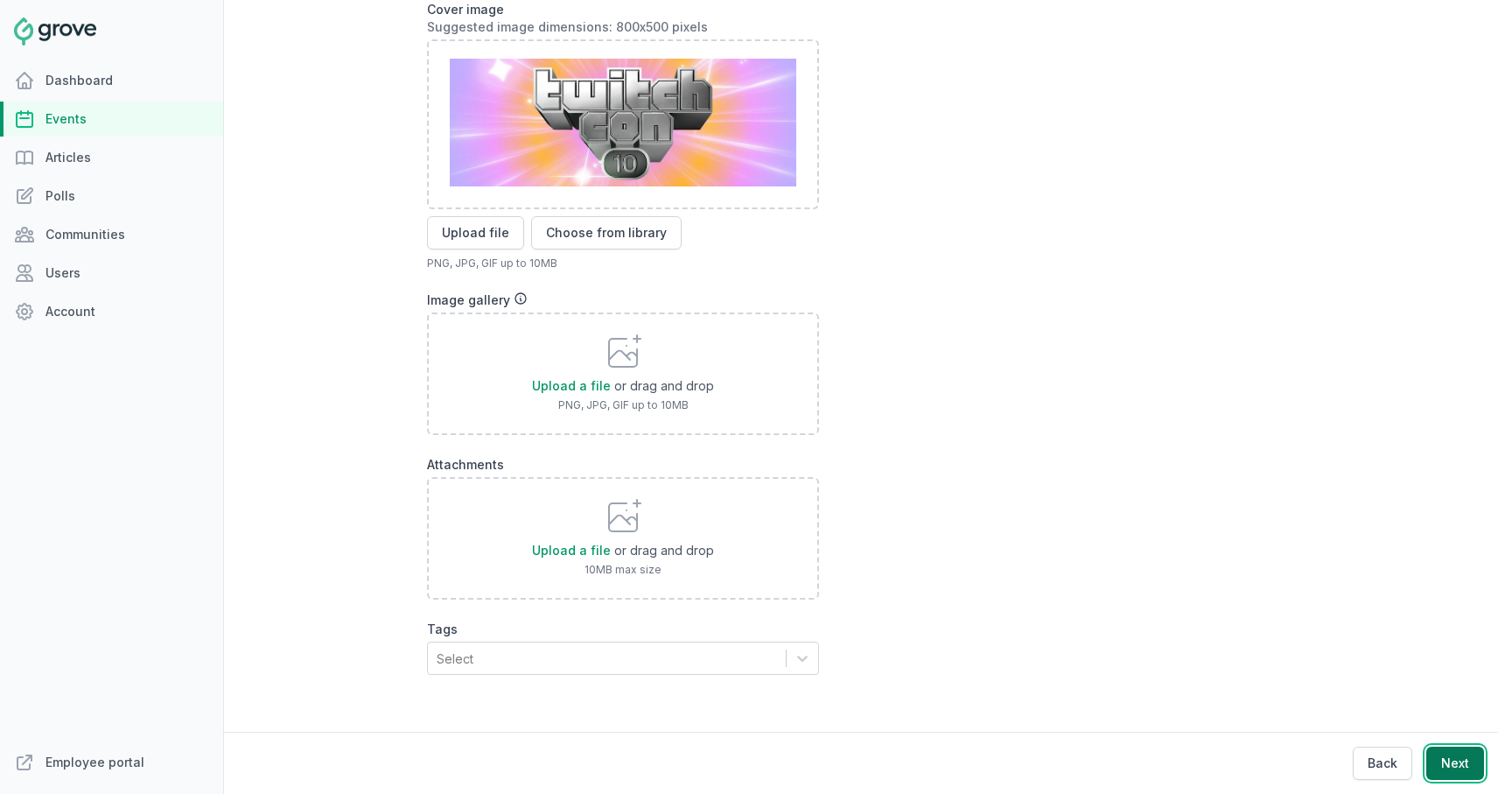click on "Next" at bounding box center [1455, 763] 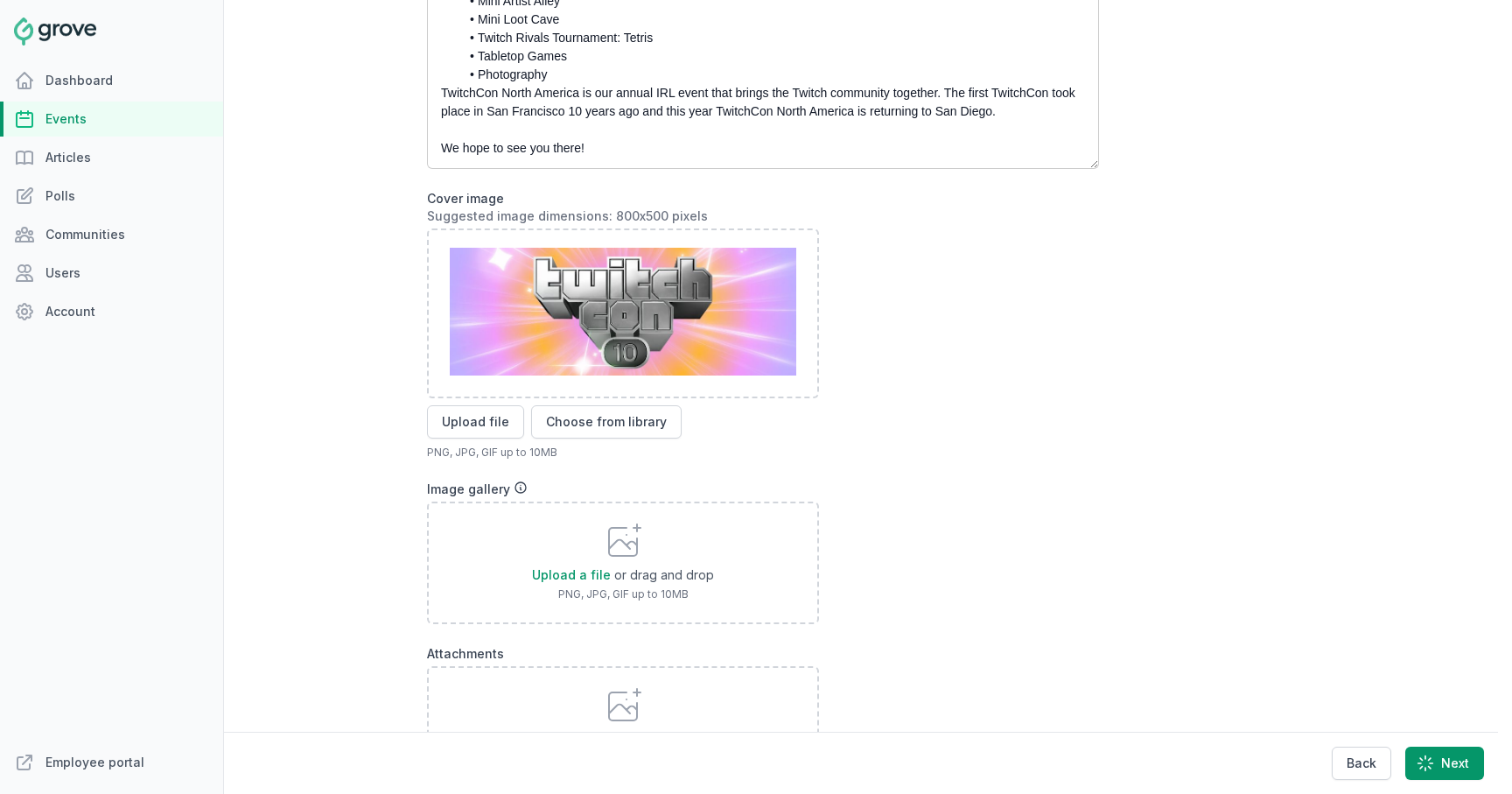 scroll, scrollTop: 0, scrollLeft: 0, axis: both 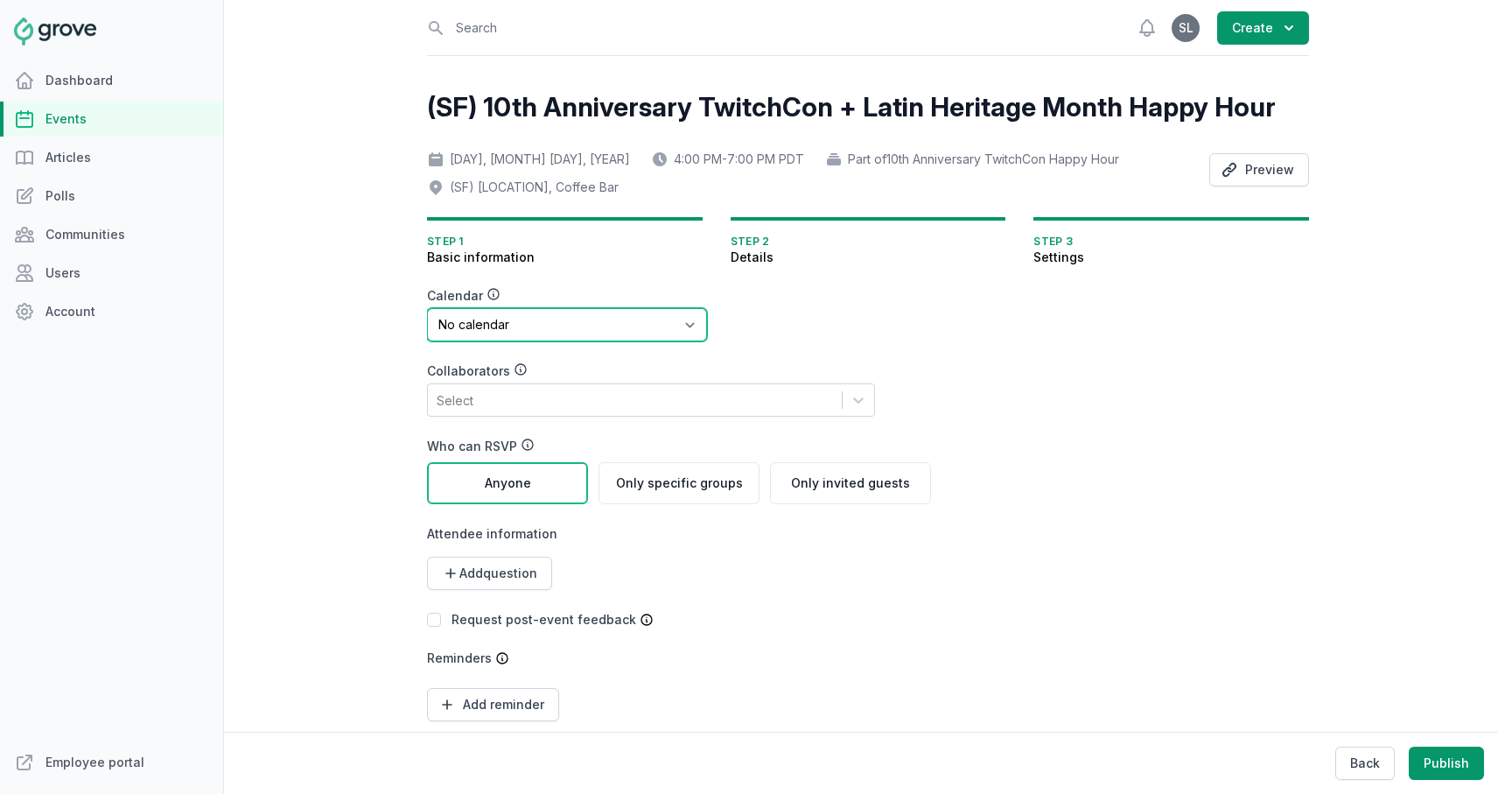 click on "No calendar Virtual Events Calendar" at bounding box center (567, 325) 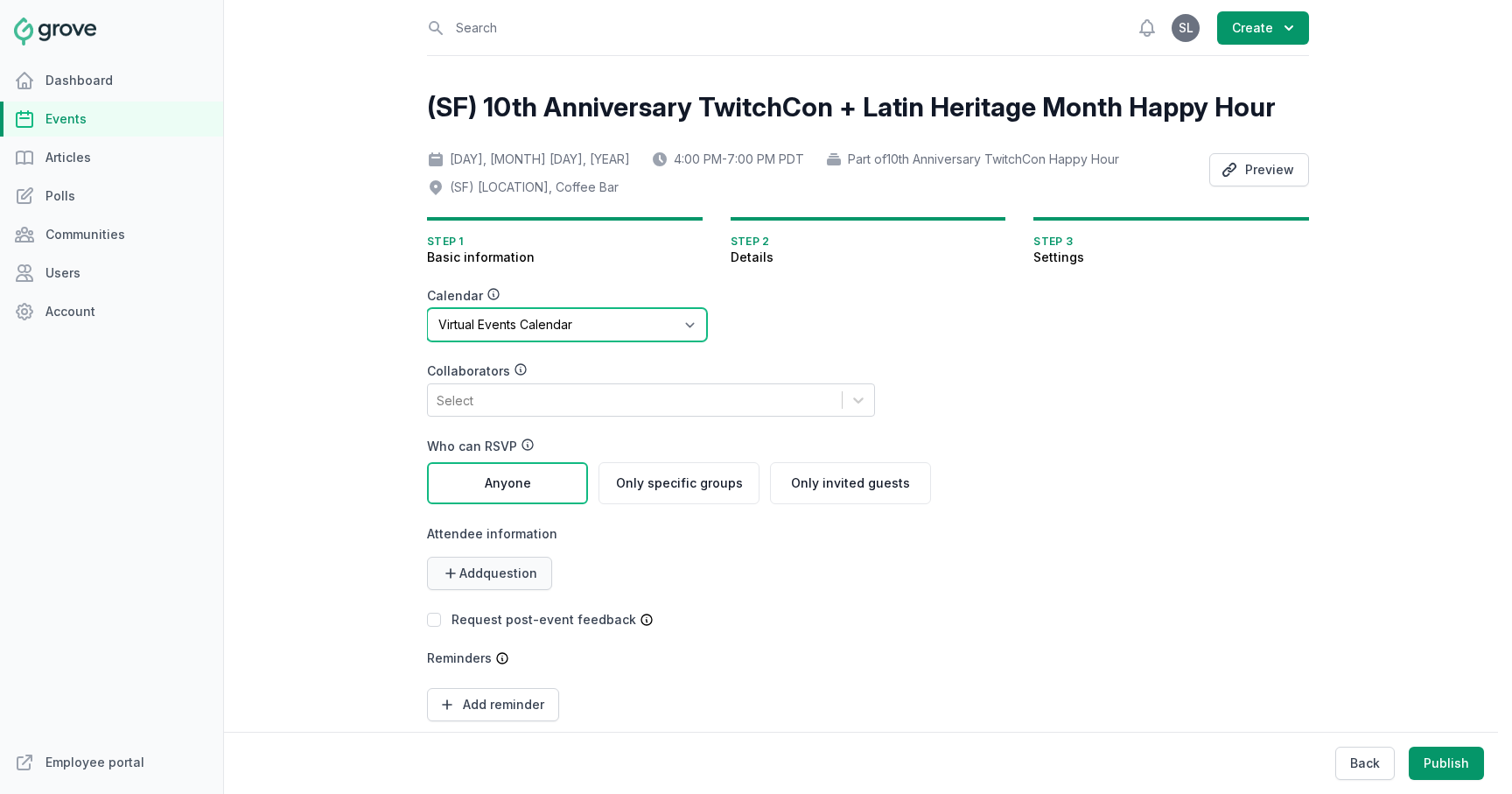 scroll, scrollTop: 60, scrollLeft: 0, axis: vertical 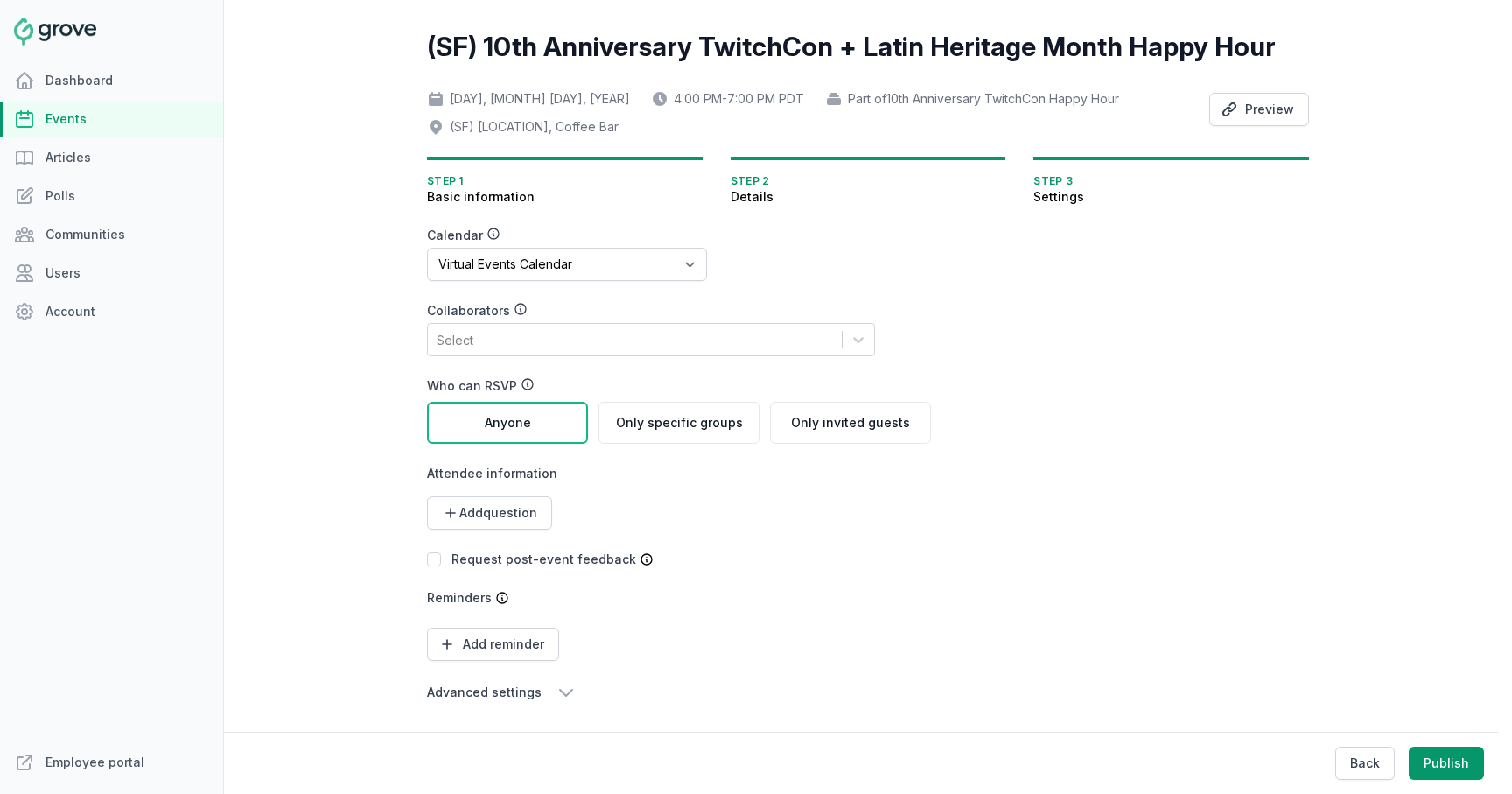 click on "Events" at bounding box center [111, 119] 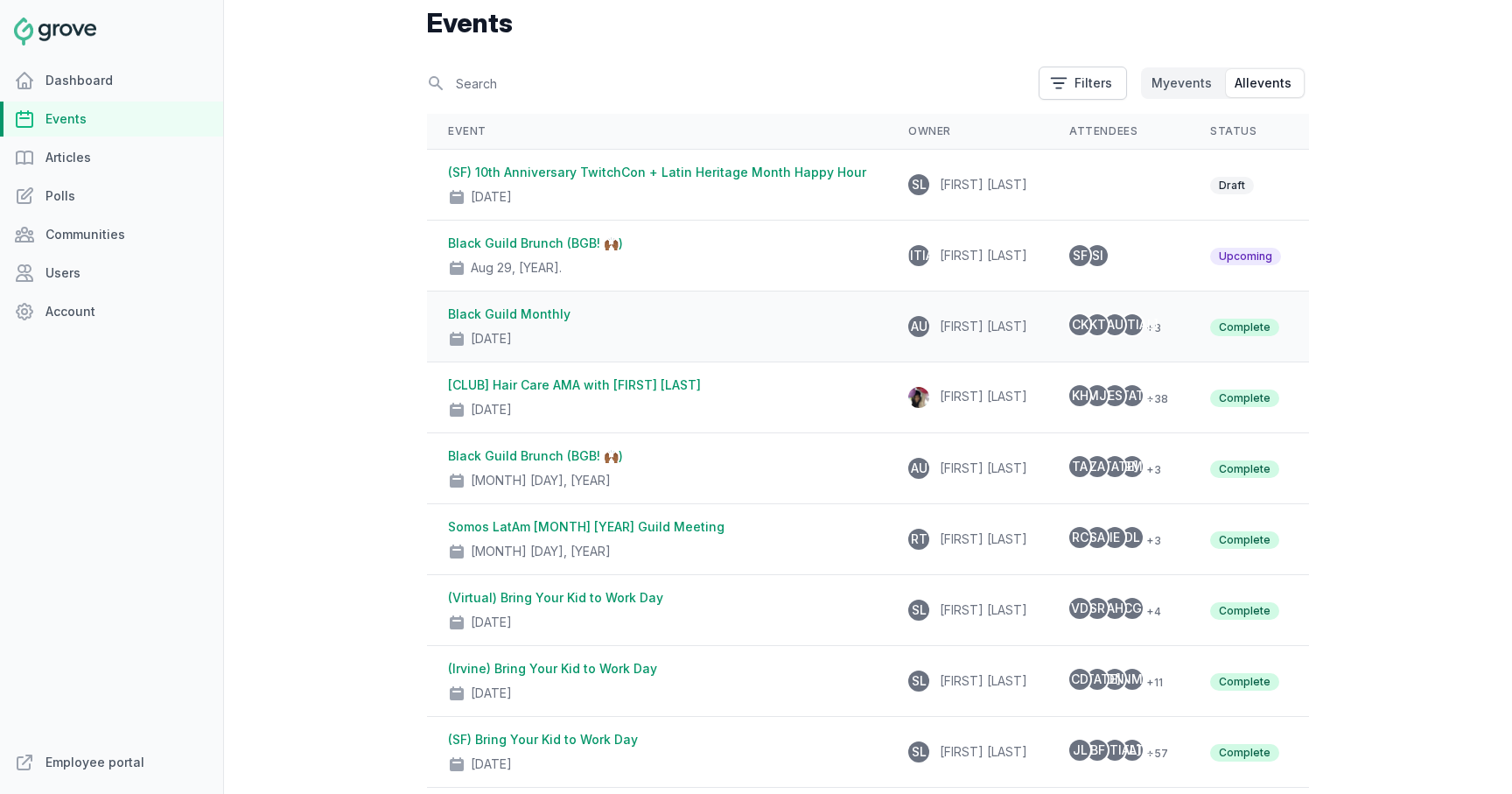 scroll, scrollTop: 323, scrollLeft: 0, axis: vertical 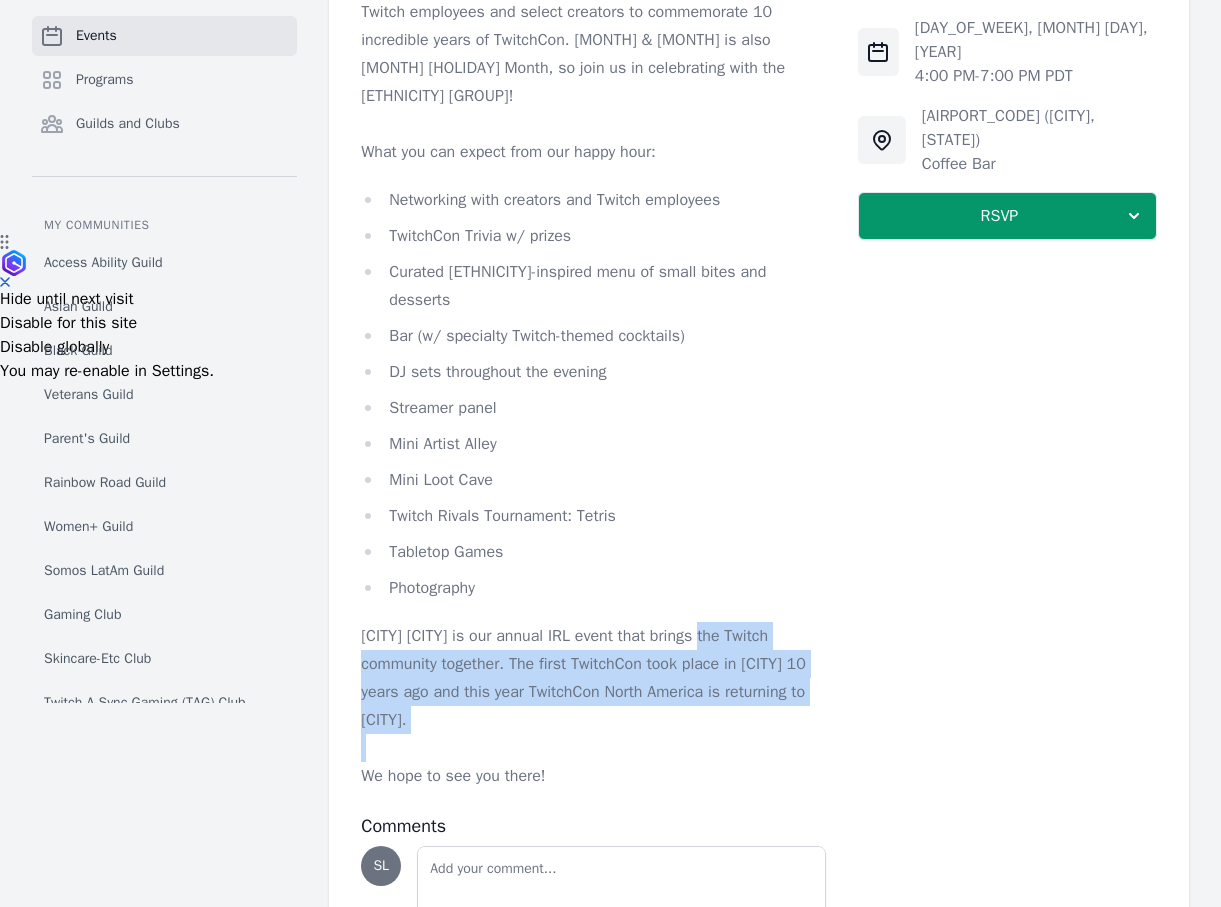 drag, startPoint x: 729, startPoint y: 601, endPoint x: 779, endPoint y: 722, distance: 130.92365 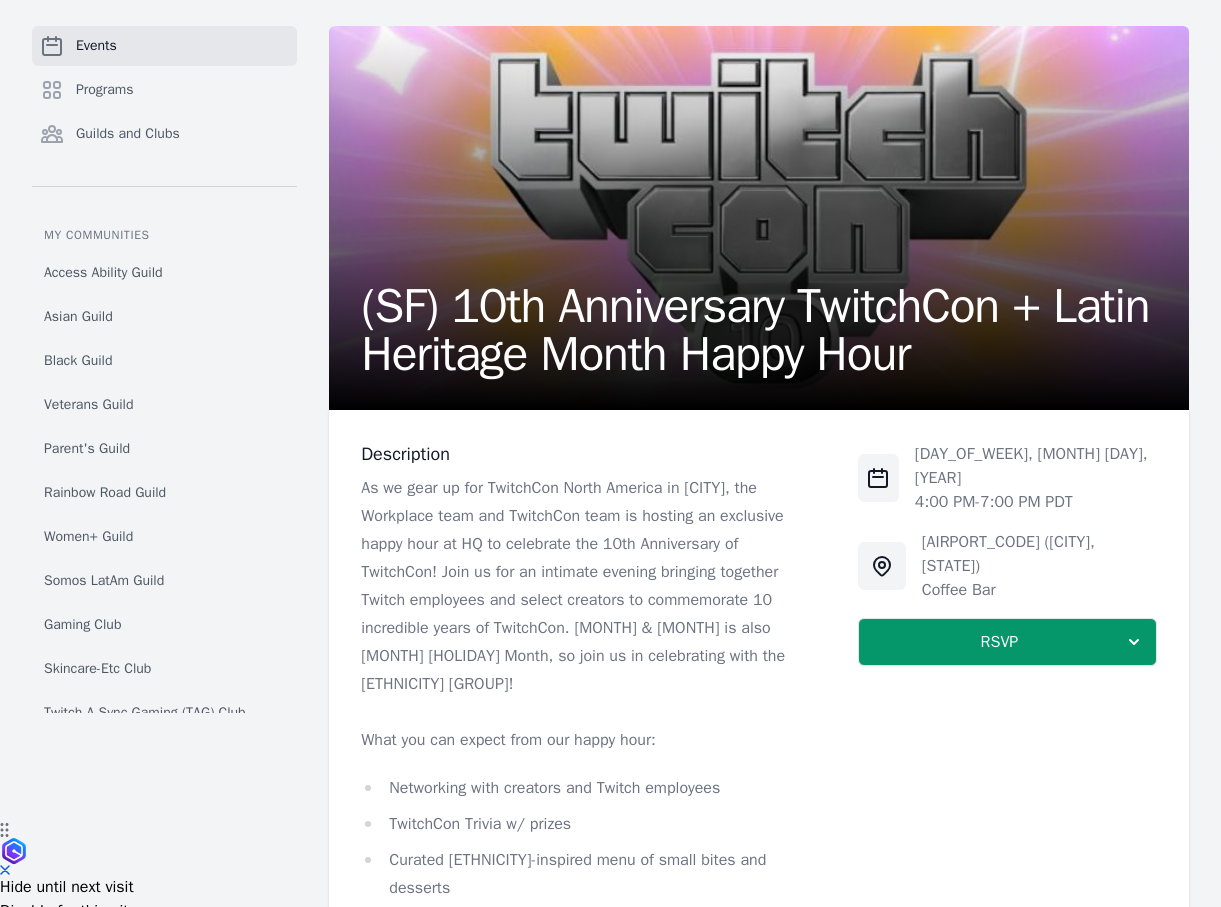 scroll, scrollTop: 85, scrollLeft: 0, axis: vertical 